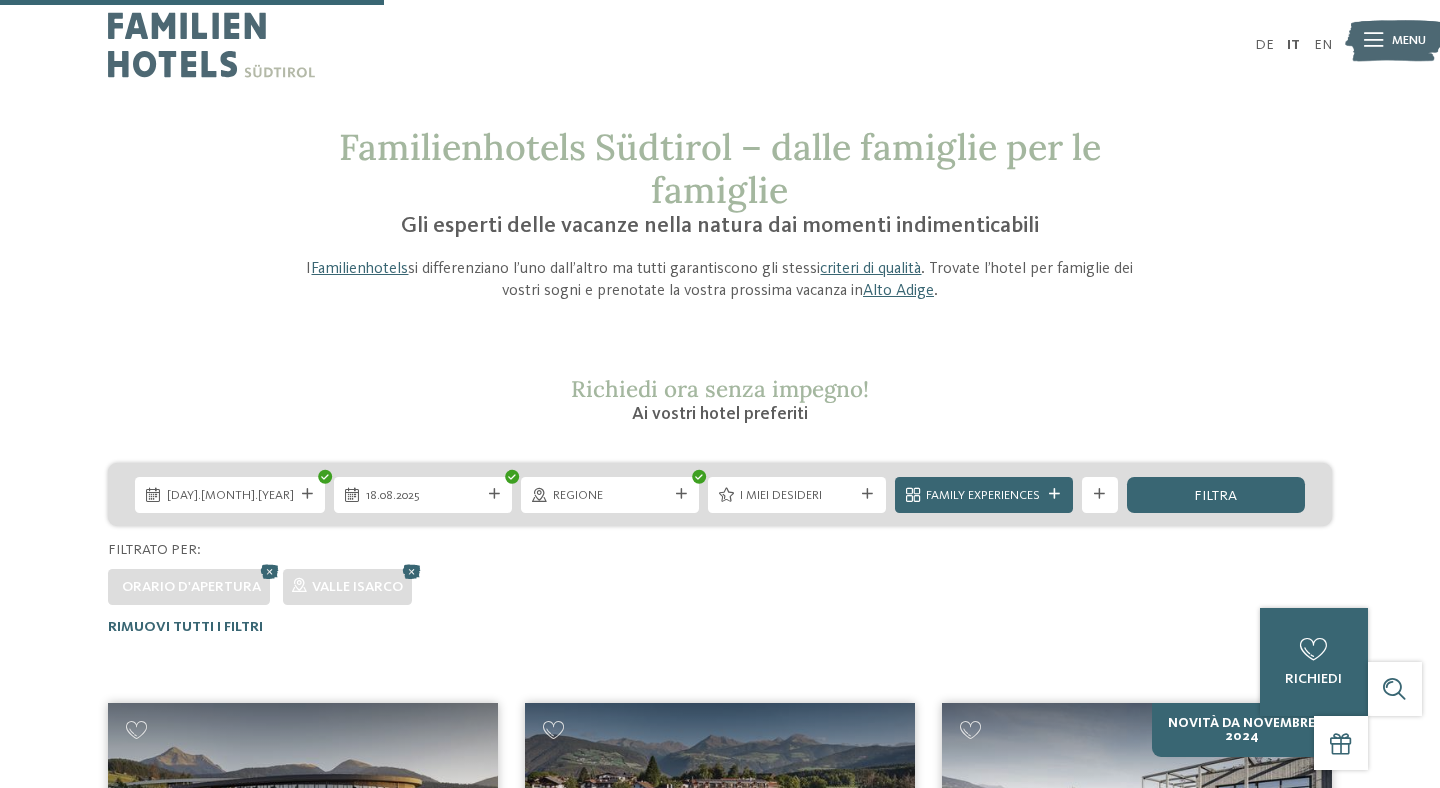 scroll, scrollTop: 579, scrollLeft: 0, axis: vertical 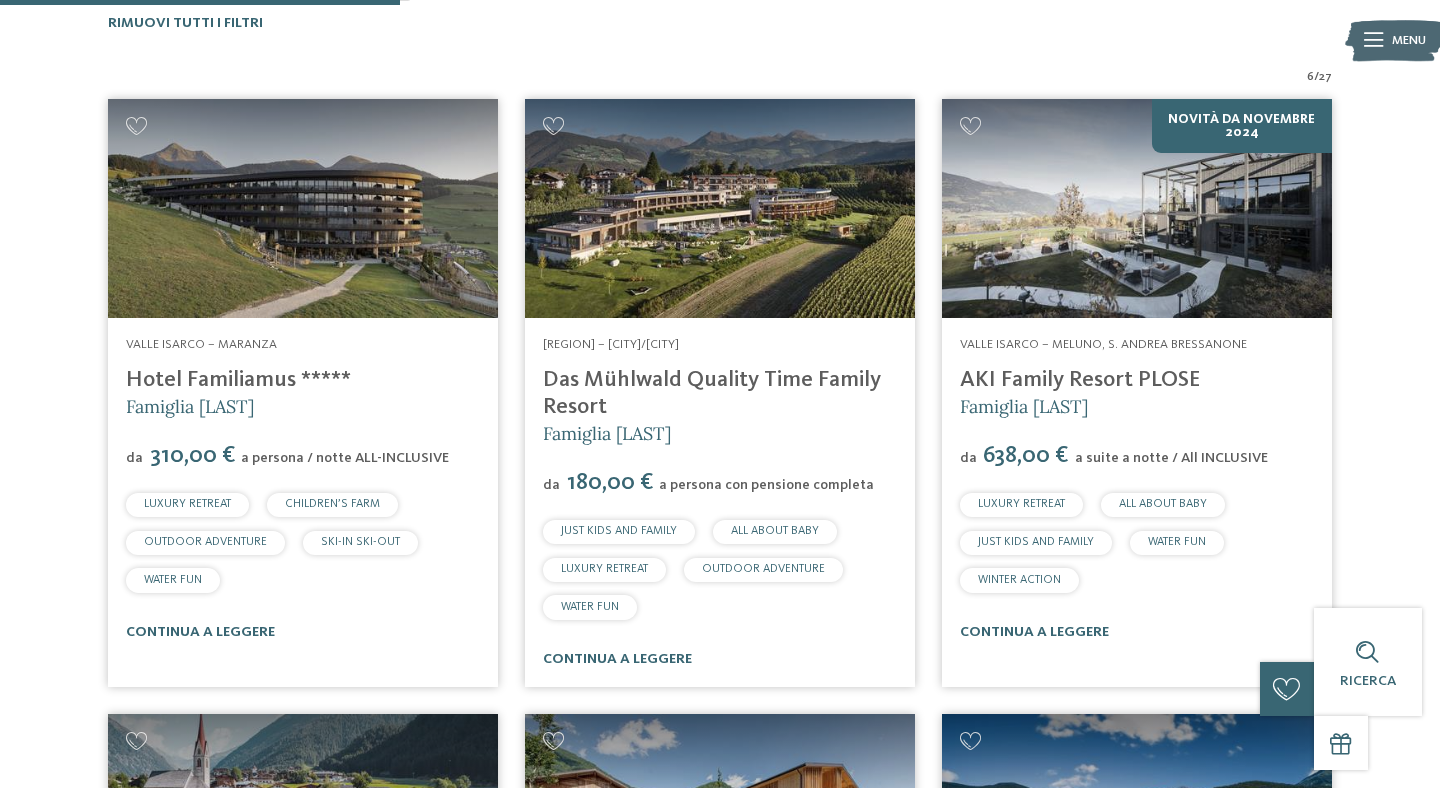 click on "[REGION] – [CITY]/[CITY]
Das Mühlwald Quality Time Family Resort
Famiglia [LAST]
da
[PRICE]" at bounding box center (719, 393) 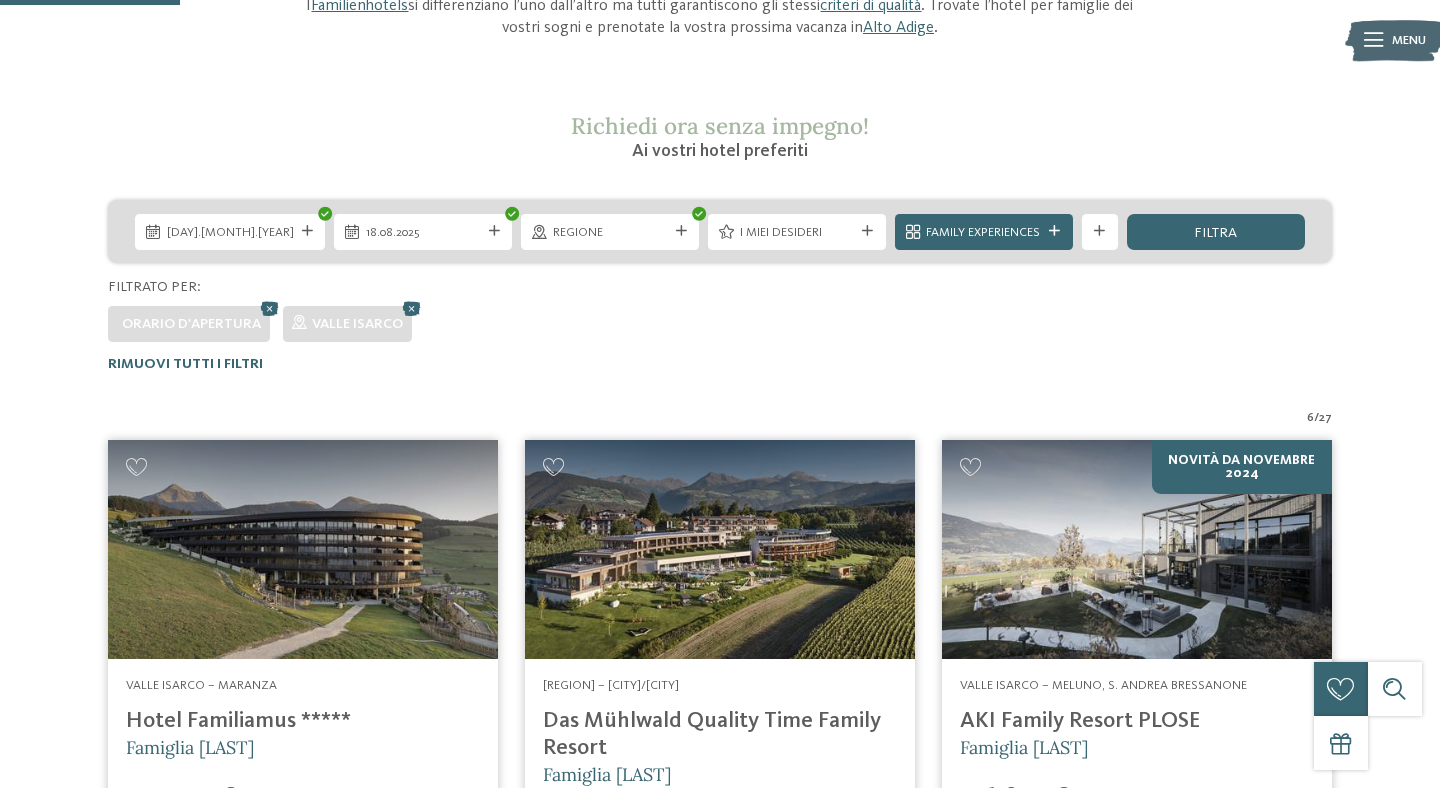 scroll, scrollTop: 253, scrollLeft: 0, axis: vertical 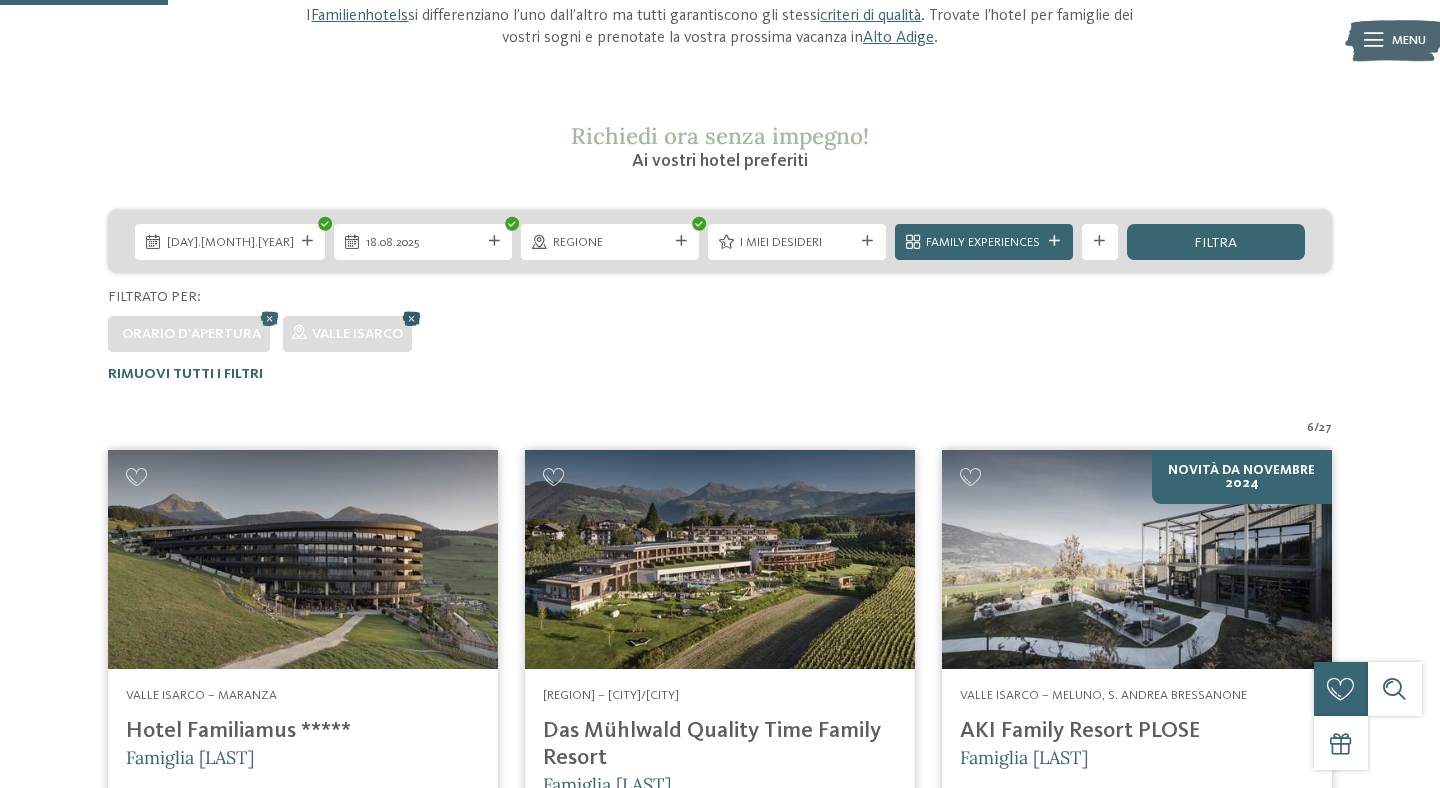 click at bounding box center (411, 318) 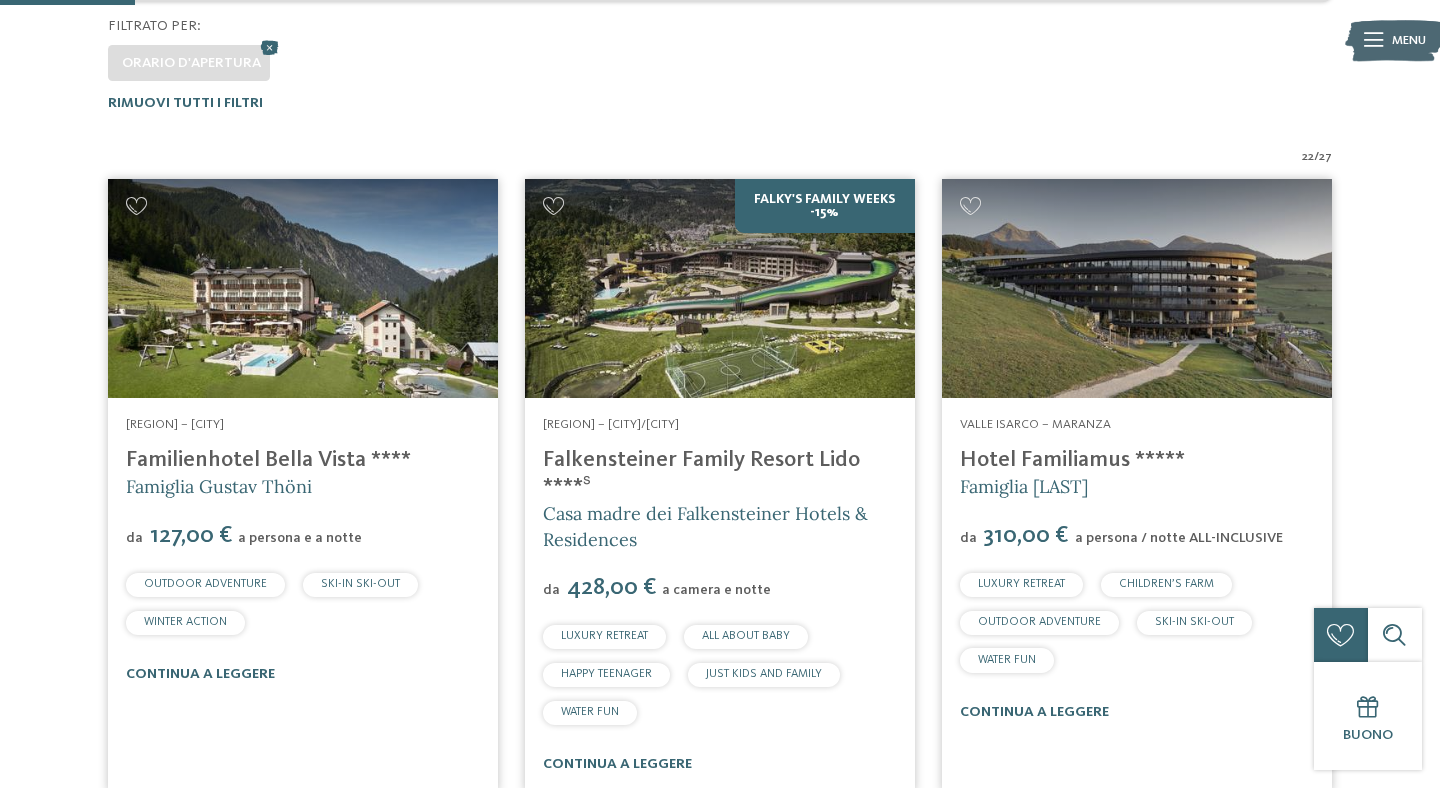 scroll, scrollTop: 509, scrollLeft: 0, axis: vertical 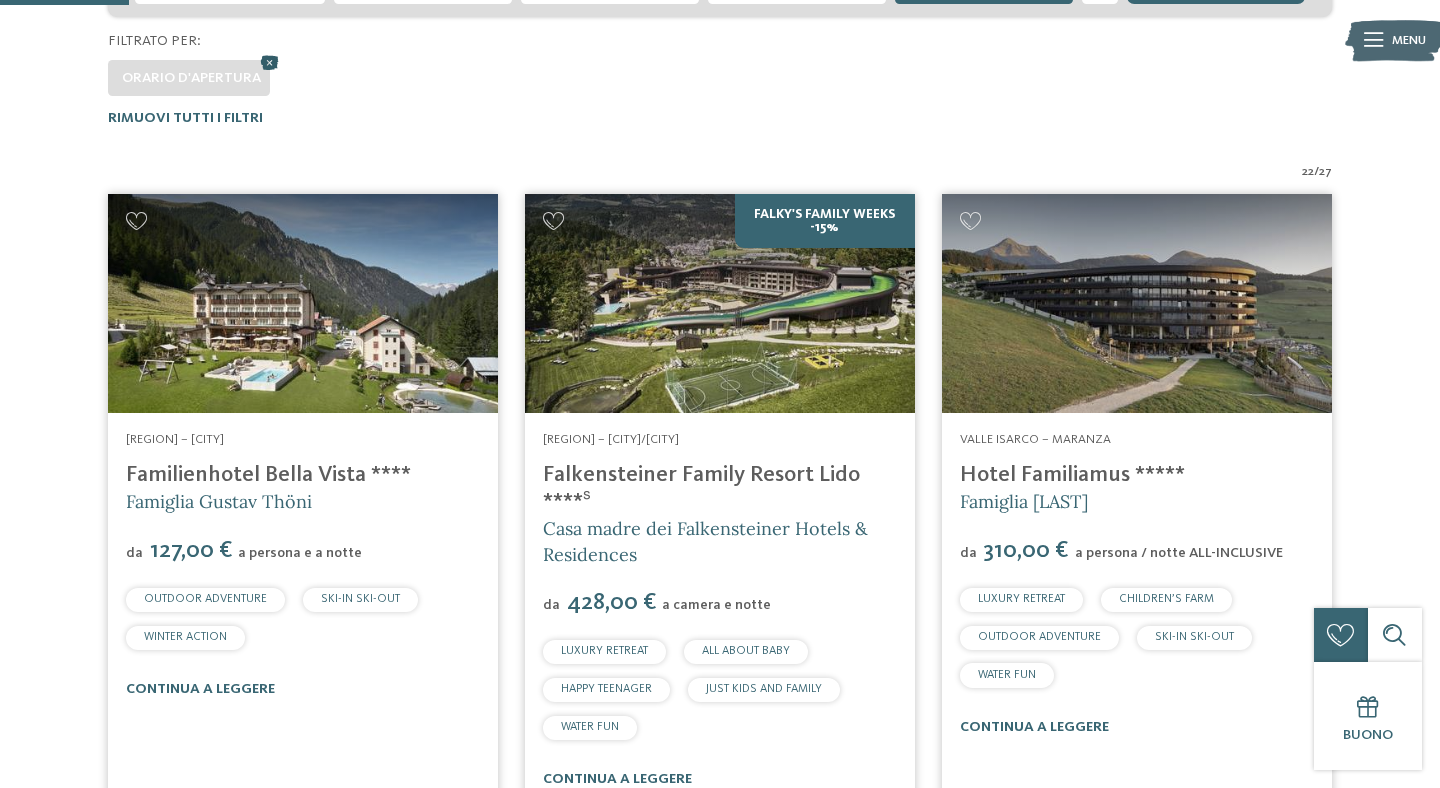click at bounding box center (269, 62) 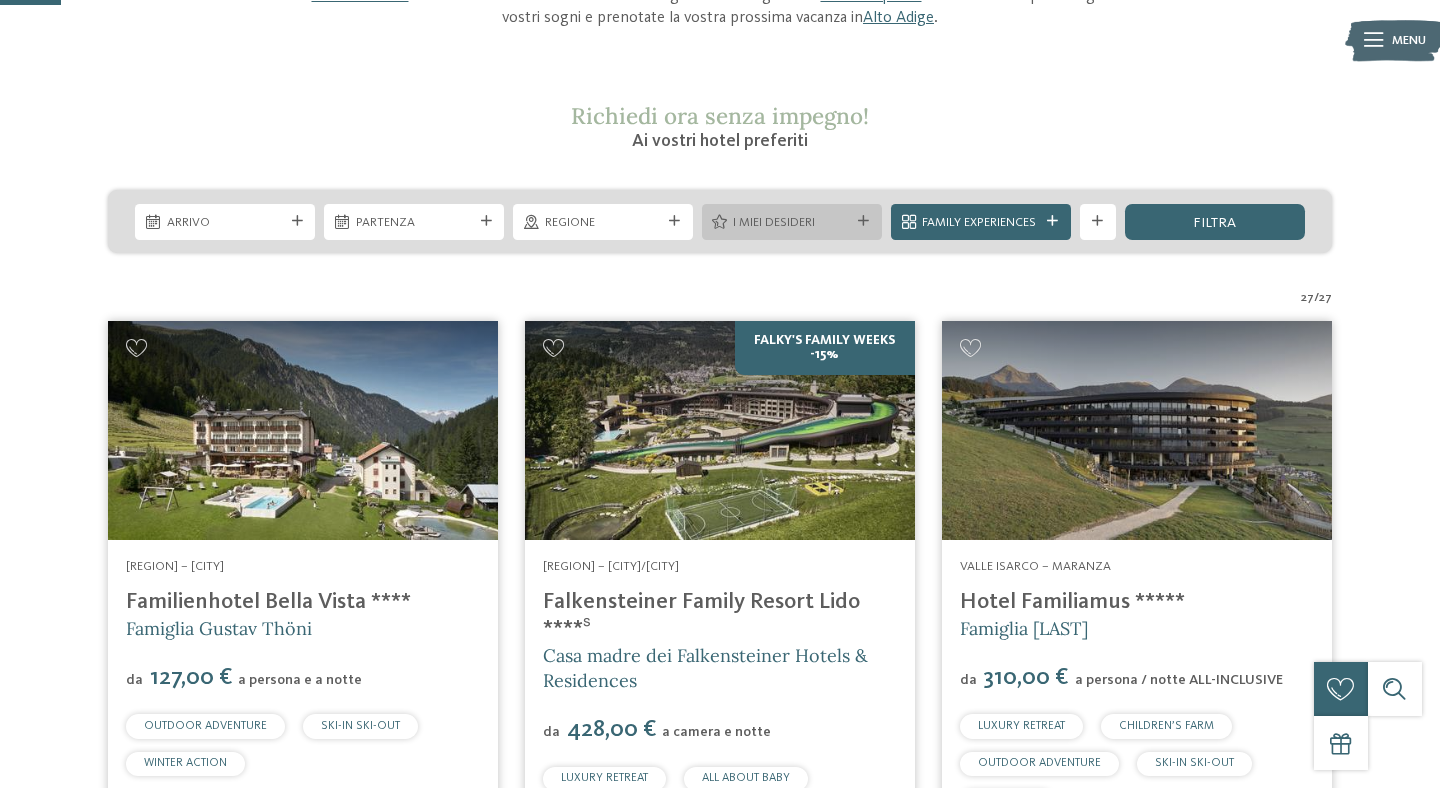 scroll, scrollTop: 267, scrollLeft: 0, axis: vertical 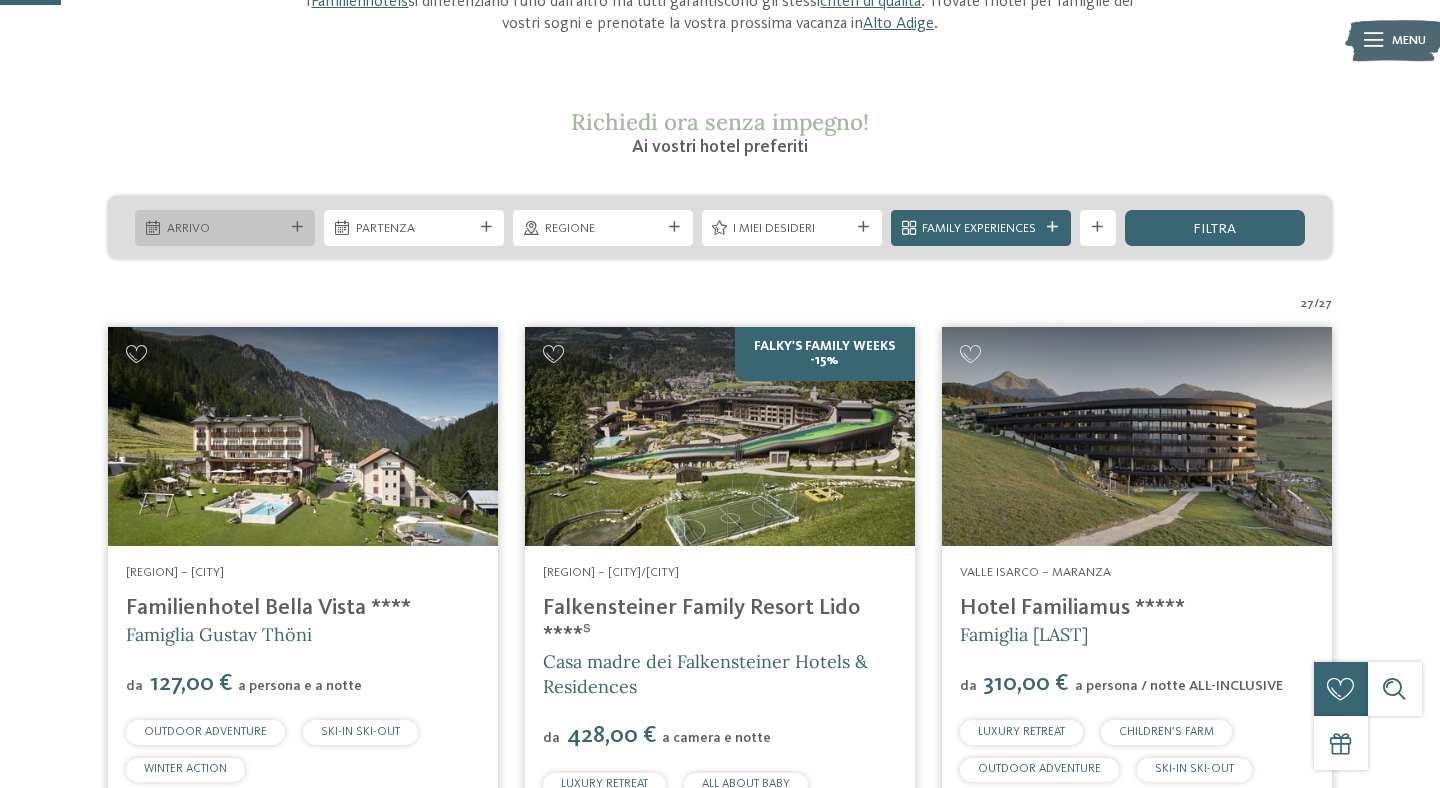 click on "Arrivo" at bounding box center [225, 229] 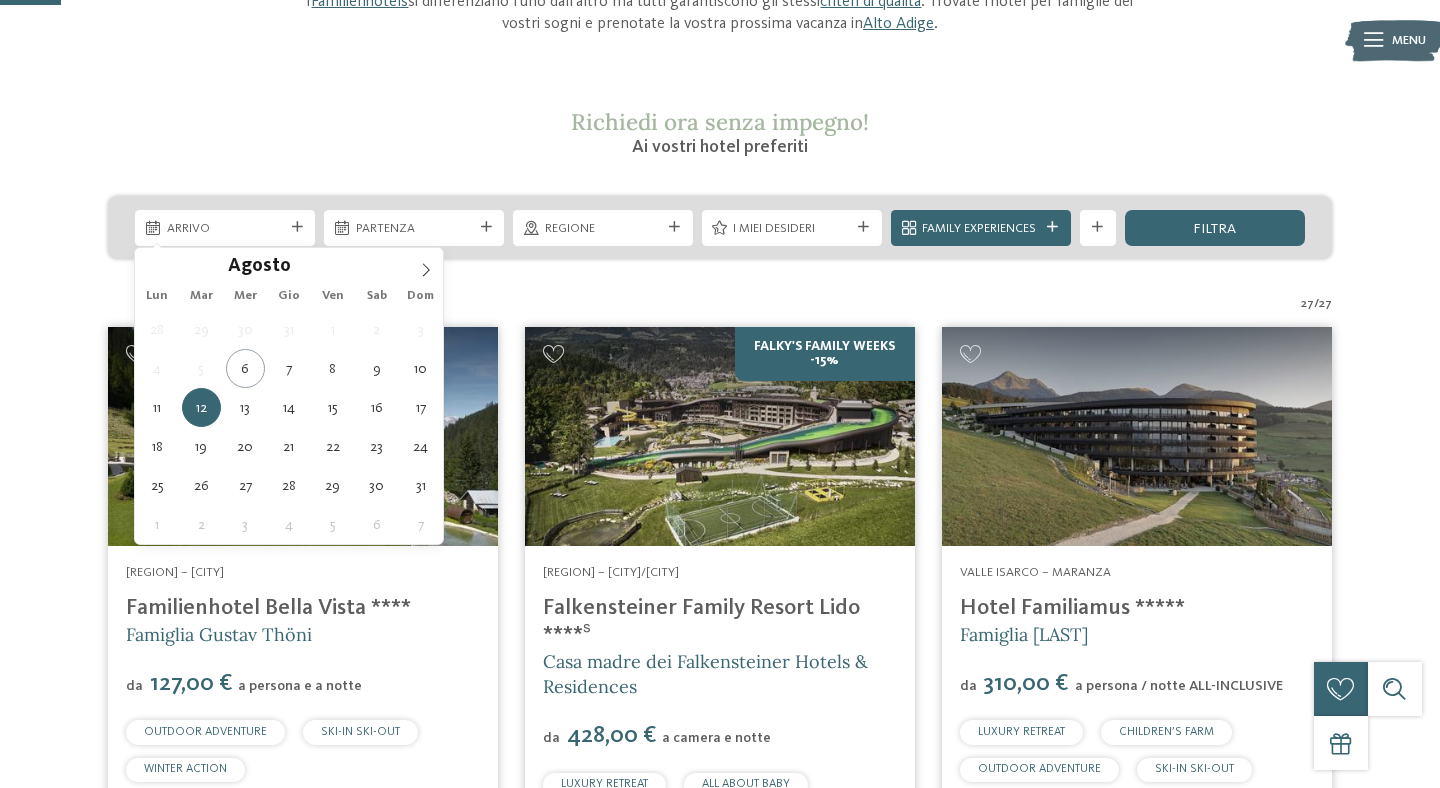 type on "12.08.2025" 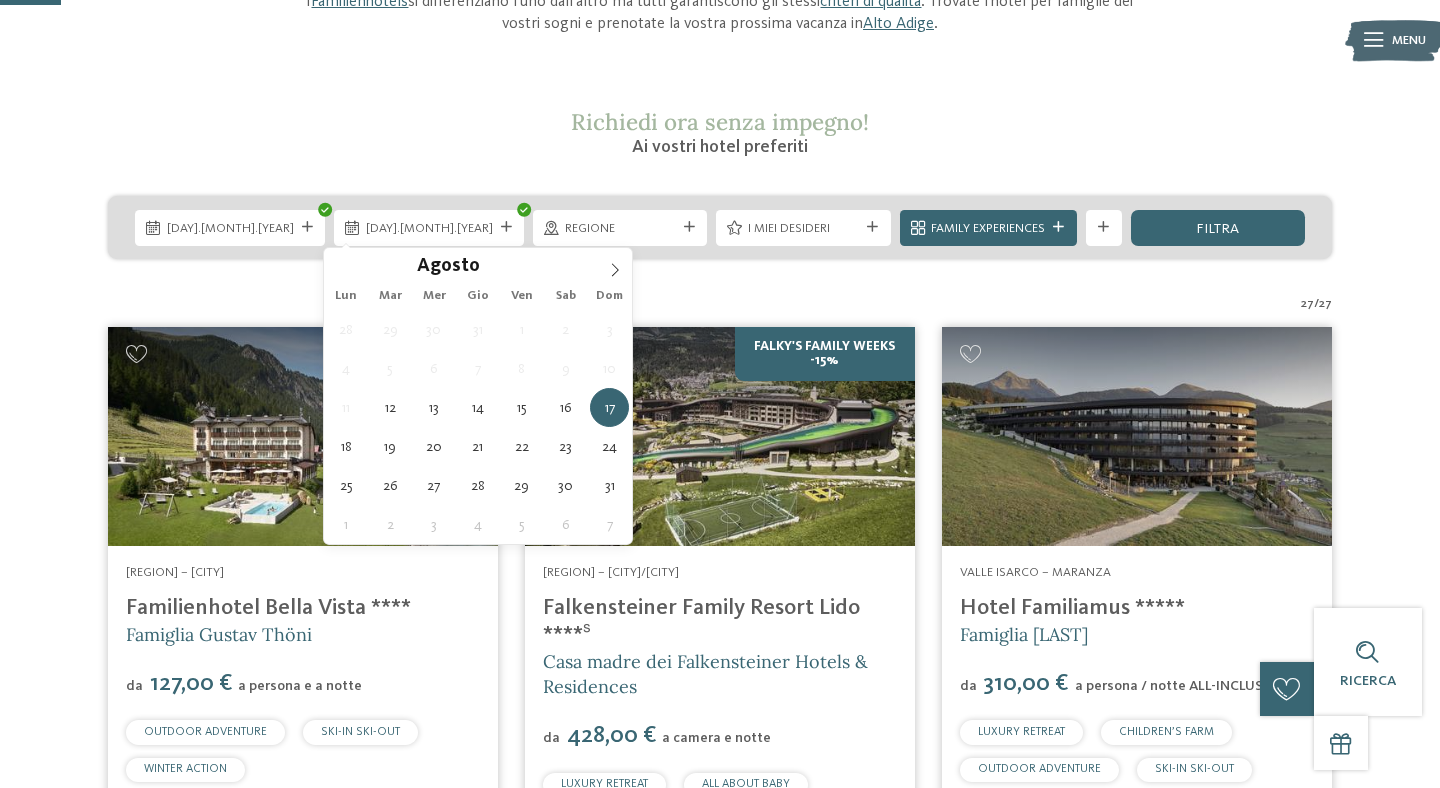 click on "17.08.2025" at bounding box center (429, 229) 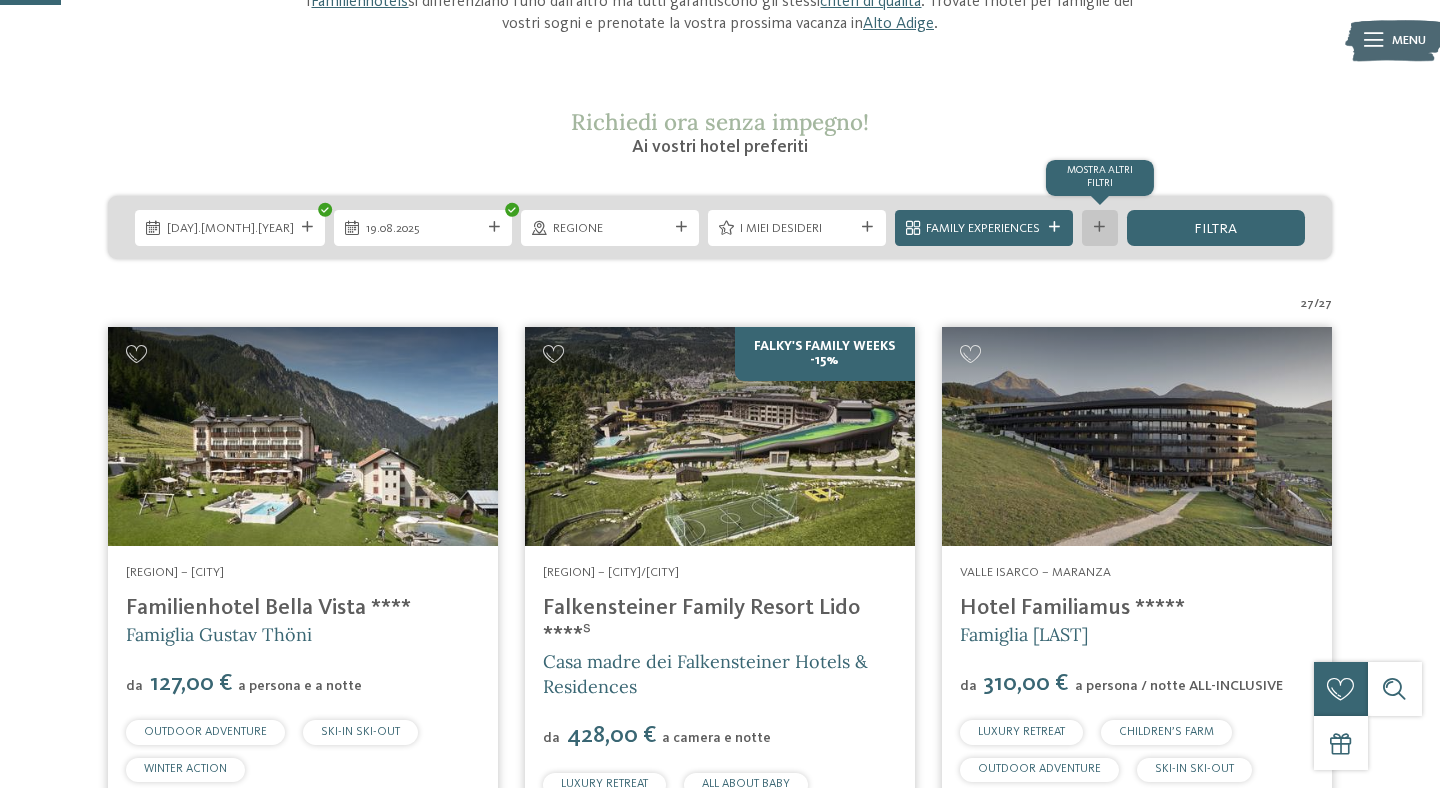 click at bounding box center (1099, 227) 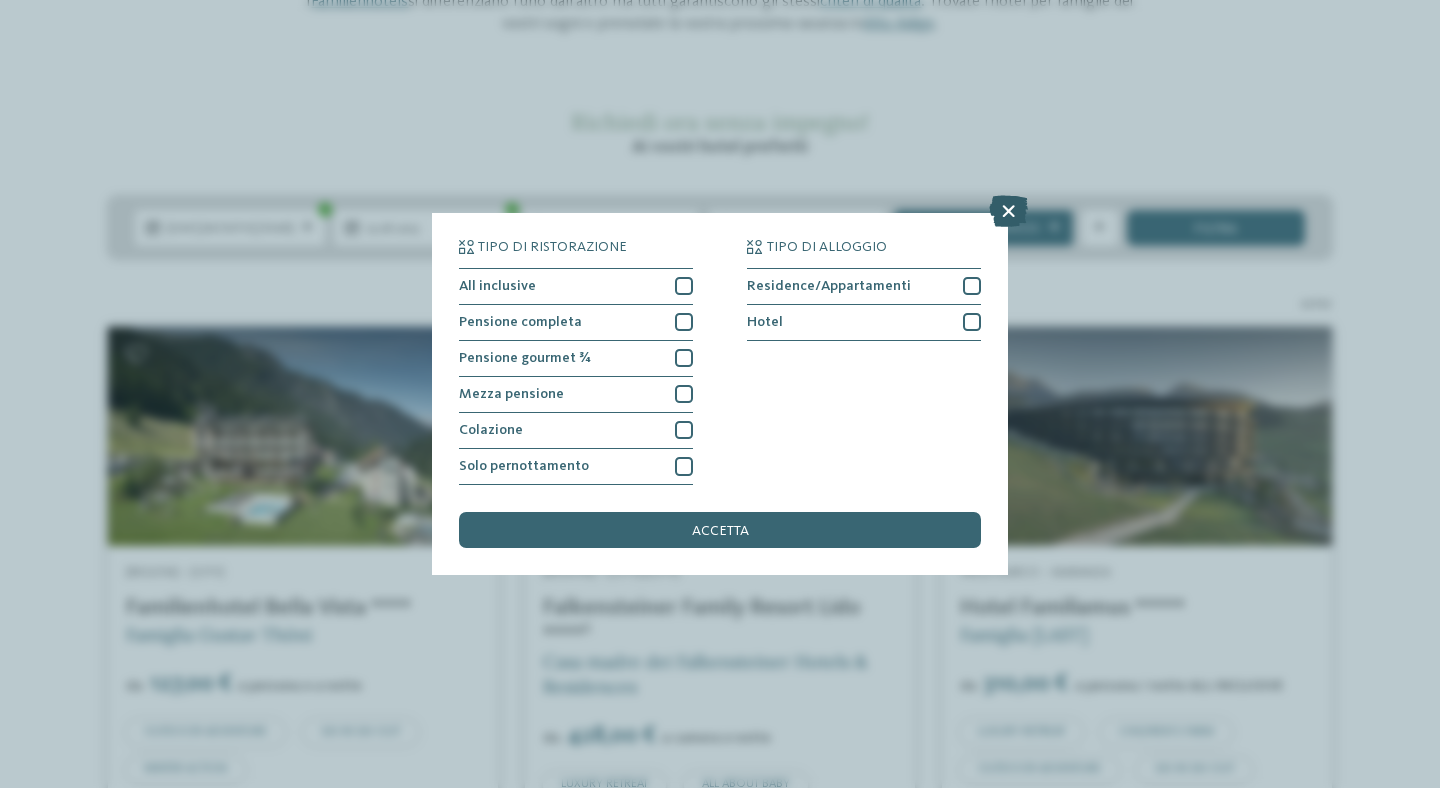 click at bounding box center (1008, 211) 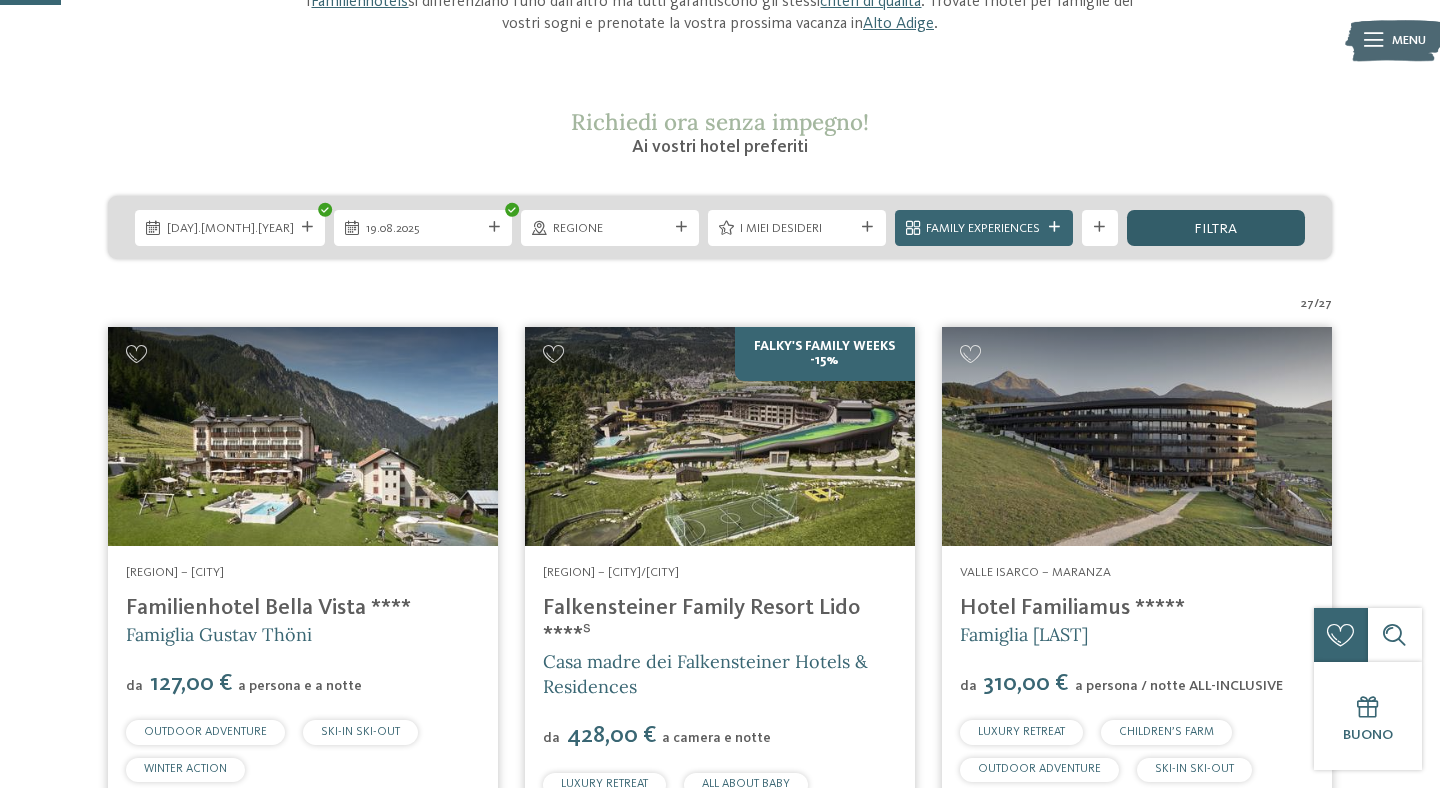 click on "filtra" at bounding box center (1215, 229) 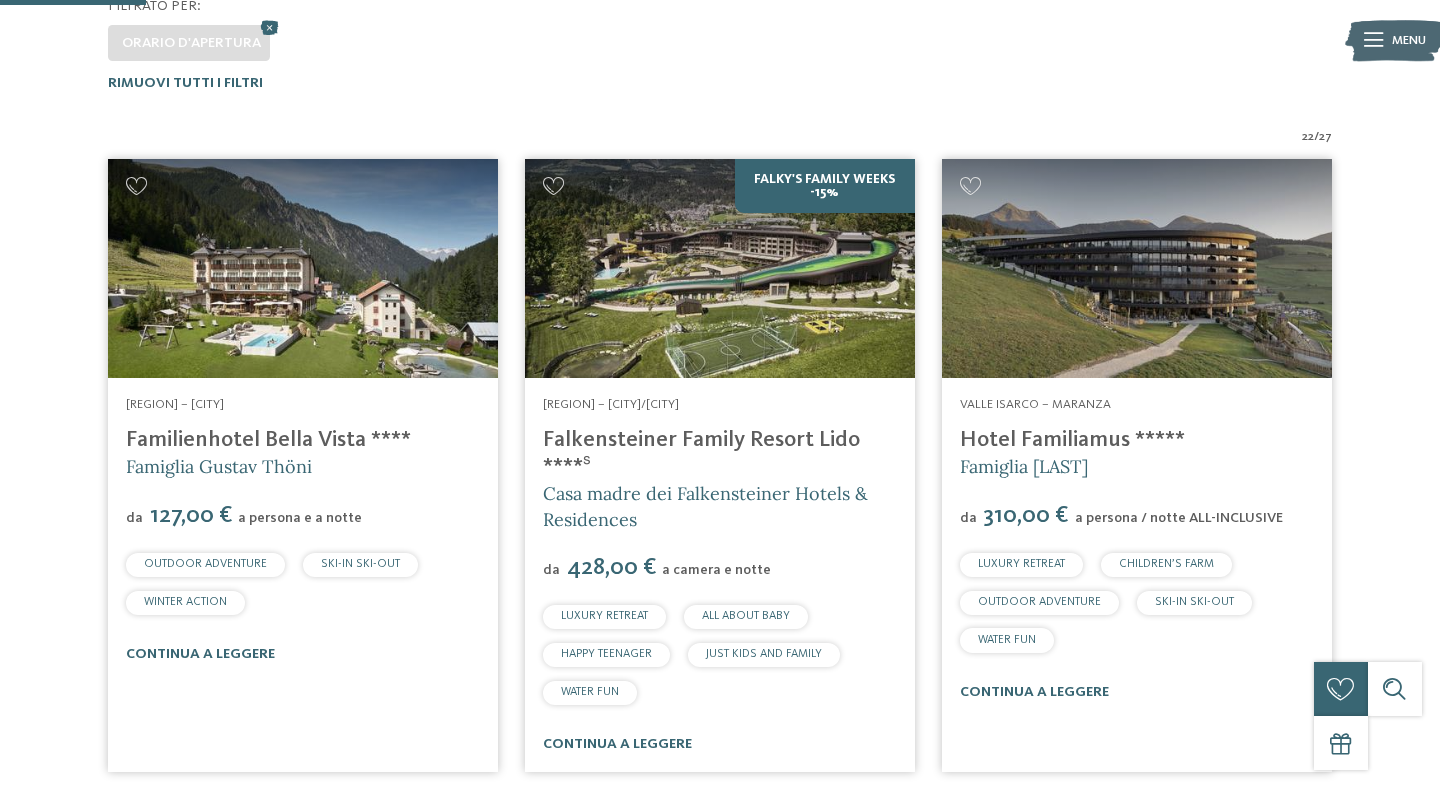 scroll, scrollTop: 541, scrollLeft: 0, axis: vertical 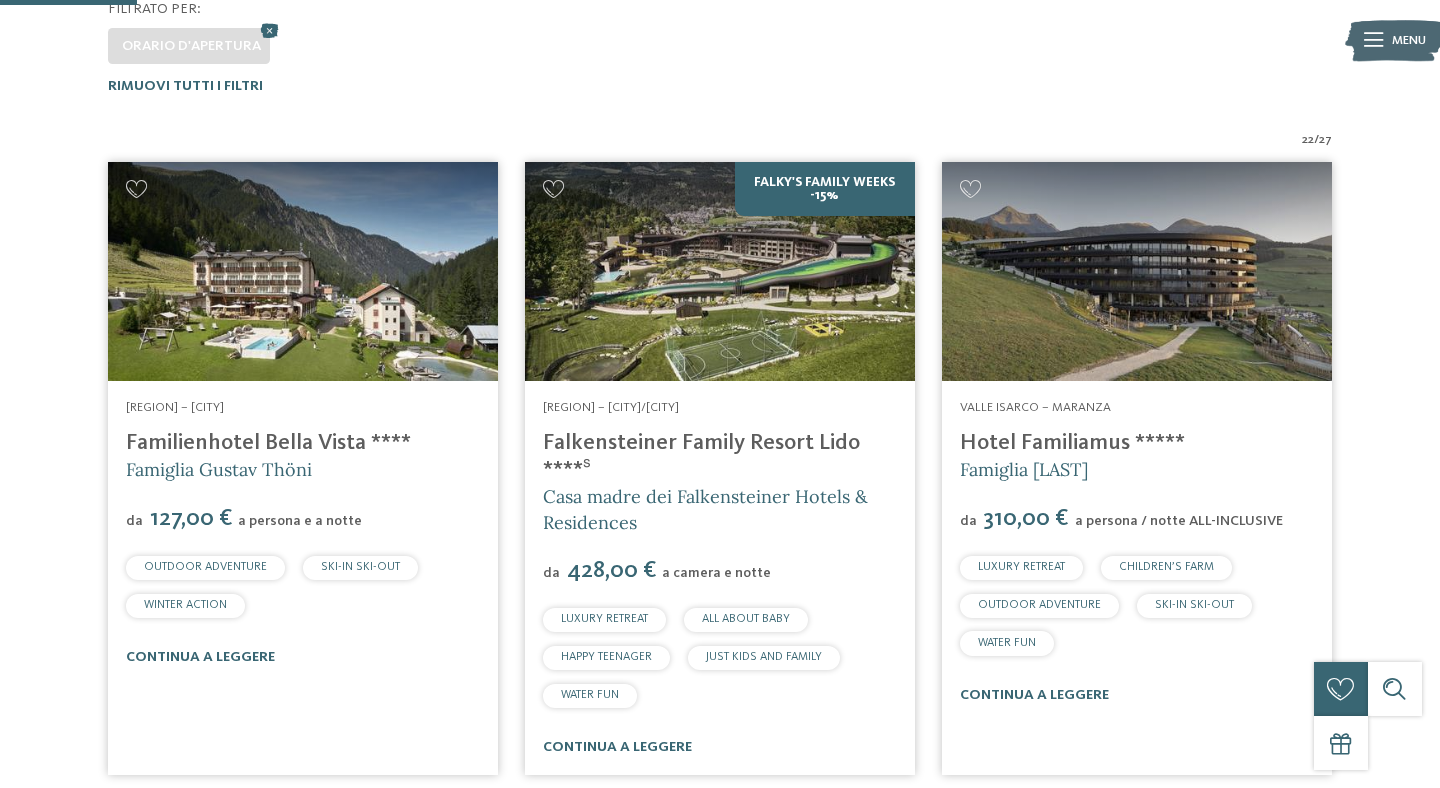 click on "Familienhotel Bella Vista ****" at bounding box center (268, 443) 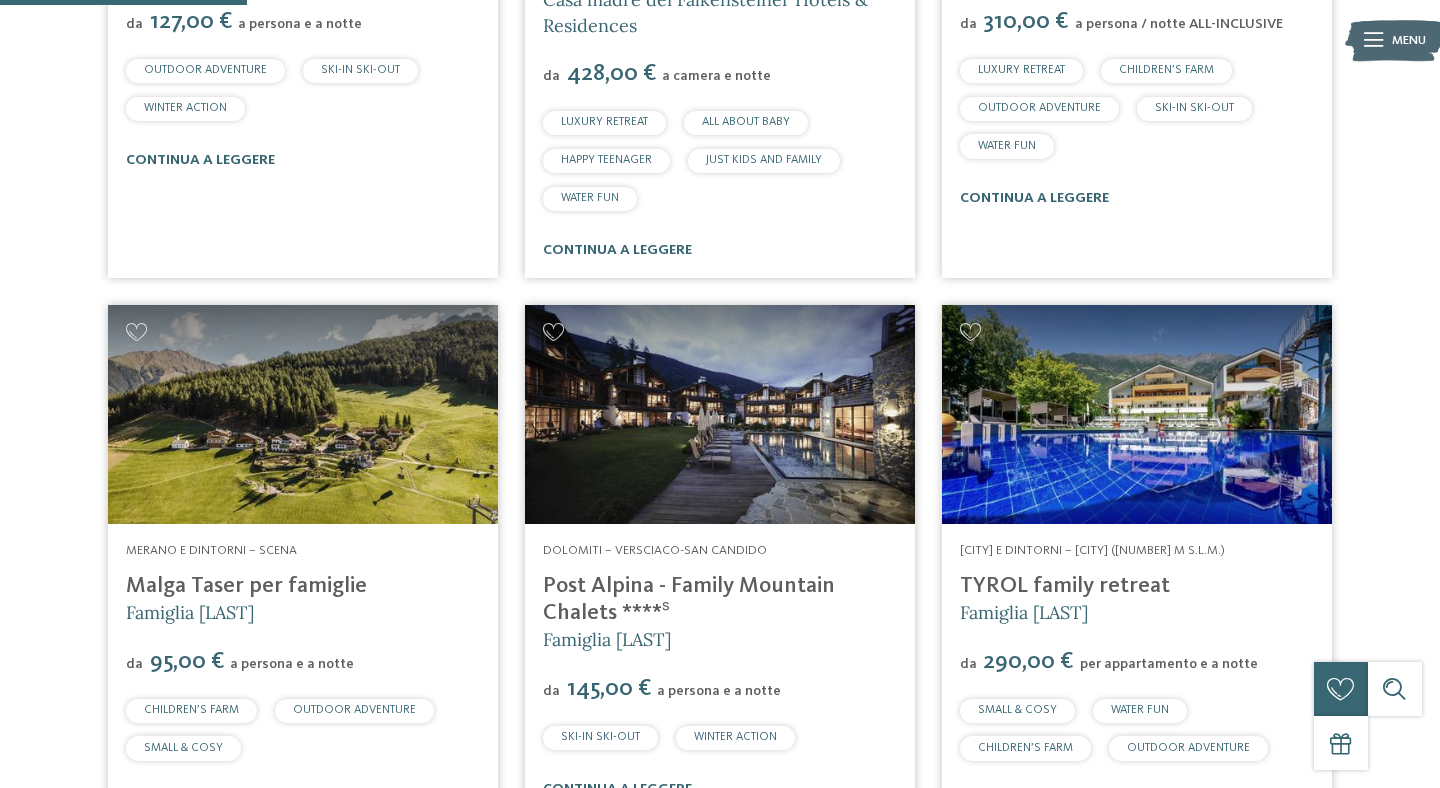 scroll, scrollTop: 1045, scrollLeft: 0, axis: vertical 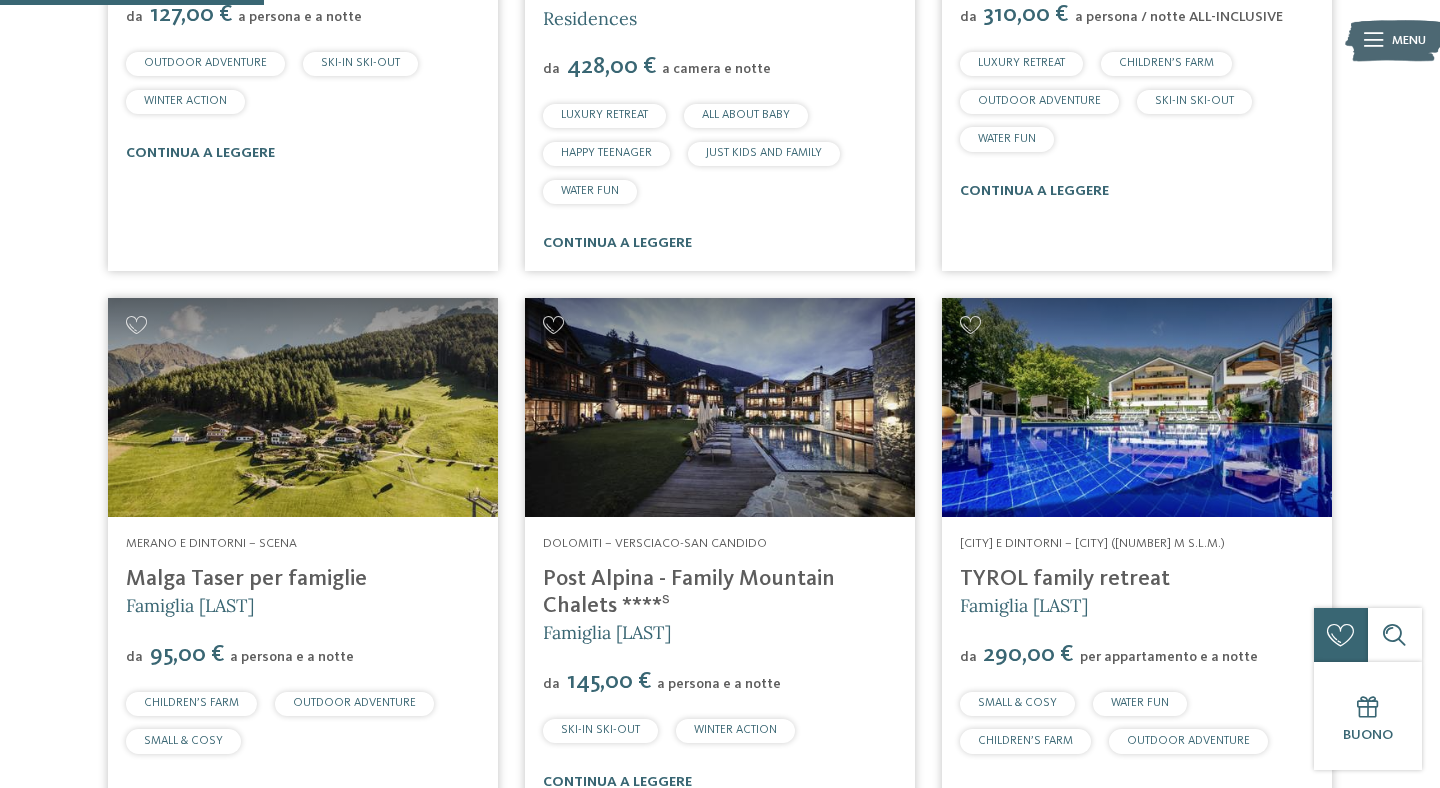 click on "Post Alpina - Family Mountain Chalets ****ˢ" at bounding box center (689, 592) 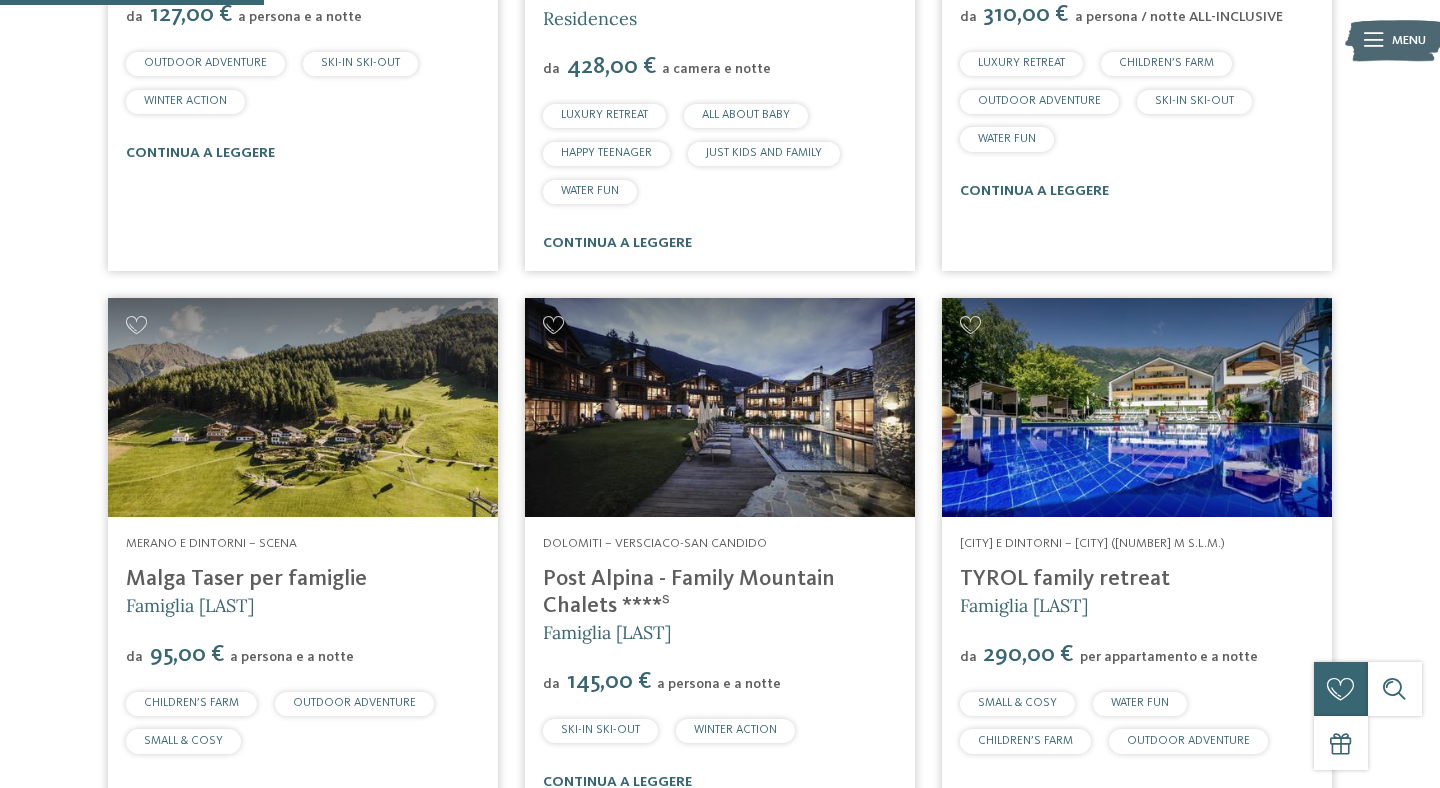 click on "Dolomiti – Versciaco-San Candido
Post Alpina - Family Mountain Chalets ****ˢ
Famiglia Wachtler
da
SKI-IN SKI-OUT" at bounding box center [719, 559] 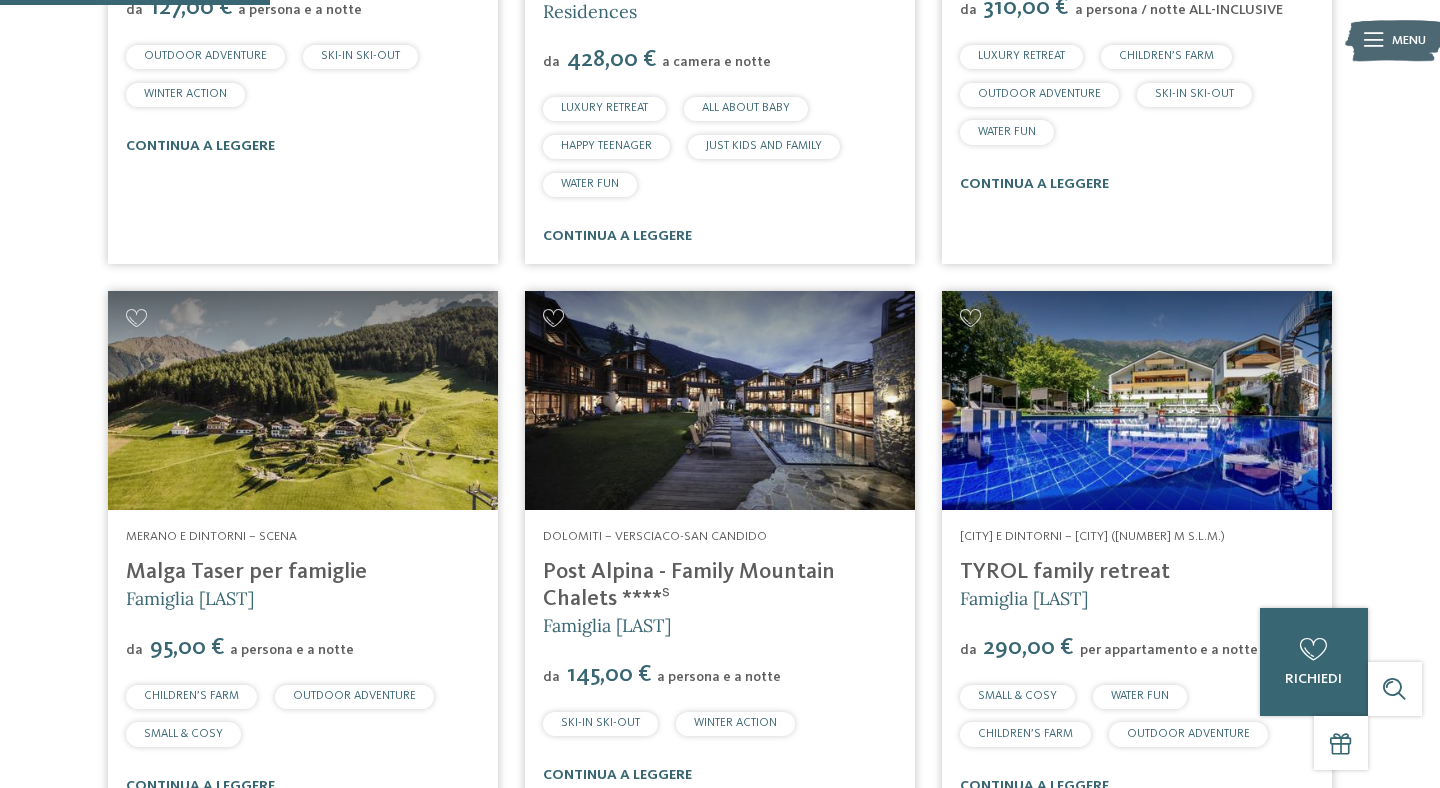 scroll, scrollTop: 1073, scrollLeft: 0, axis: vertical 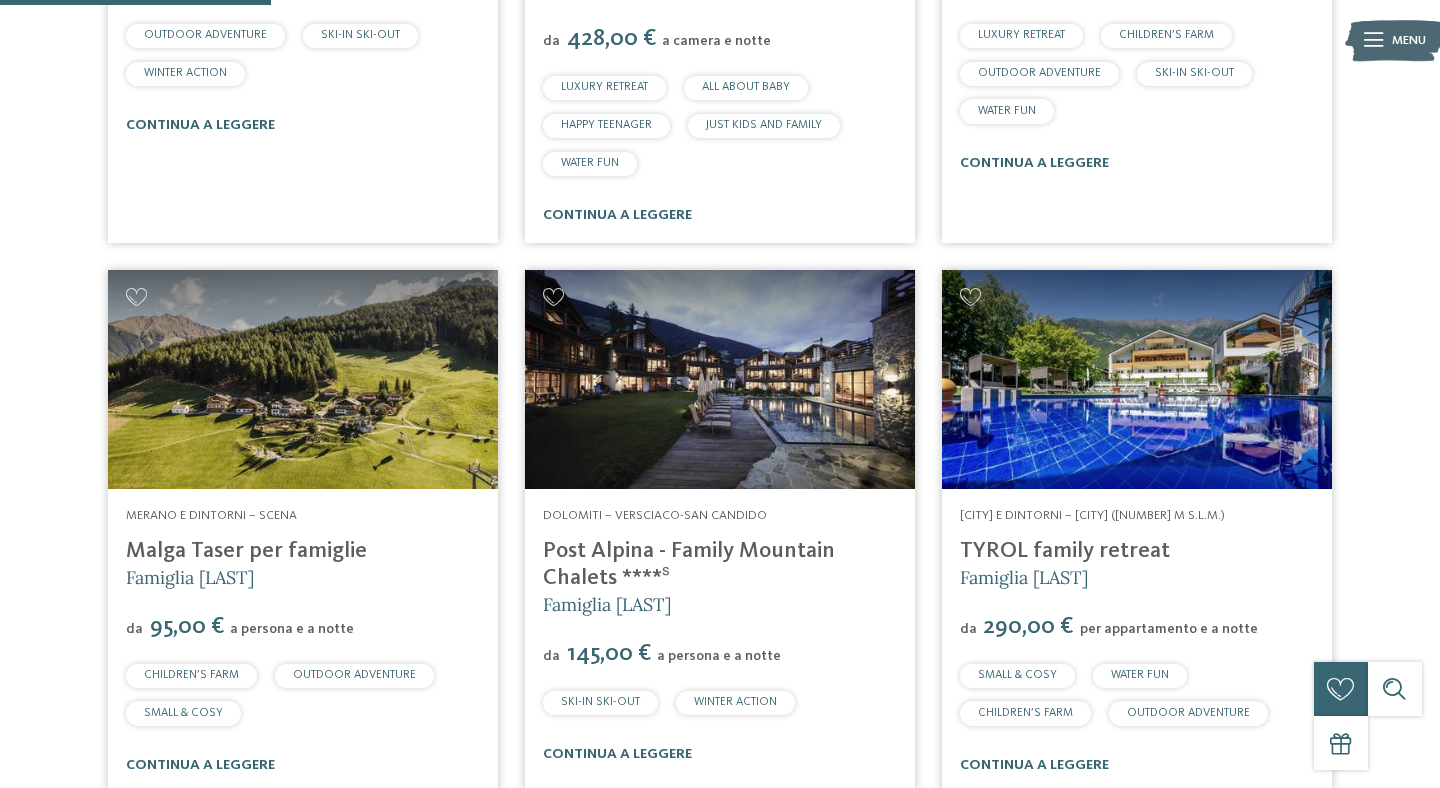 click on "22
/
27
Val Venosta – Trafoi
Familienhotel Bella Vista ****
Famiglia Gustav Thöni
da
da" at bounding box center [720, 1973] 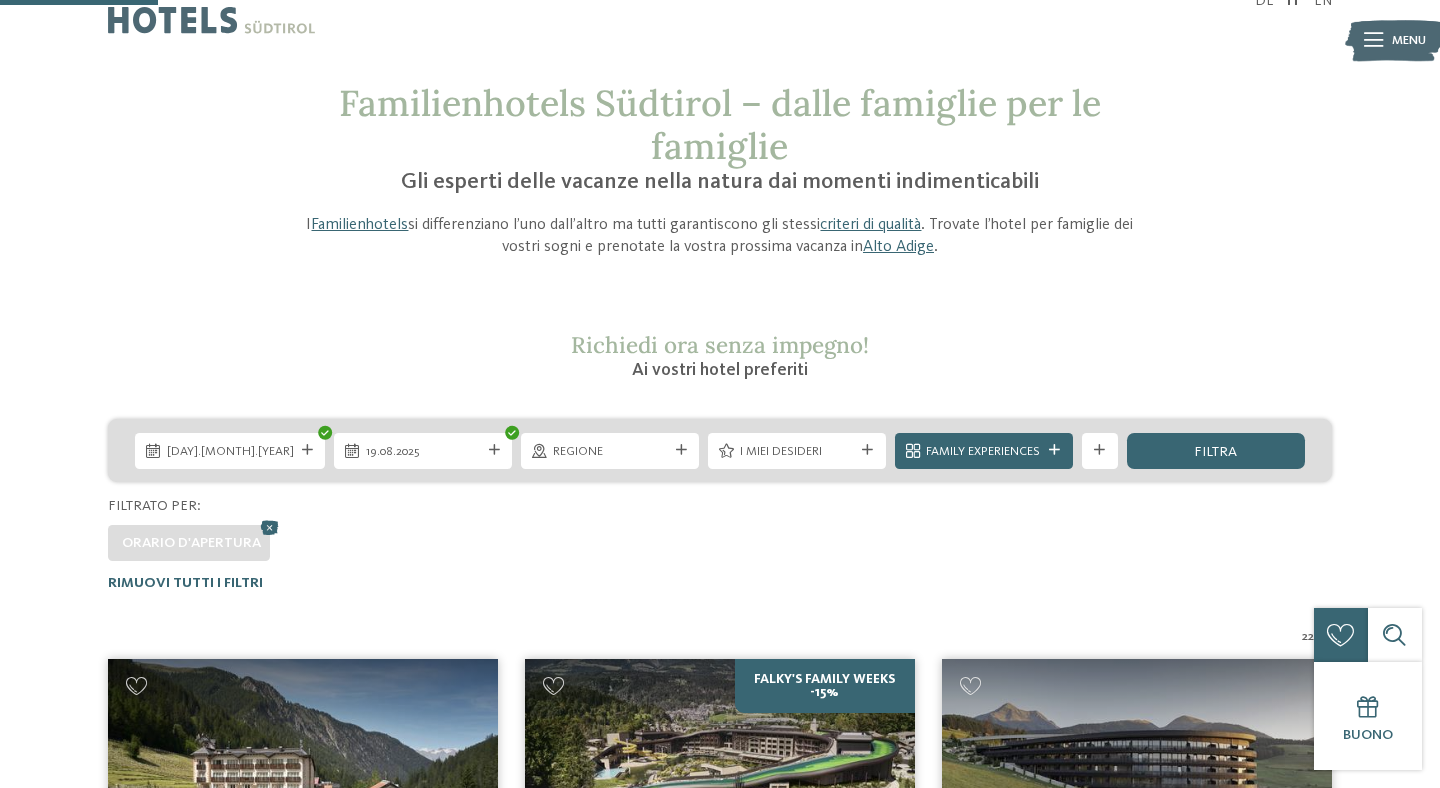 scroll, scrollTop: 0, scrollLeft: 0, axis: both 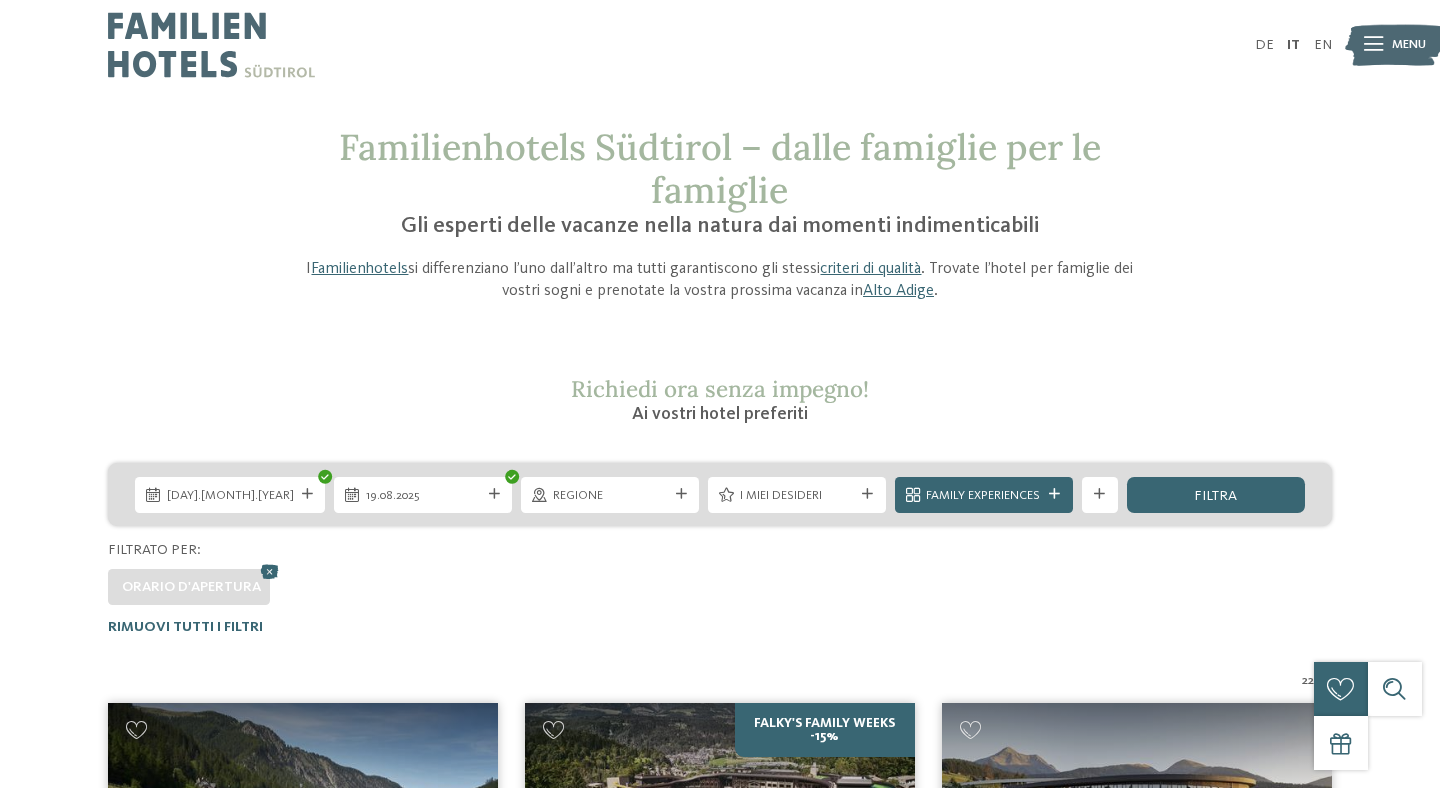 click on "Regione" at bounding box center (610, 496) 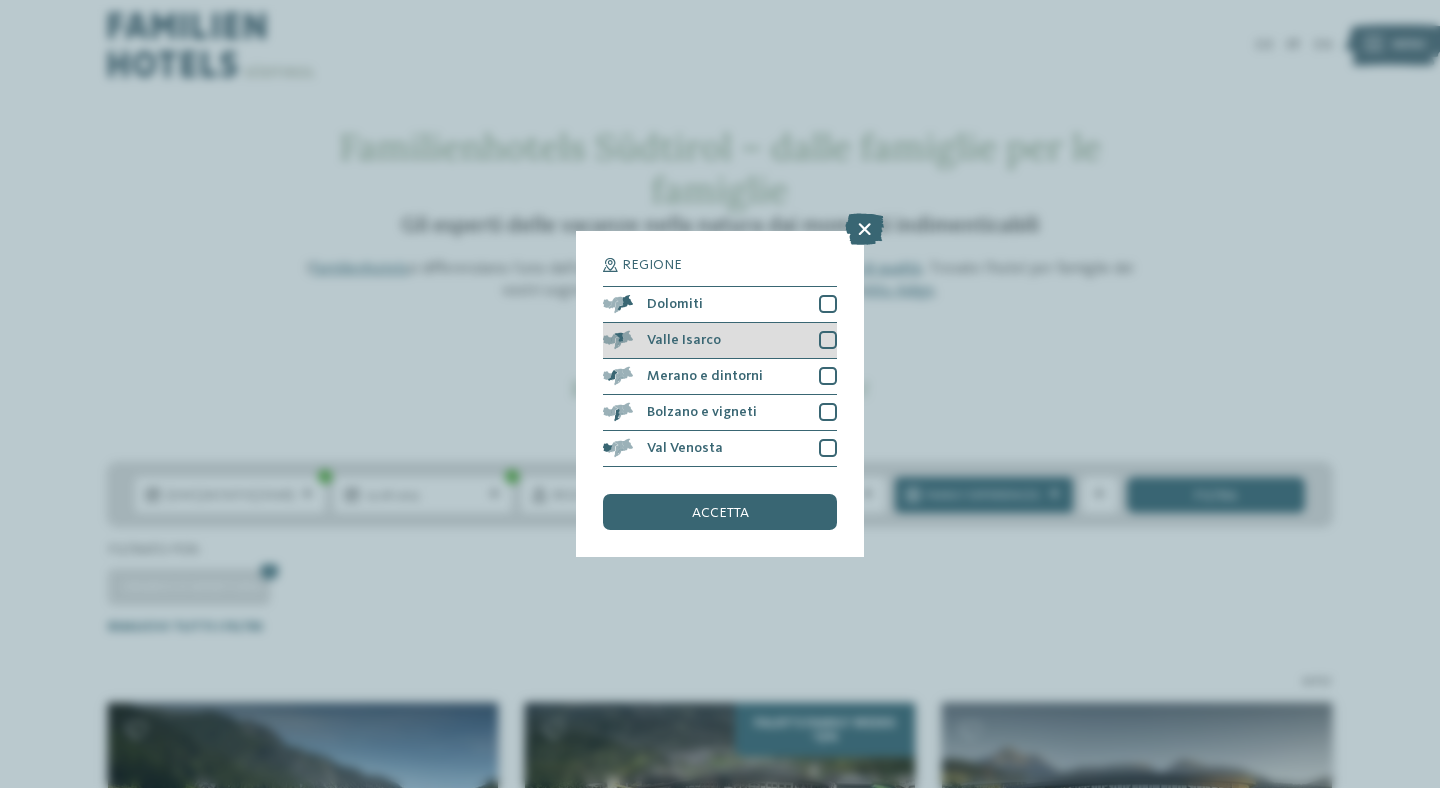 click at bounding box center (828, 340) 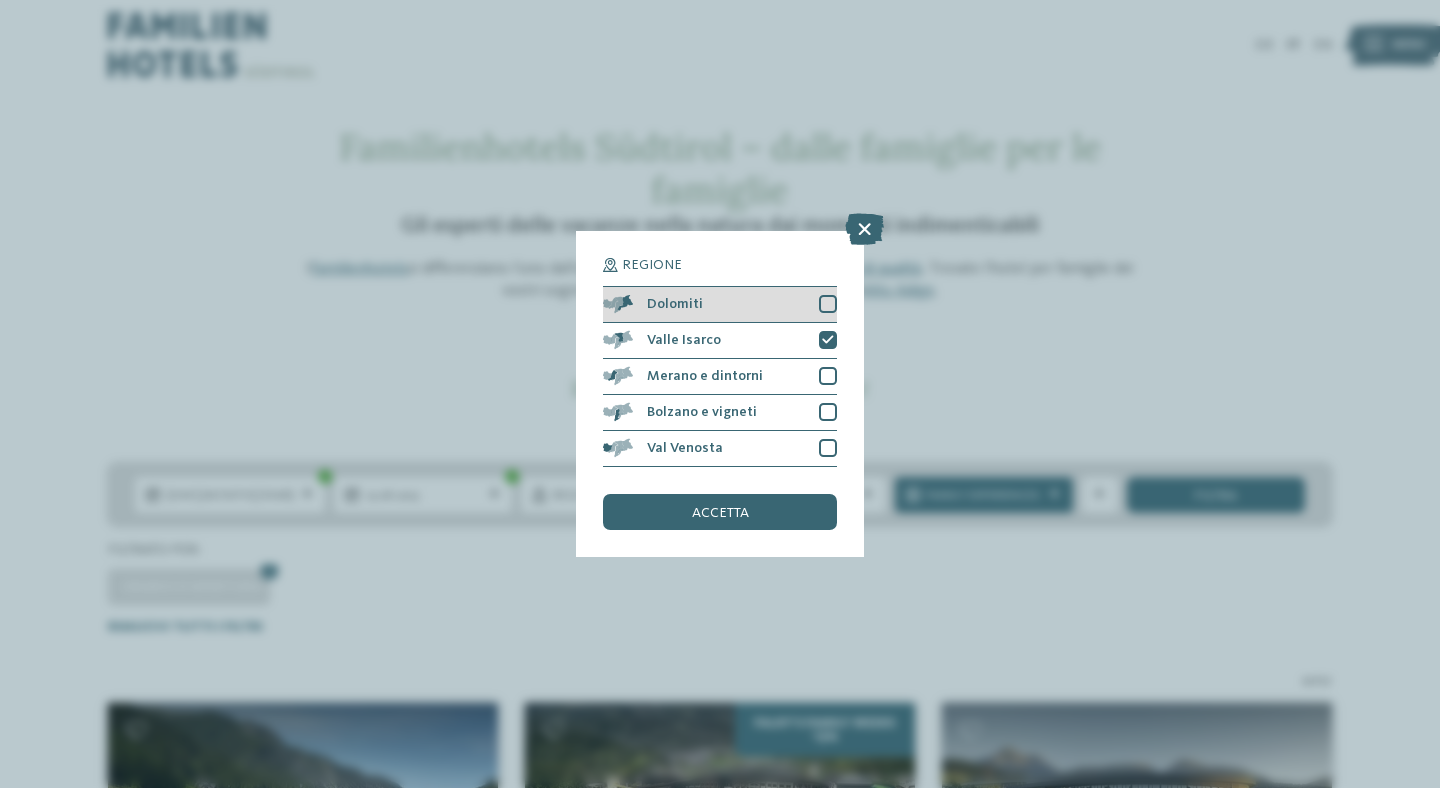 click at bounding box center (828, 304) 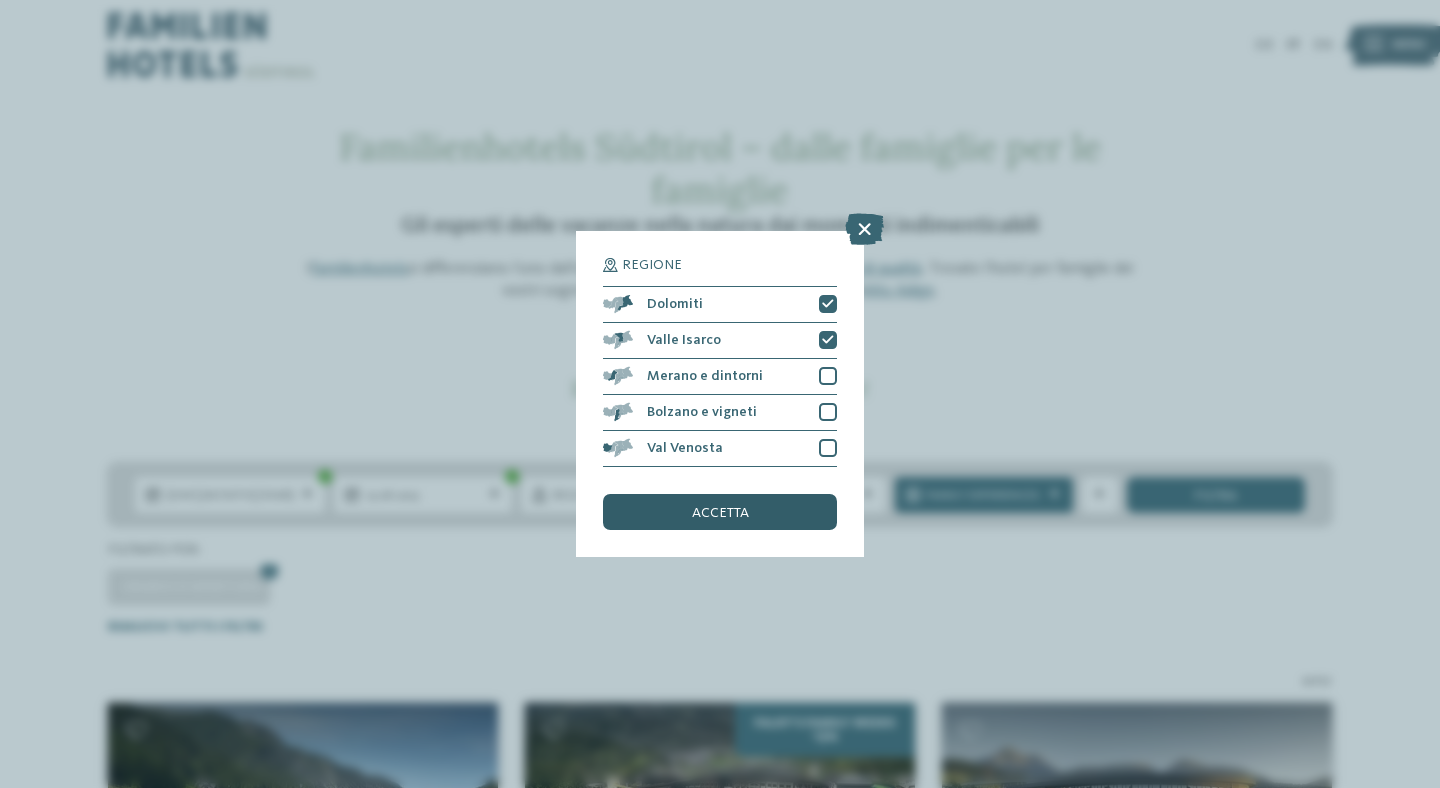 click on "accetta" at bounding box center (720, 513) 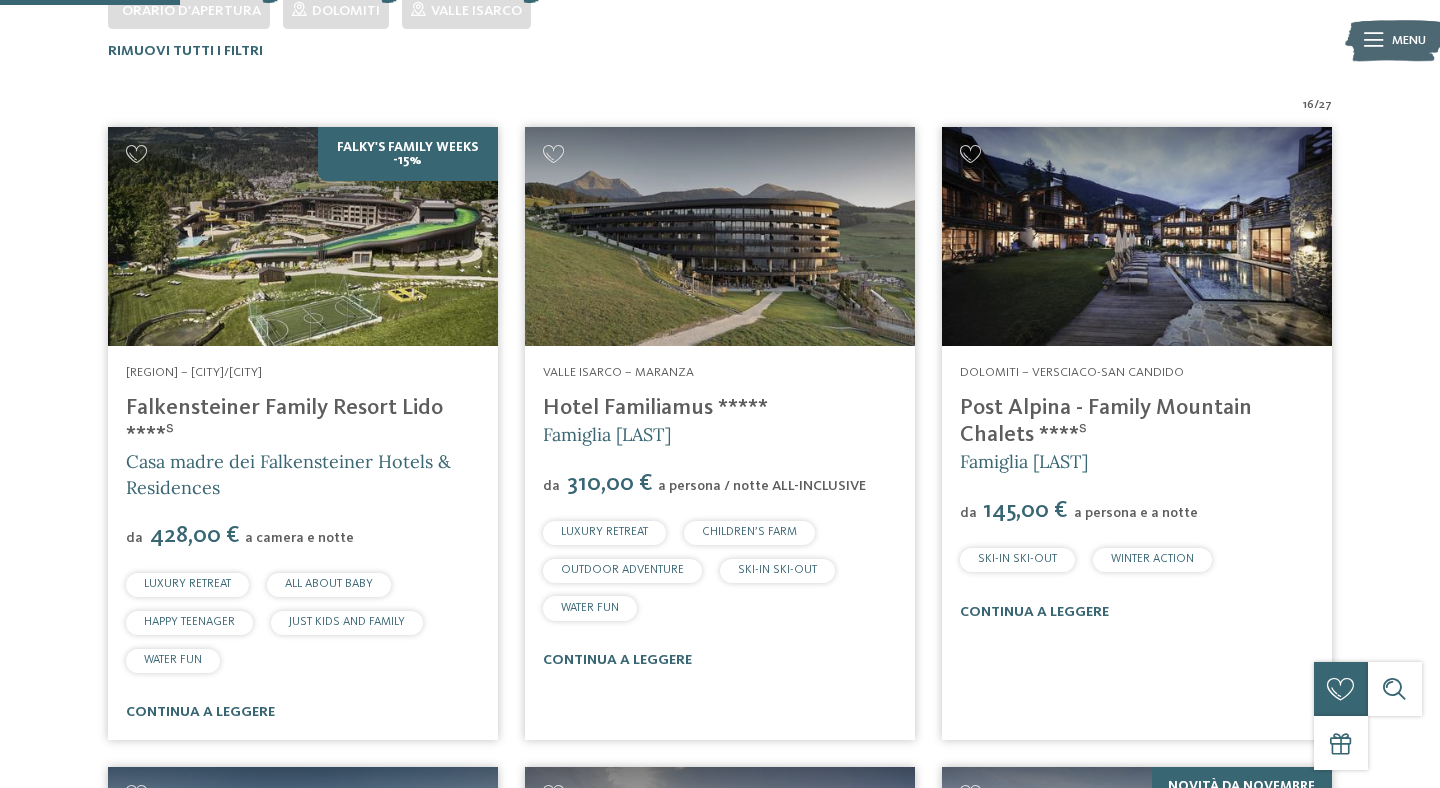 scroll, scrollTop: 579, scrollLeft: 0, axis: vertical 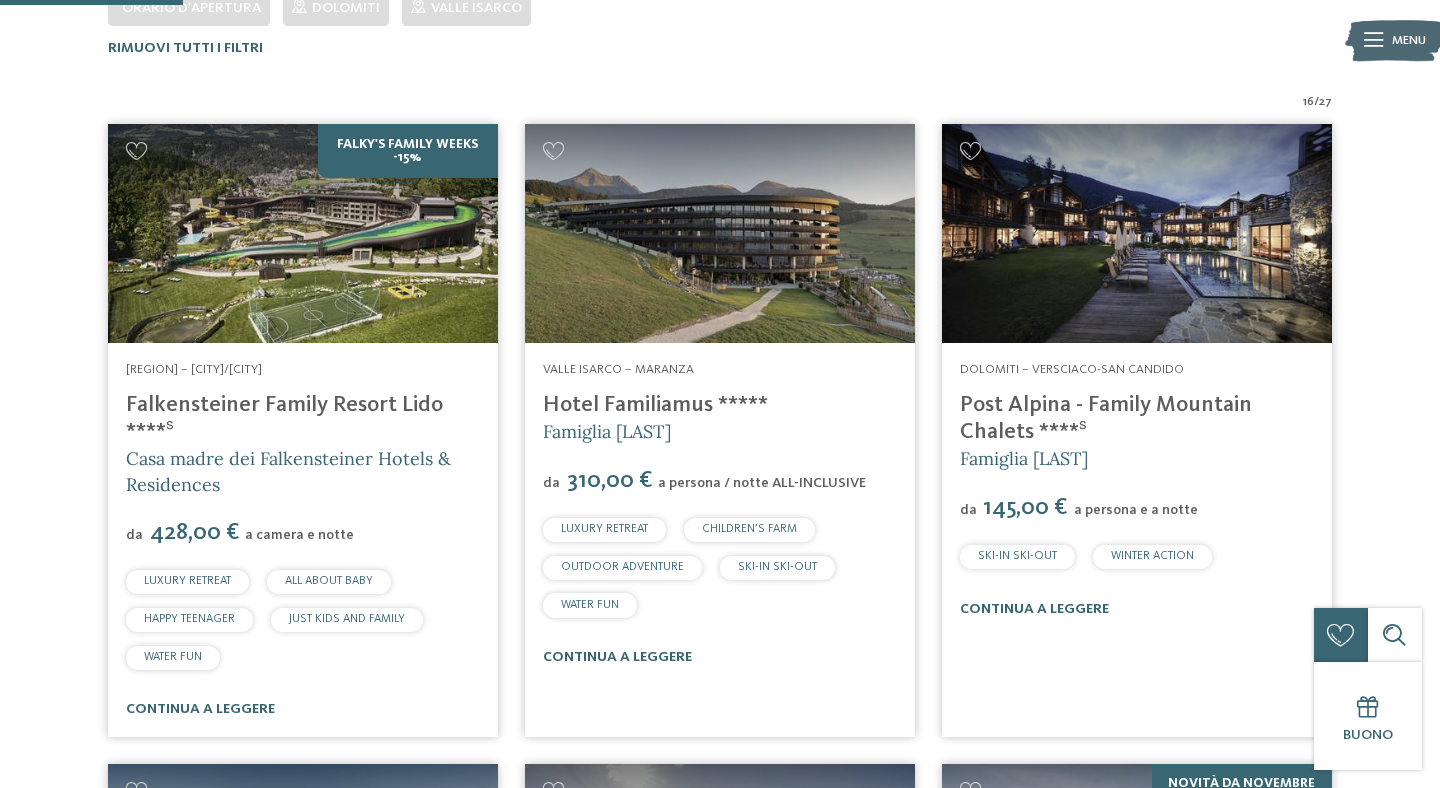 click on "Hotel Familiamus *****" at bounding box center [655, 405] 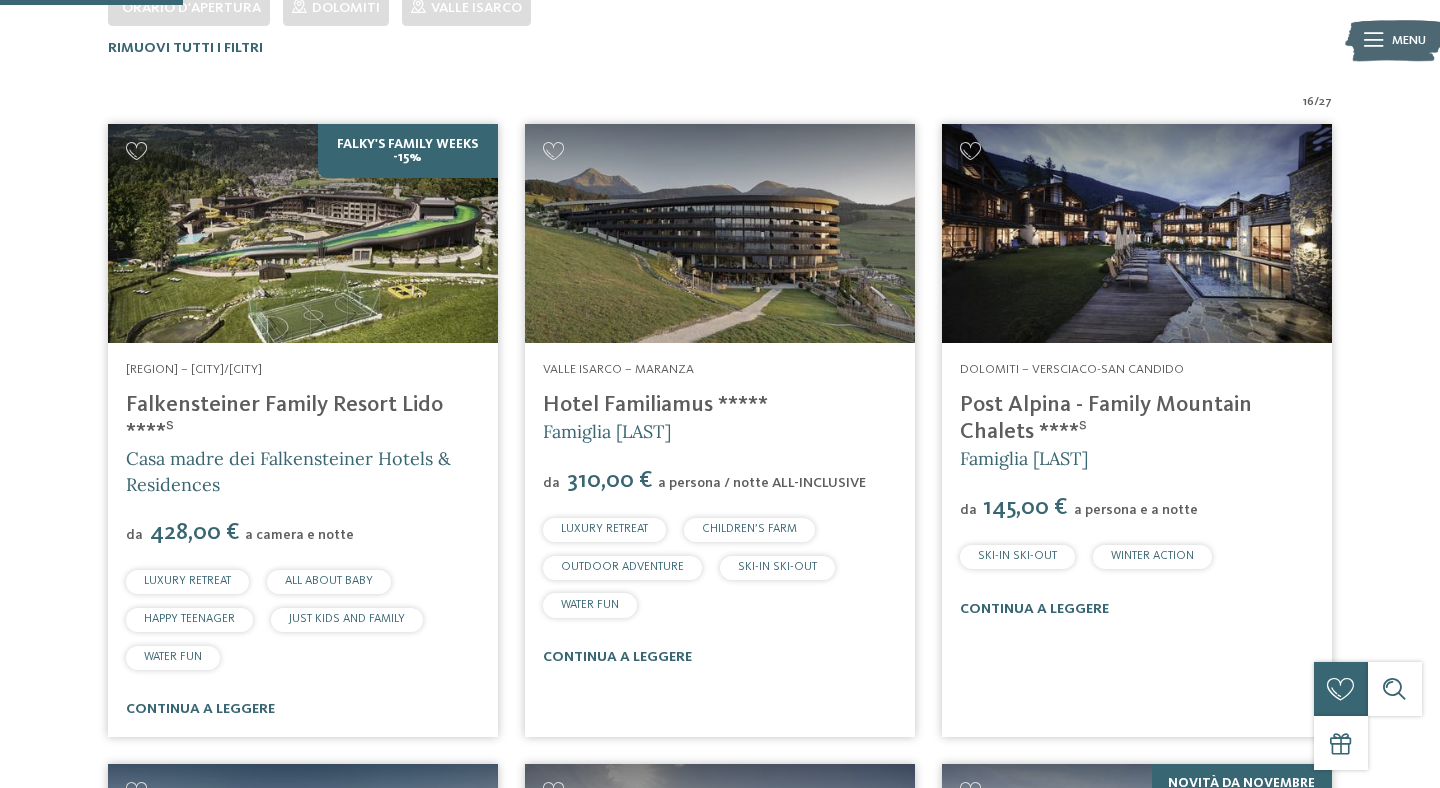click on "Valle Isarco – Maranza
Hotel Familiamus *****
Famiglia Nestl
da
310,00 €" at bounding box center (719, 431) 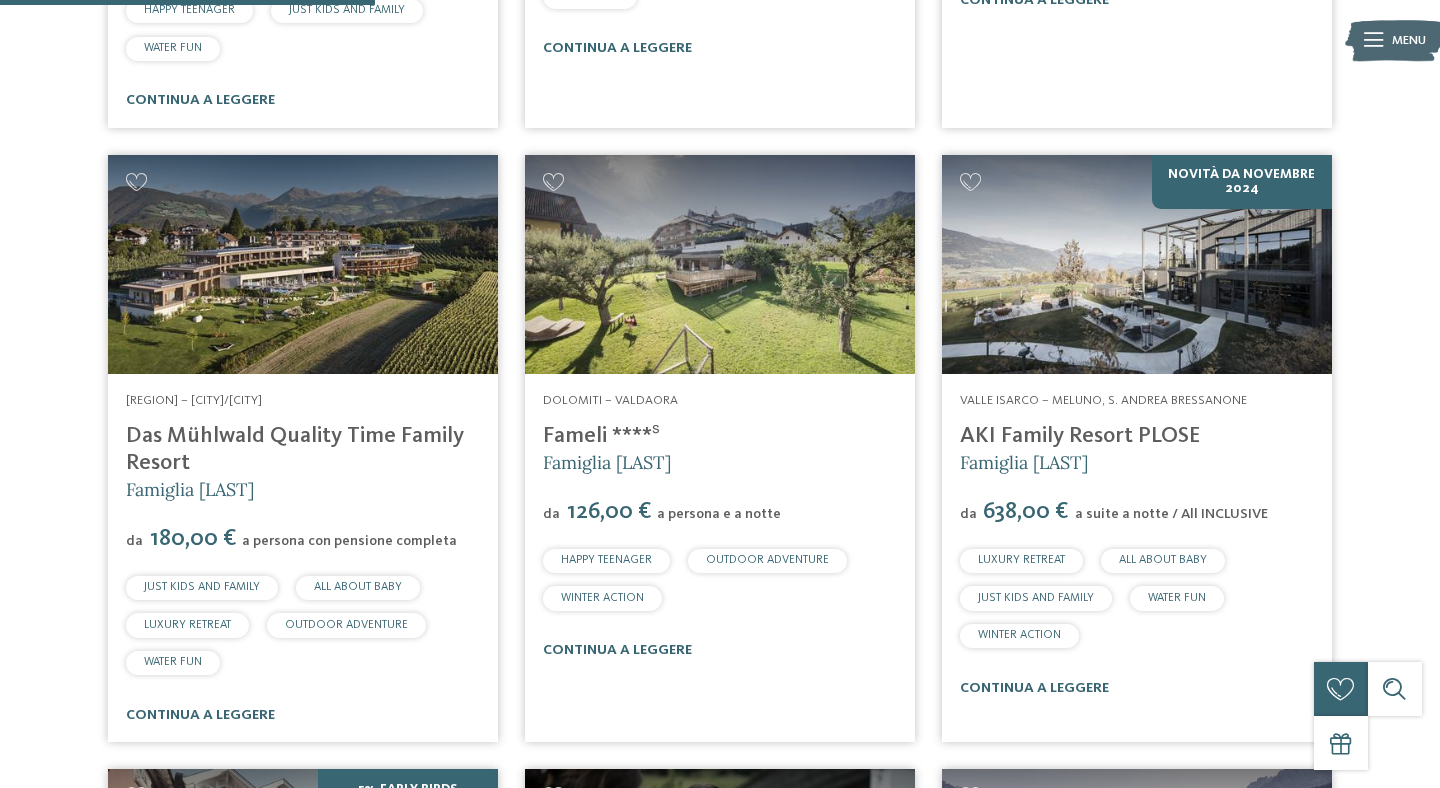scroll, scrollTop: 1187, scrollLeft: 0, axis: vertical 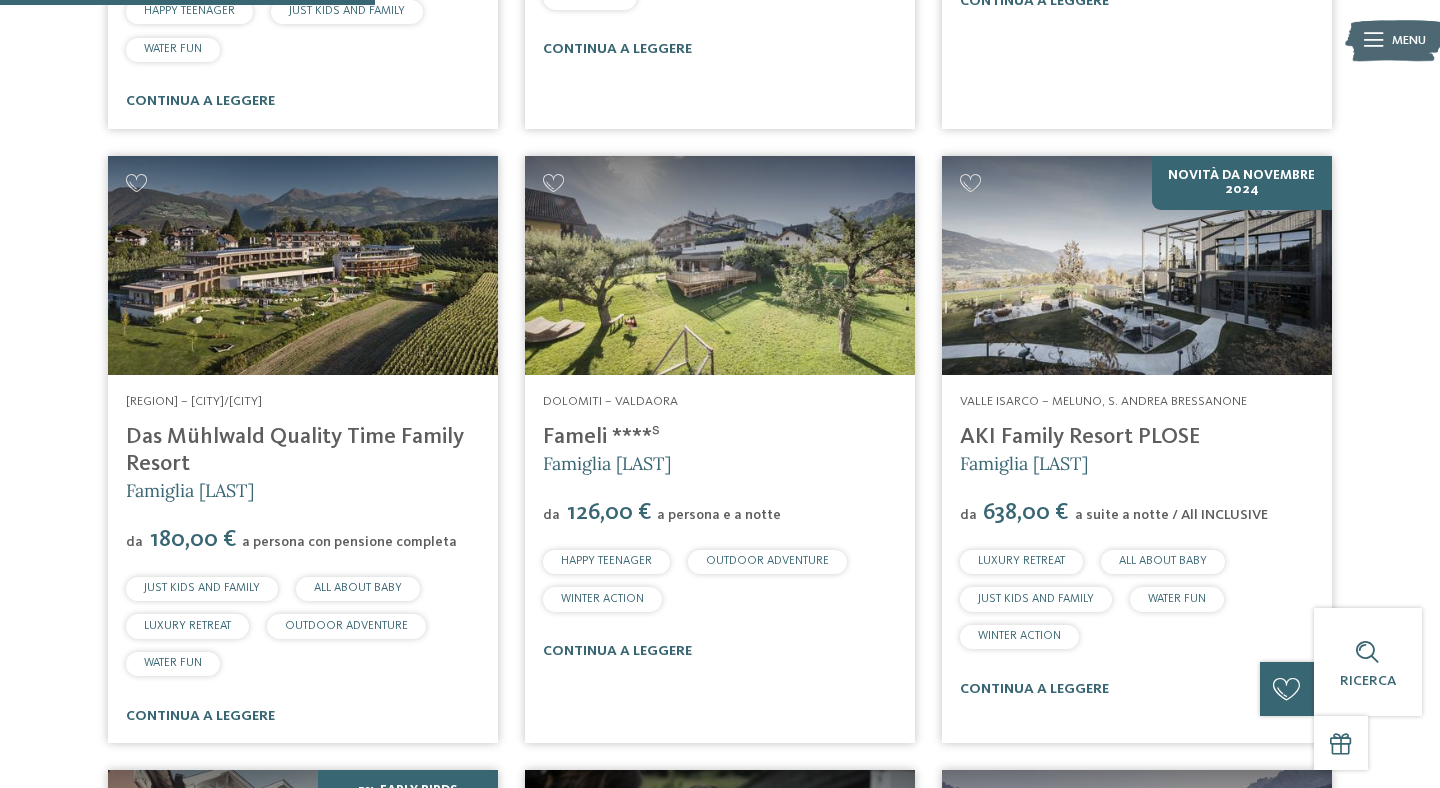 click on "Fameli ****ˢ" at bounding box center (601, 437) 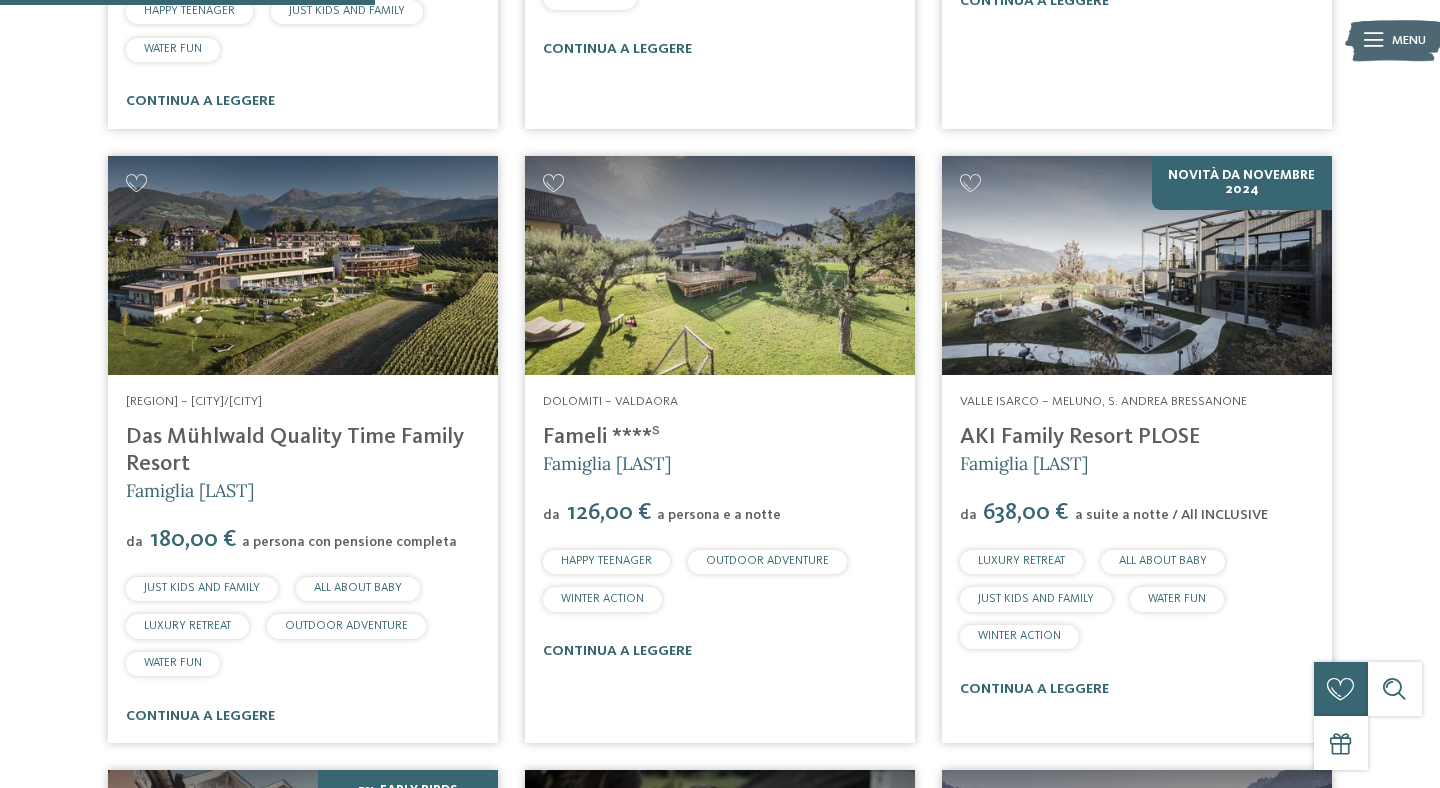 click on "Das Mühlwald Quality Time Family Resort" at bounding box center [295, 450] 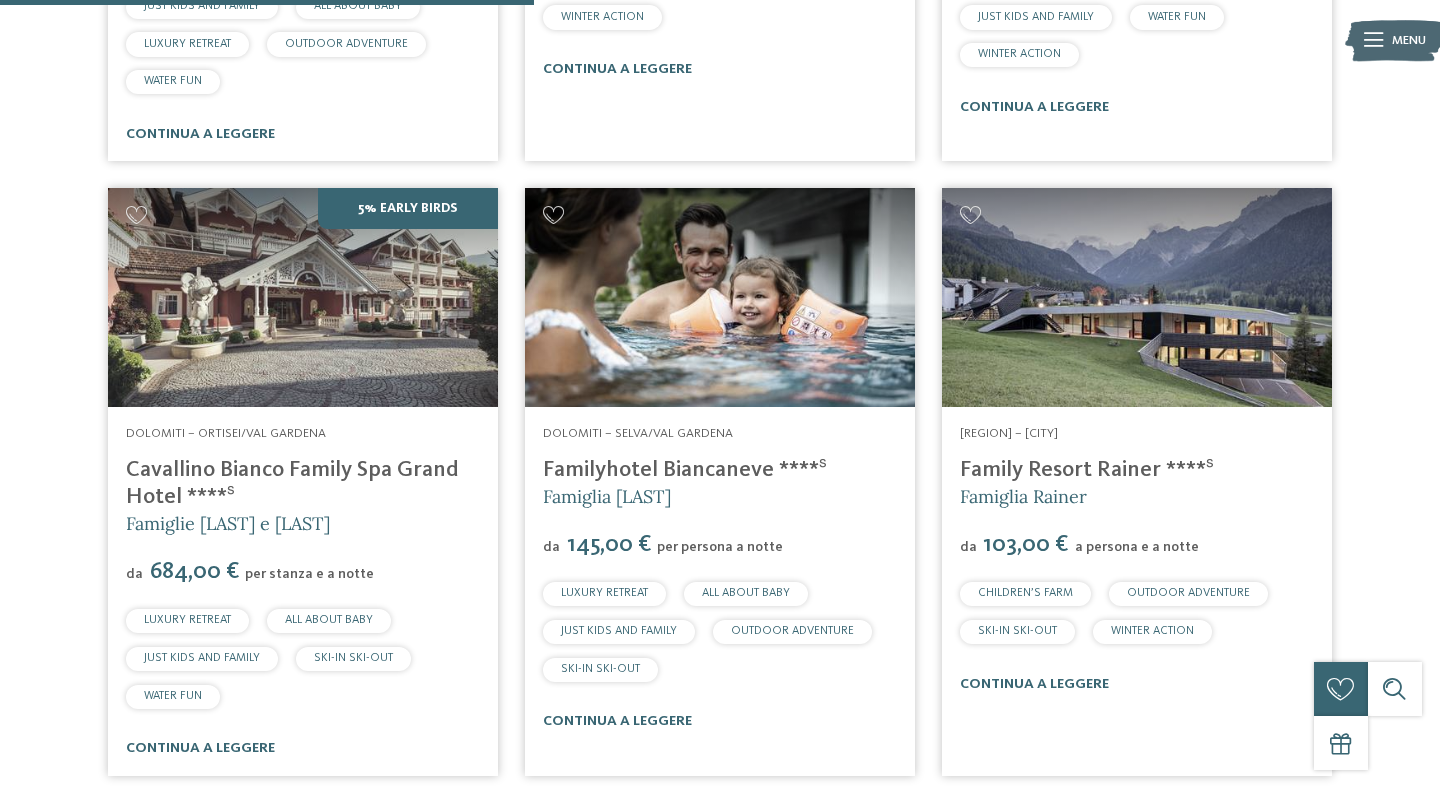 scroll, scrollTop: 1770, scrollLeft: 0, axis: vertical 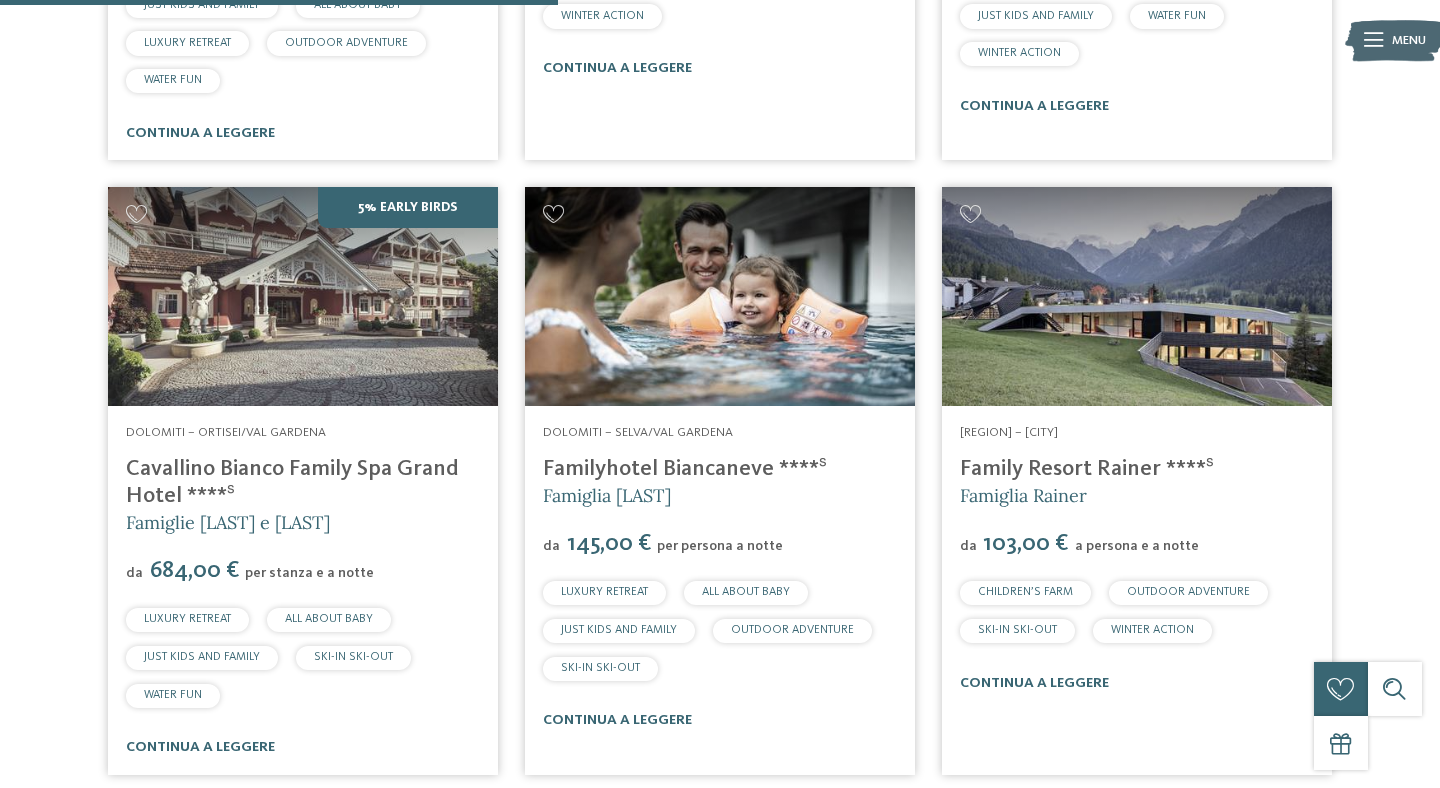 click on "Familyhotel Biancaneve ****ˢ" at bounding box center [685, 469] 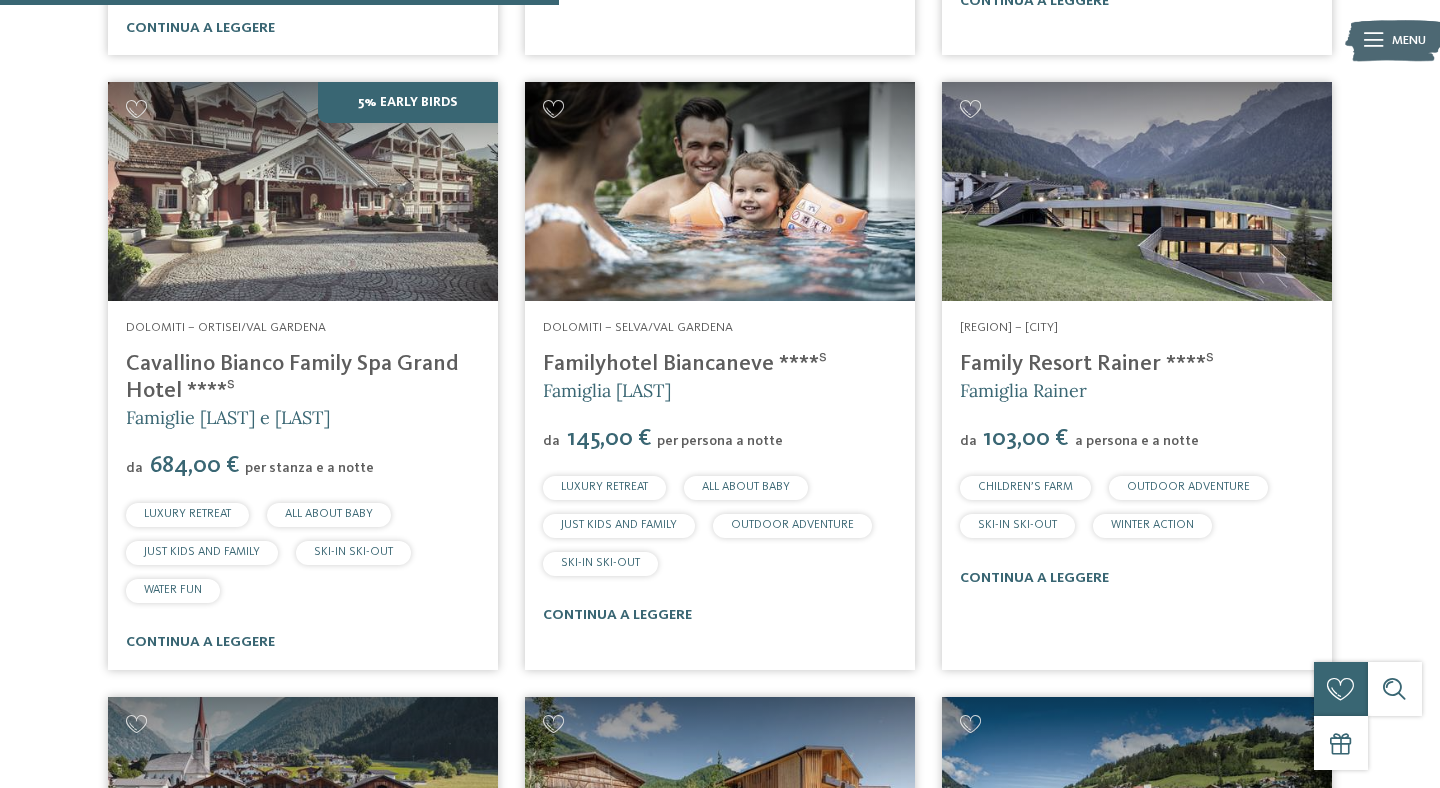 scroll, scrollTop: 1911, scrollLeft: 0, axis: vertical 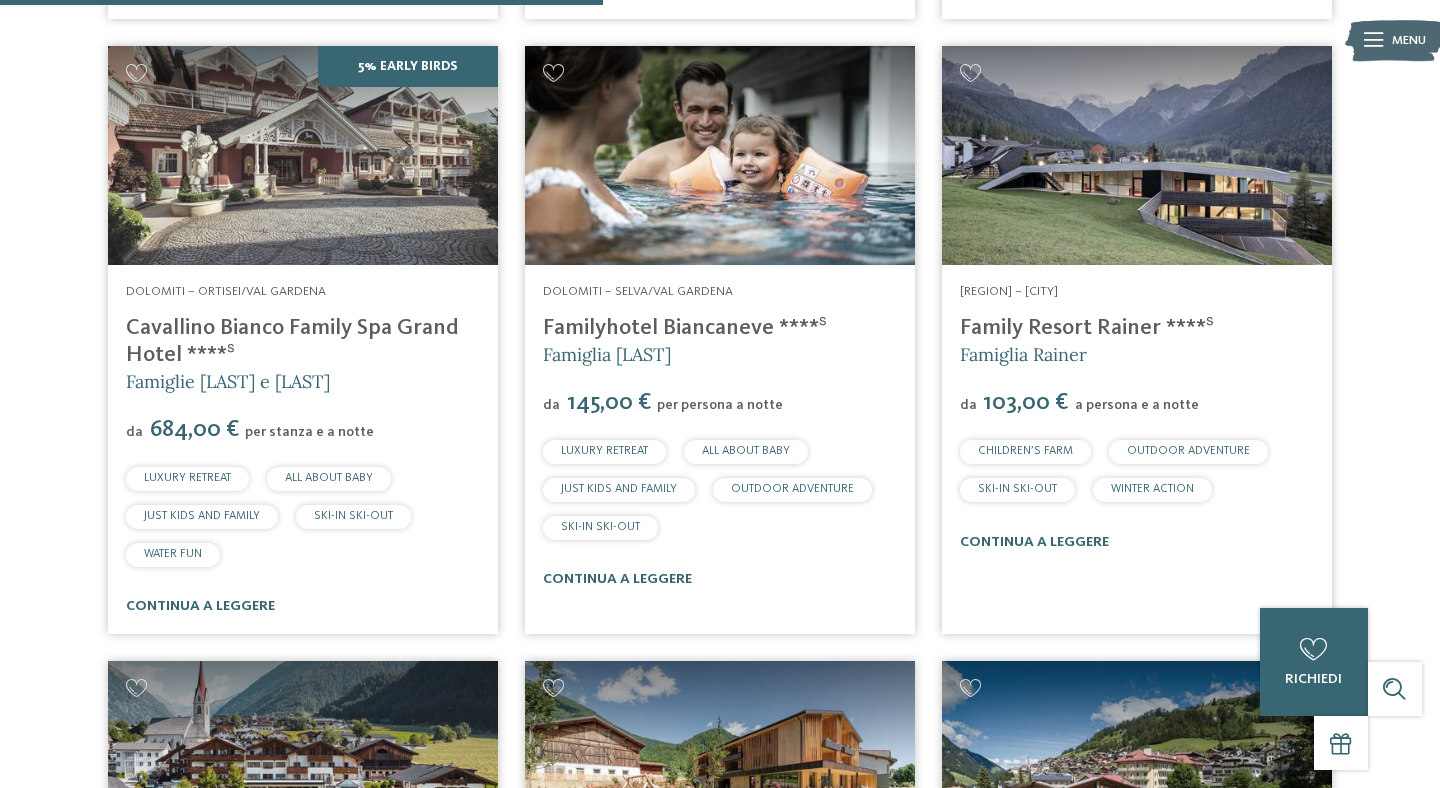 click on "Family Resort Rainer ****ˢ" at bounding box center [1087, 328] 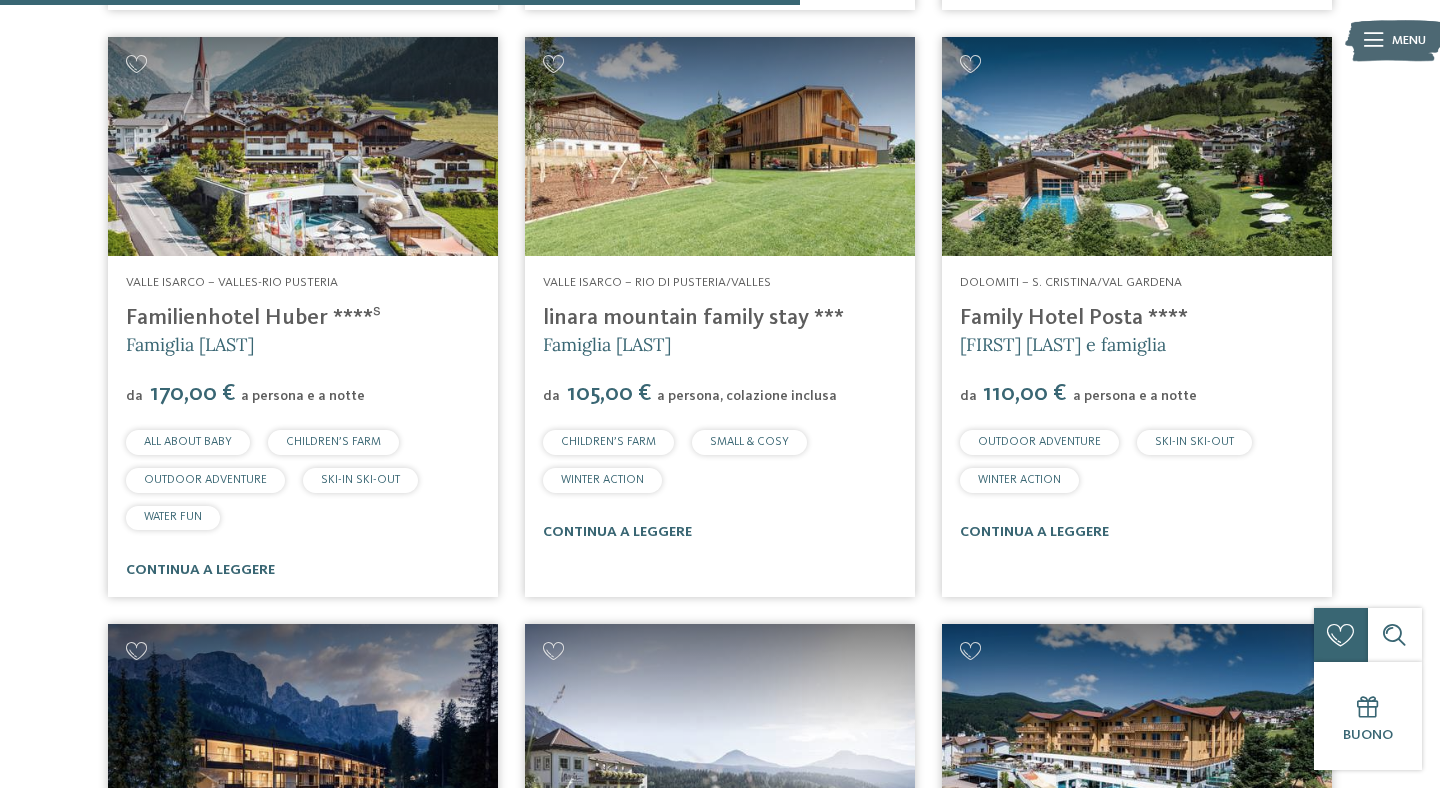 scroll, scrollTop: 2536, scrollLeft: 0, axis: vertical 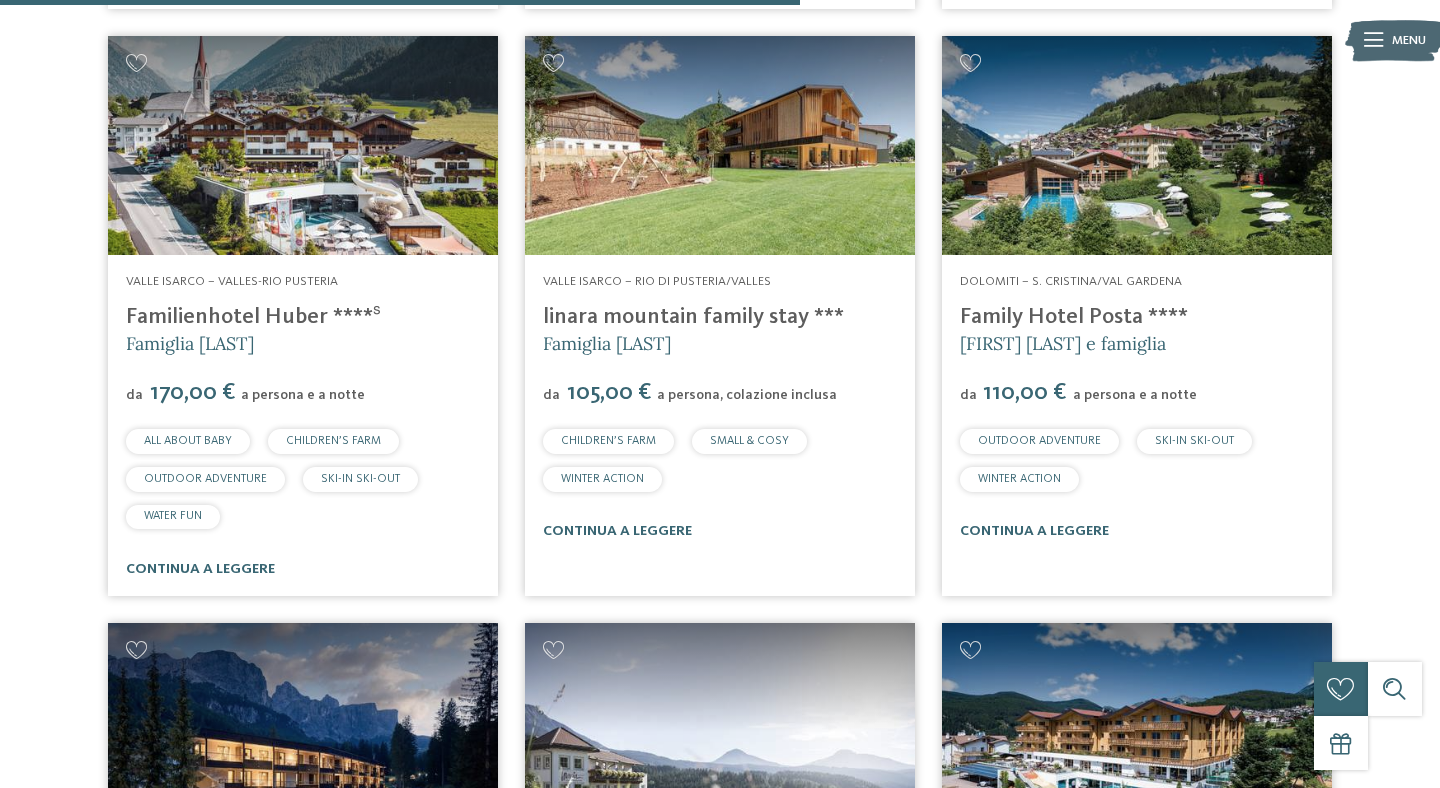 click on "linara mountain family stay ***" at bounding box center [693, 317] 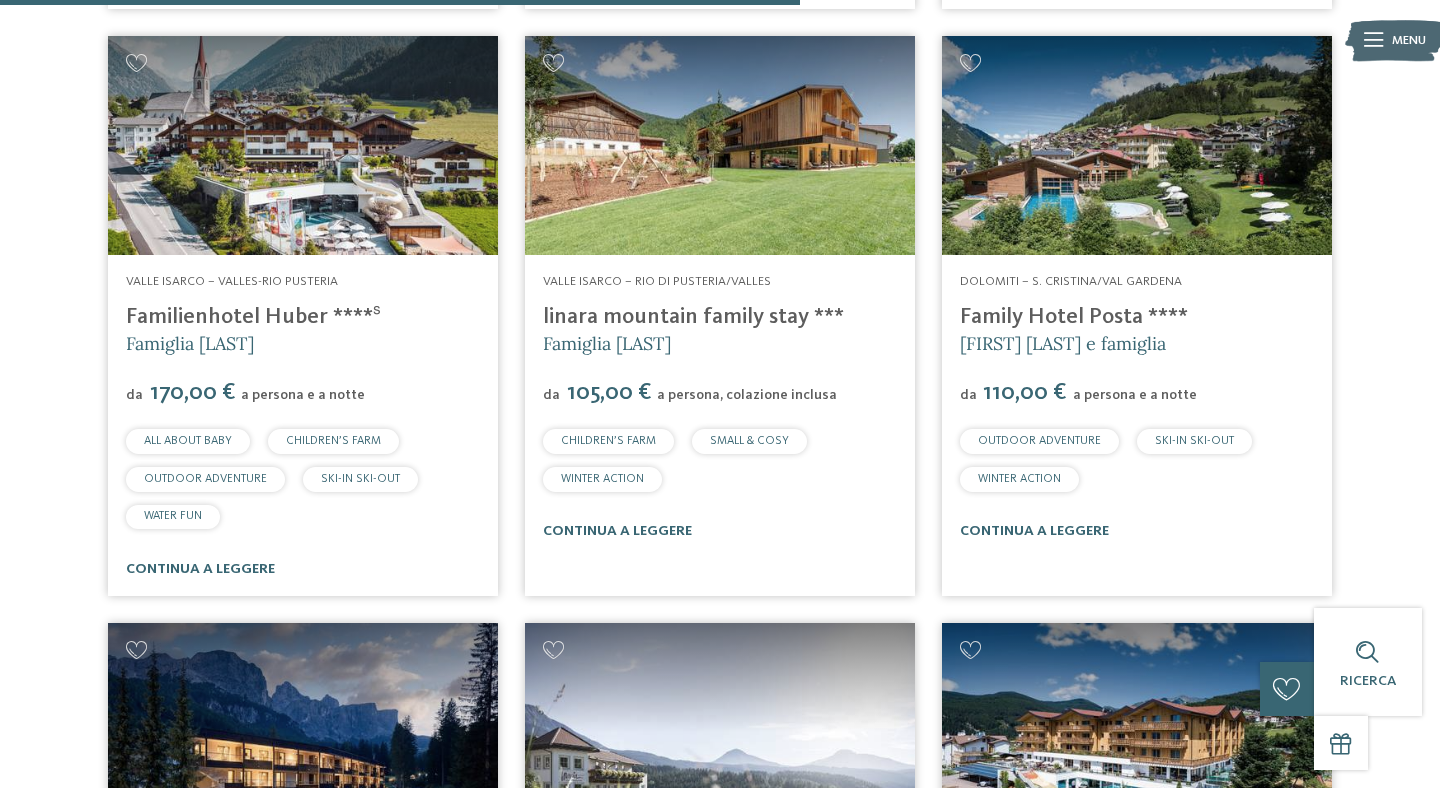 click on "Familienhotel Huber ****ˢ" at bounding box center [253, 317] 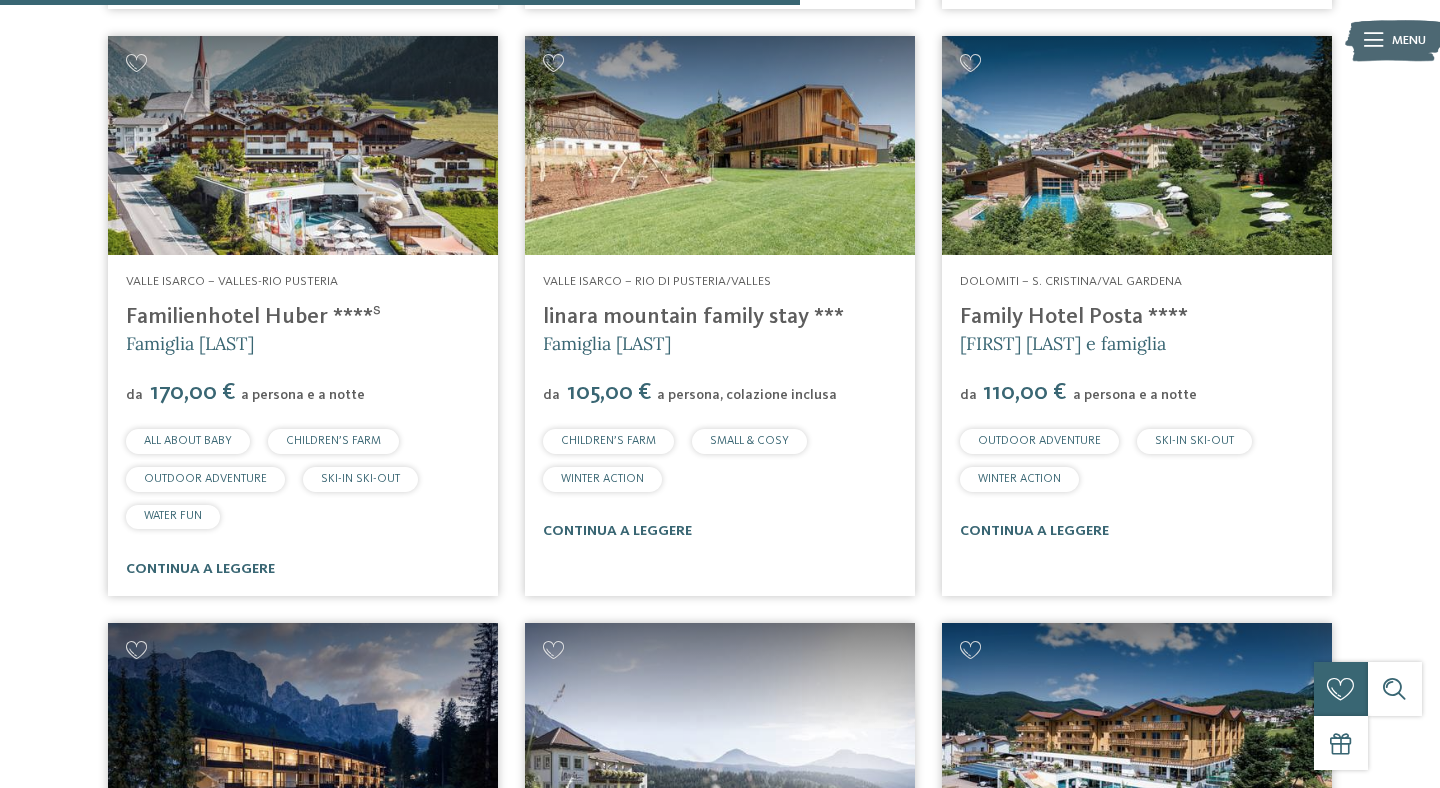 click on "Dolomiti – S. Cristina/Val Gardena
Family Hotel Posta ****
Elisabeth Ploner e famiglia
da
110,00 €" at bounding box center (1136, 315) 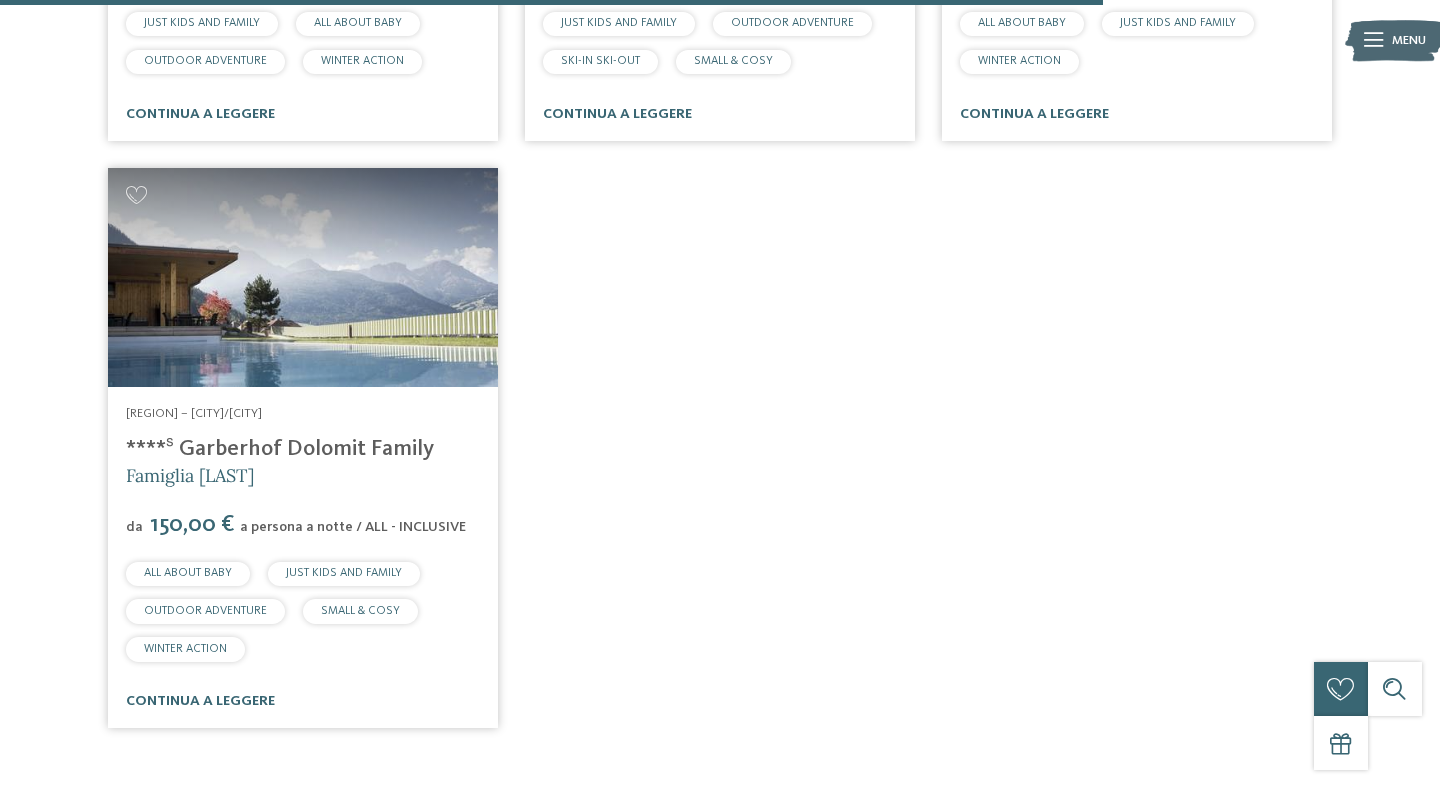 scroll, scrollTop: 3546, scrollLeft: 0, axis: vertical 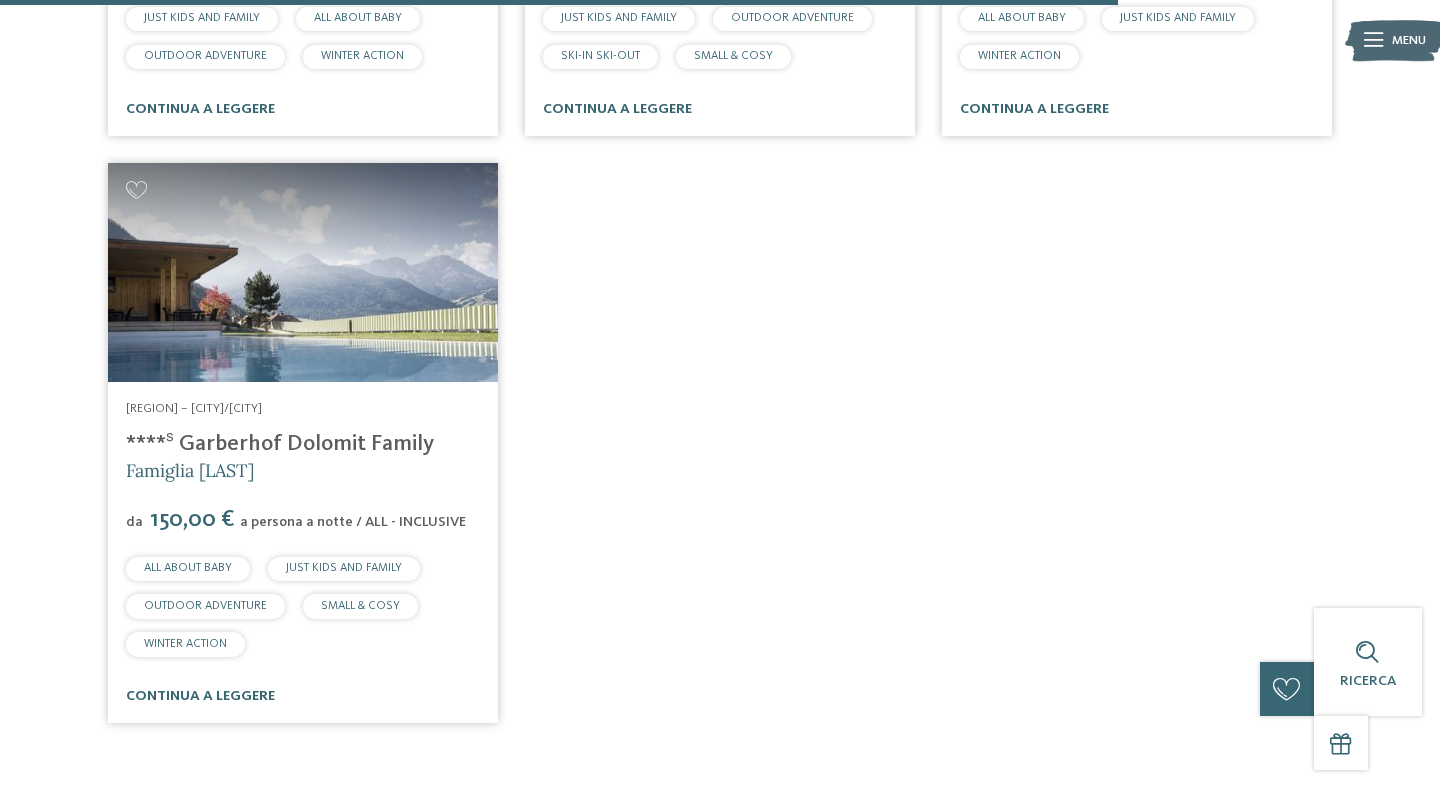 click on "****ˢ Garberhof Dolomit Family" at bounding box center [280, 444] 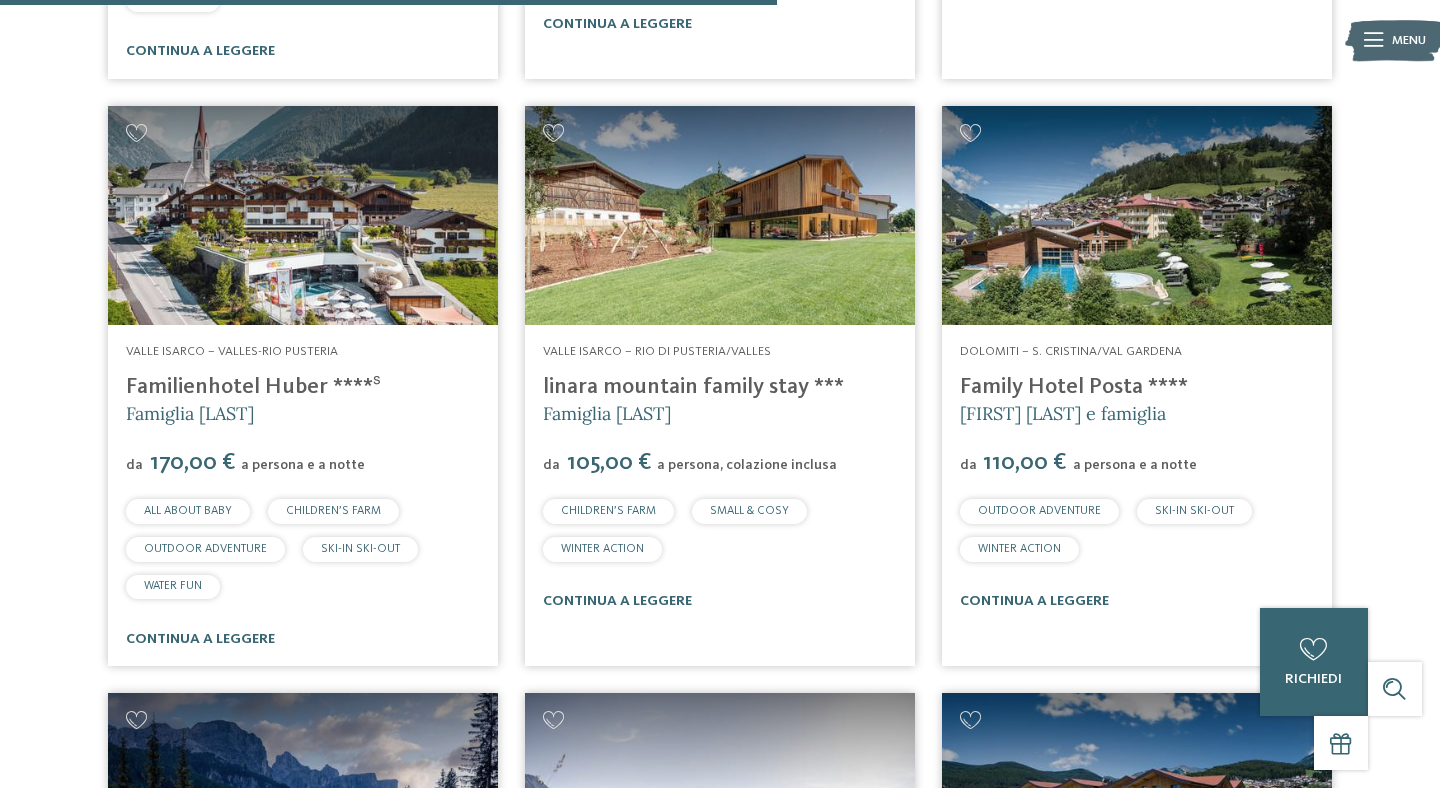scroll, scrollTop: 2447, scrollLeft: 0, axis: vertical 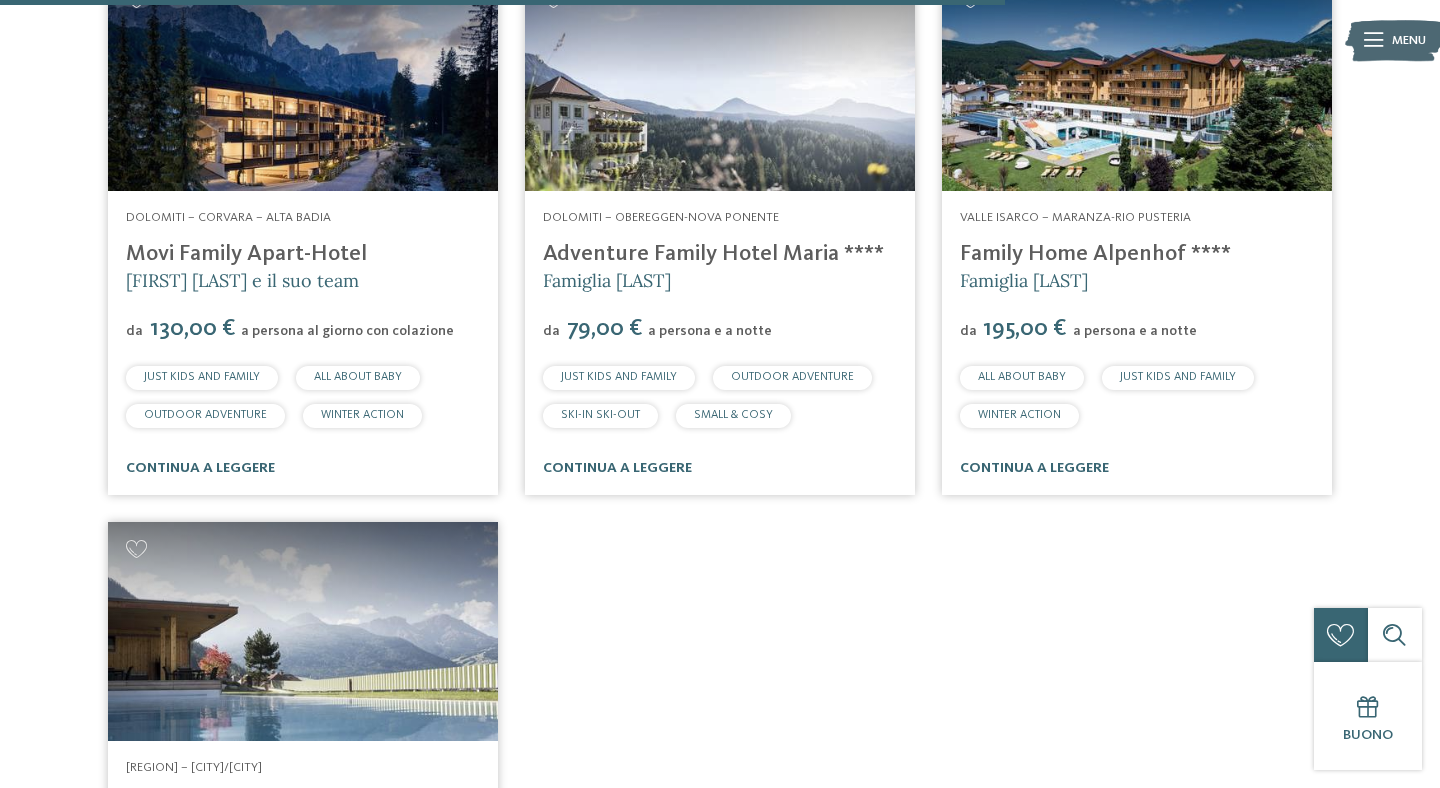 click on "Family Home Alpenhof ****" at bounding box center [1095, 254] 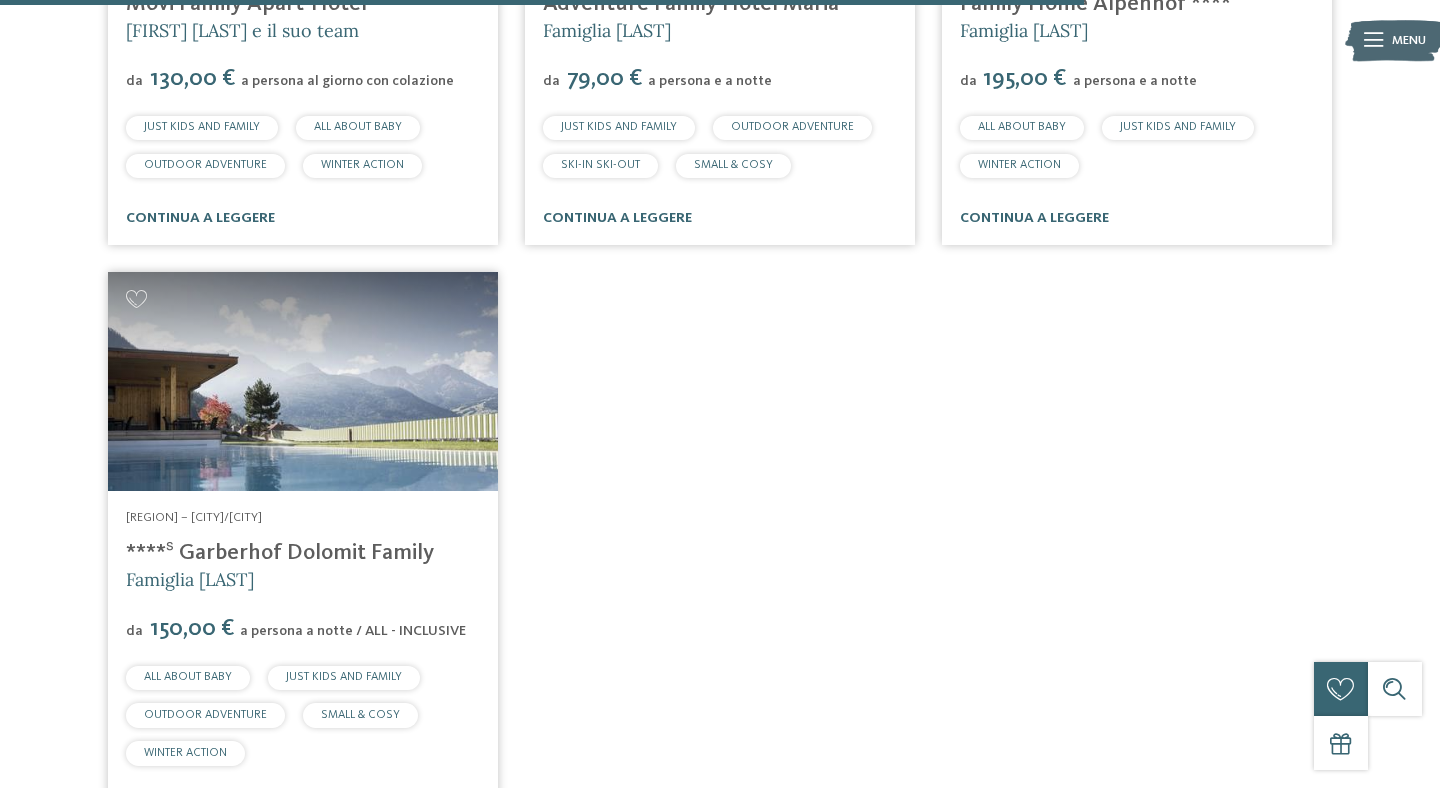 scroll, scrollTop: 3451, scrollLeft: 0, axis: vertical 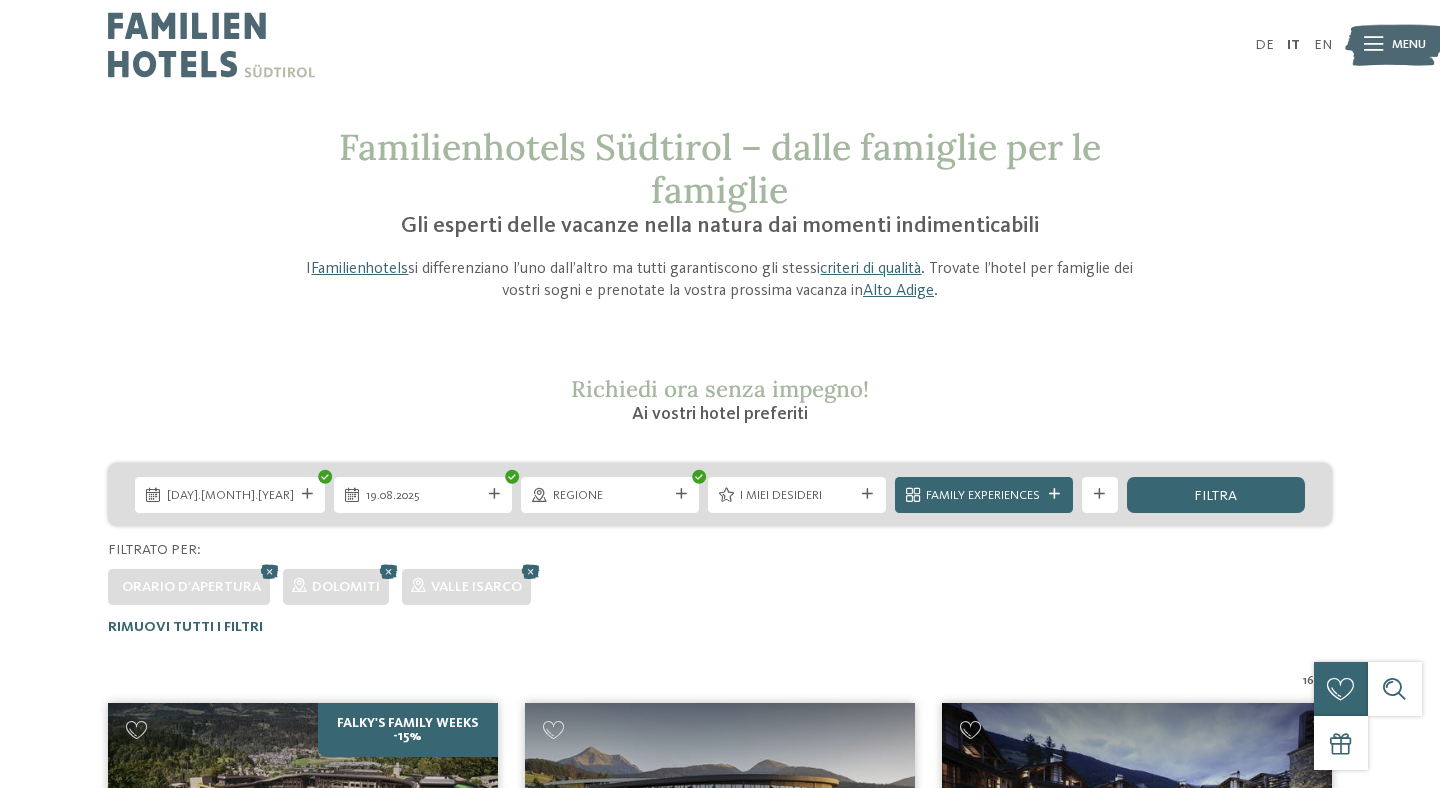 click on "Regione" at bounding box center [610, 496] 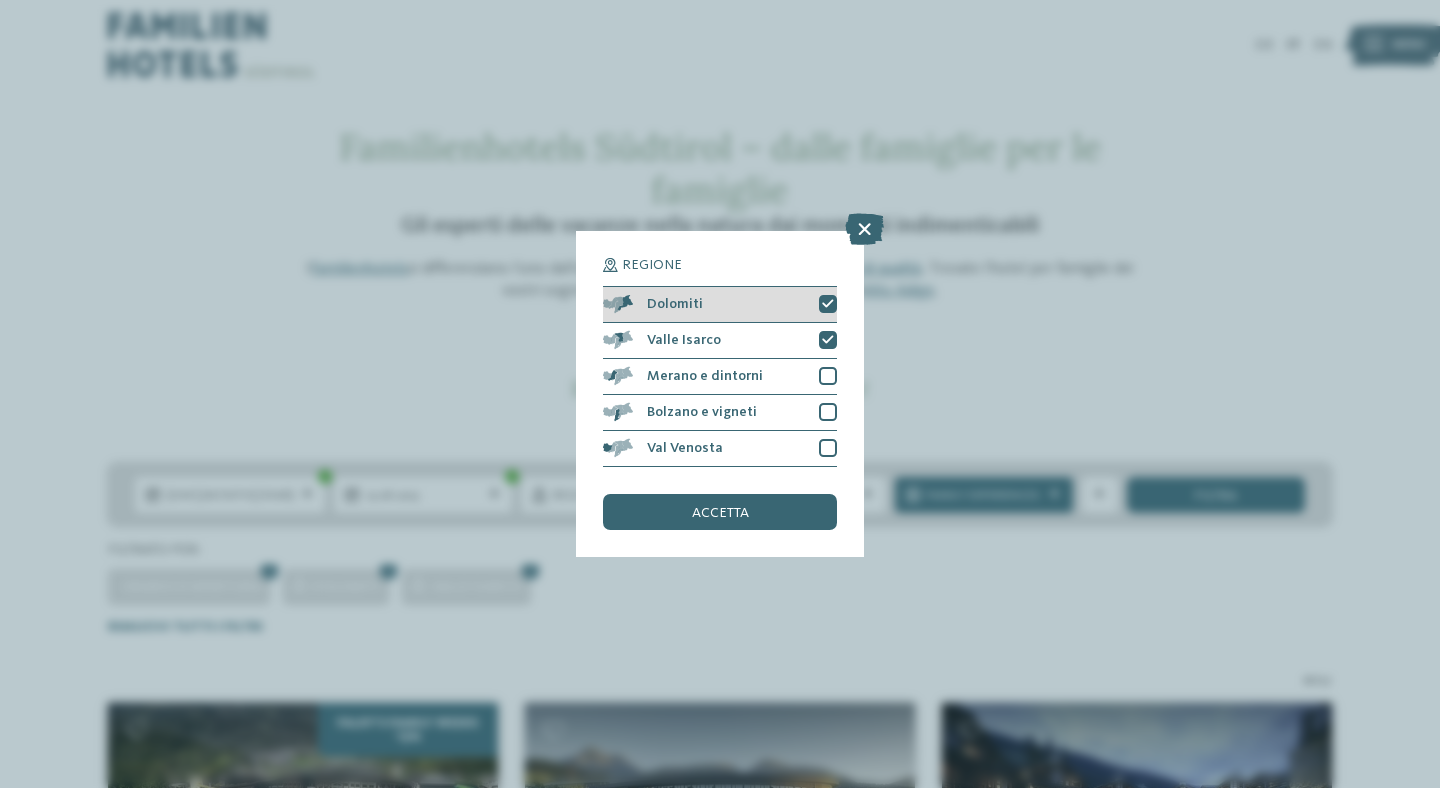 click at bounding box center [828, 304] 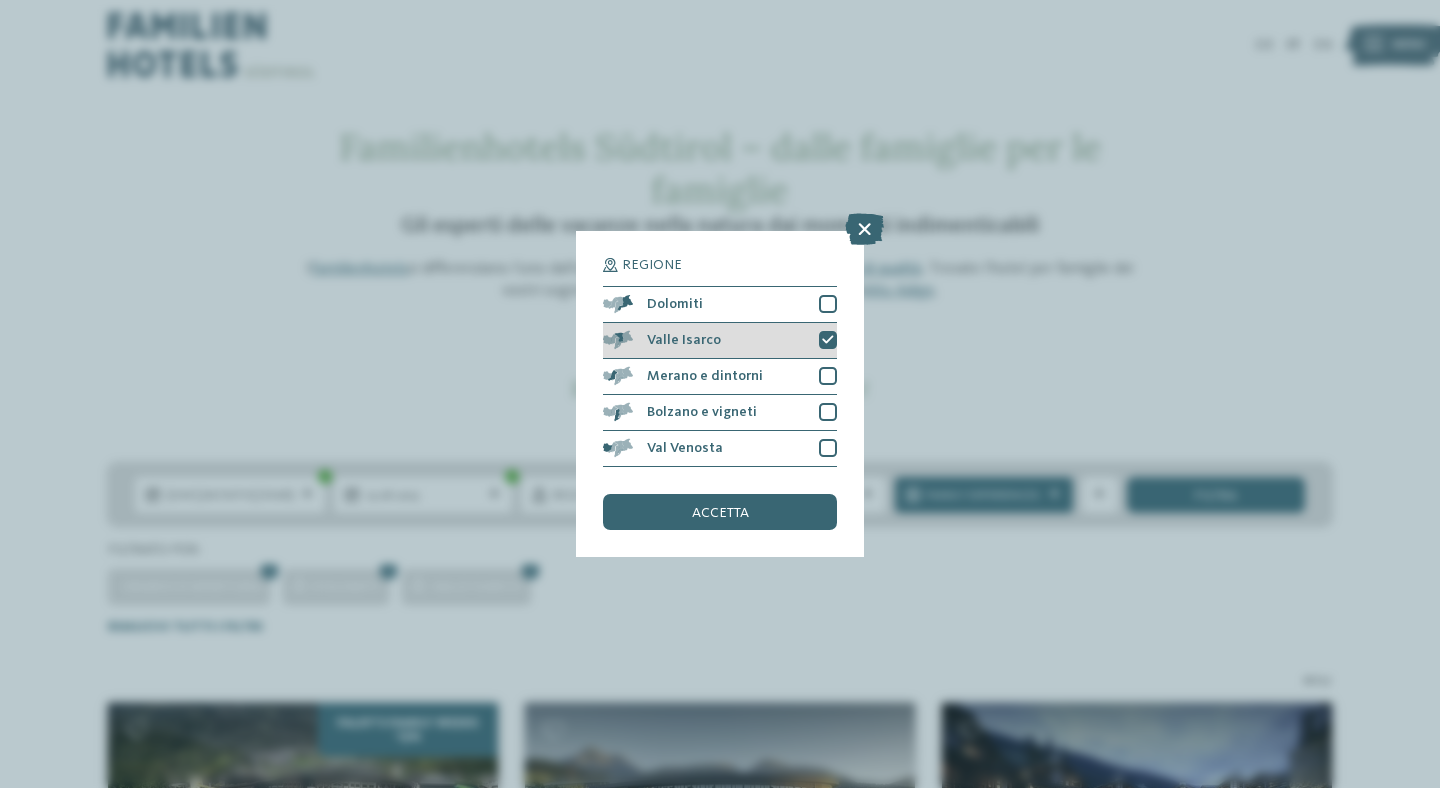 click at bounding box center [828, 340] 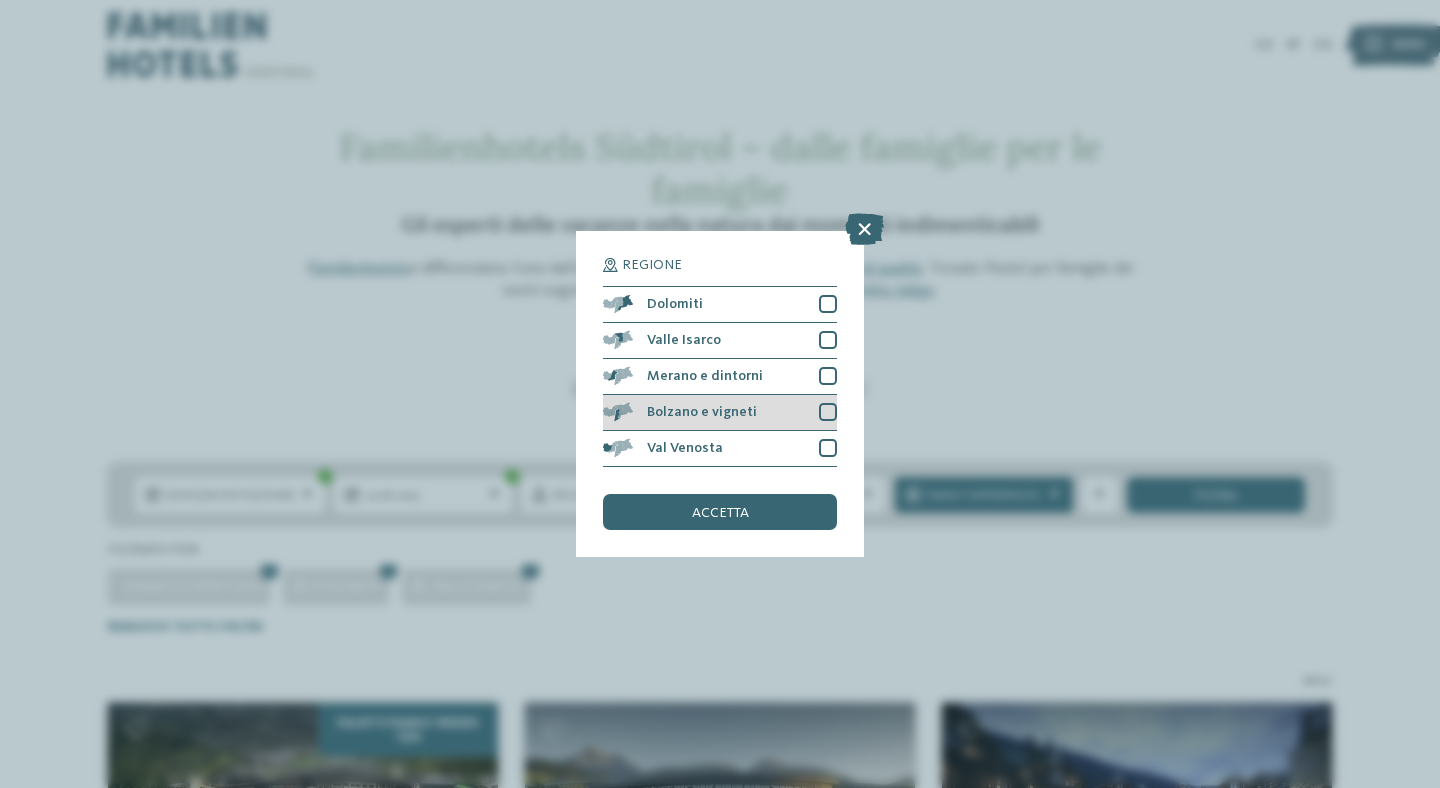 click at bounding box center (828, 412) 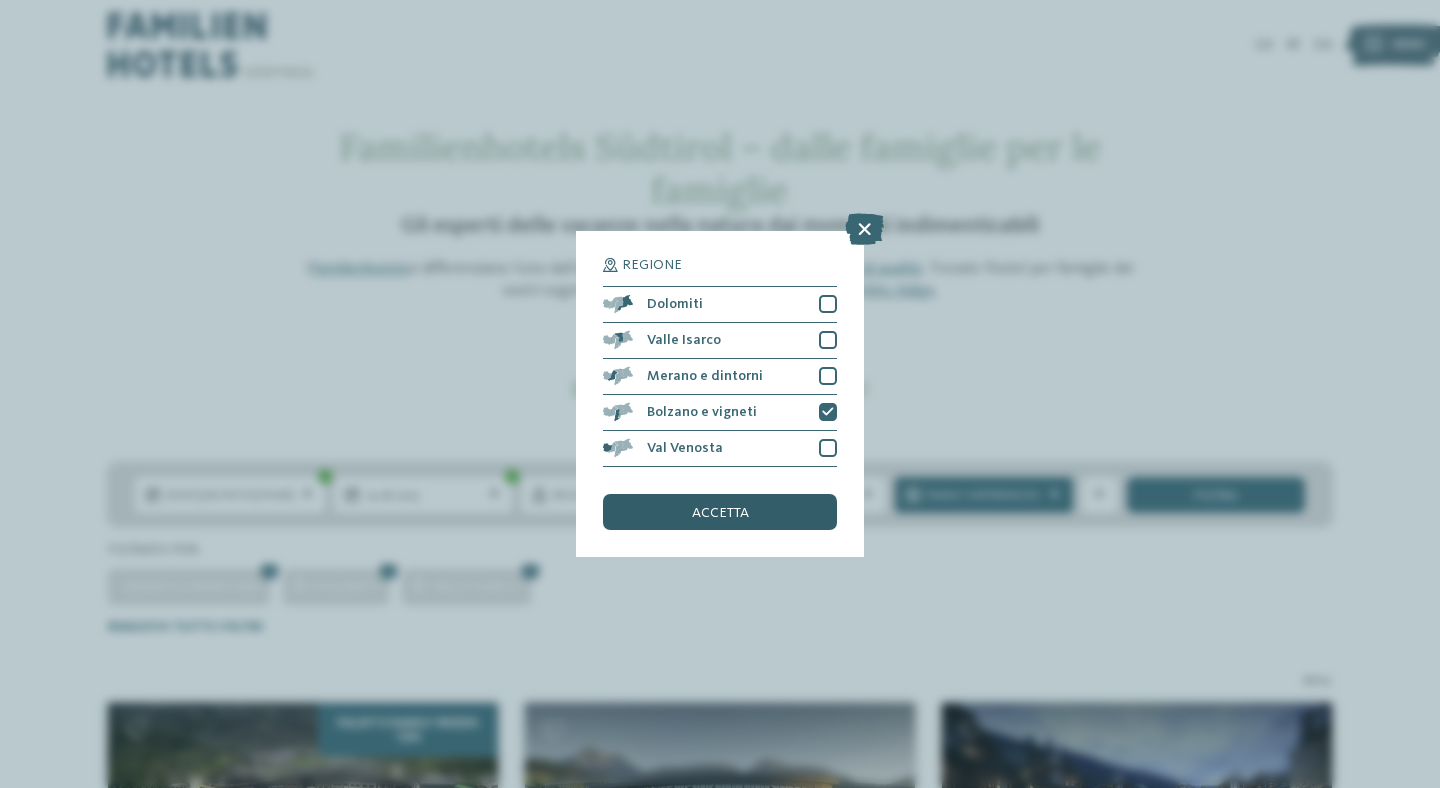 click on "accetta" at bounding box center [720, 513] 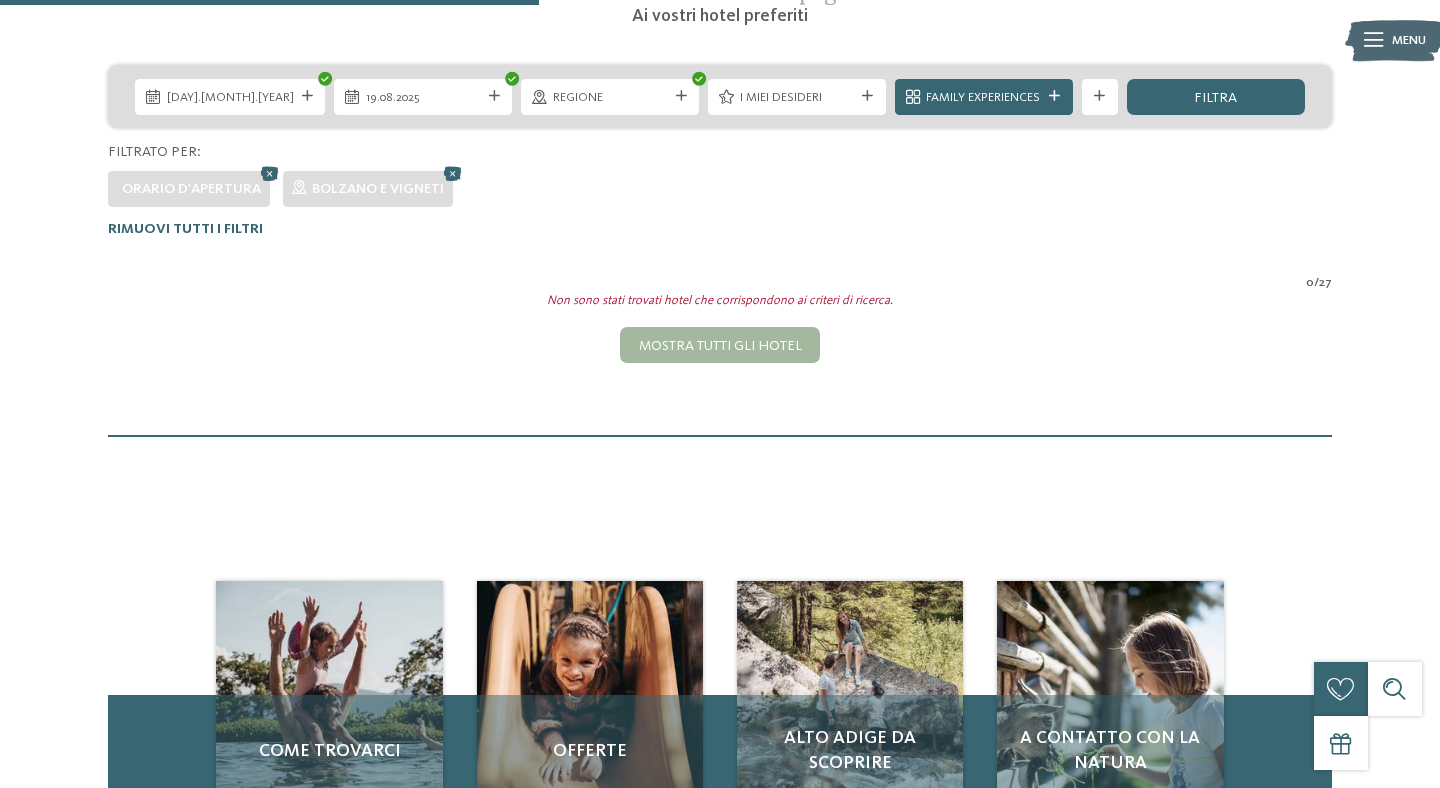 scroll, scrollTop: 390, scrollLeft: 0, axis: vertical 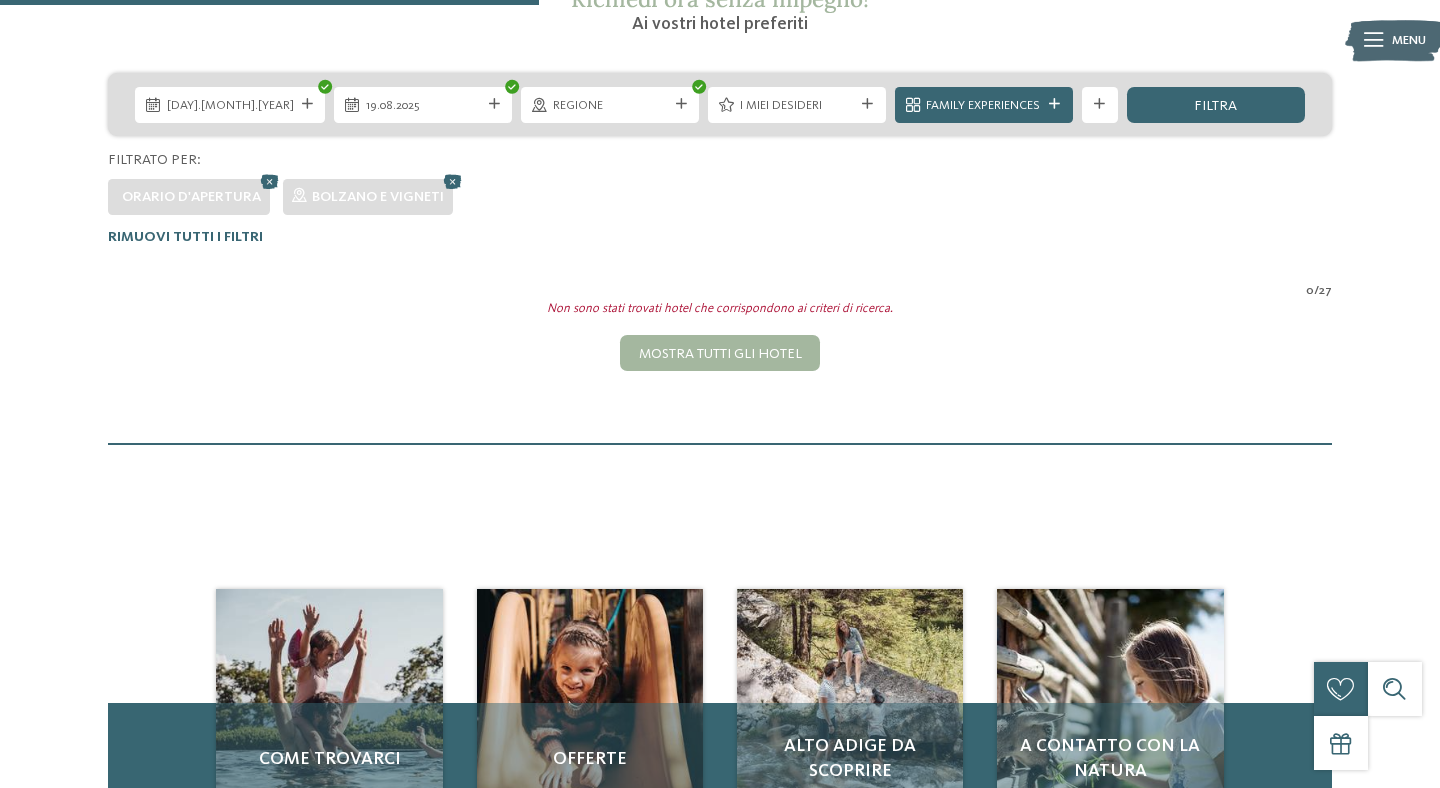 click on "Regione" at bounding box center (610, 106) 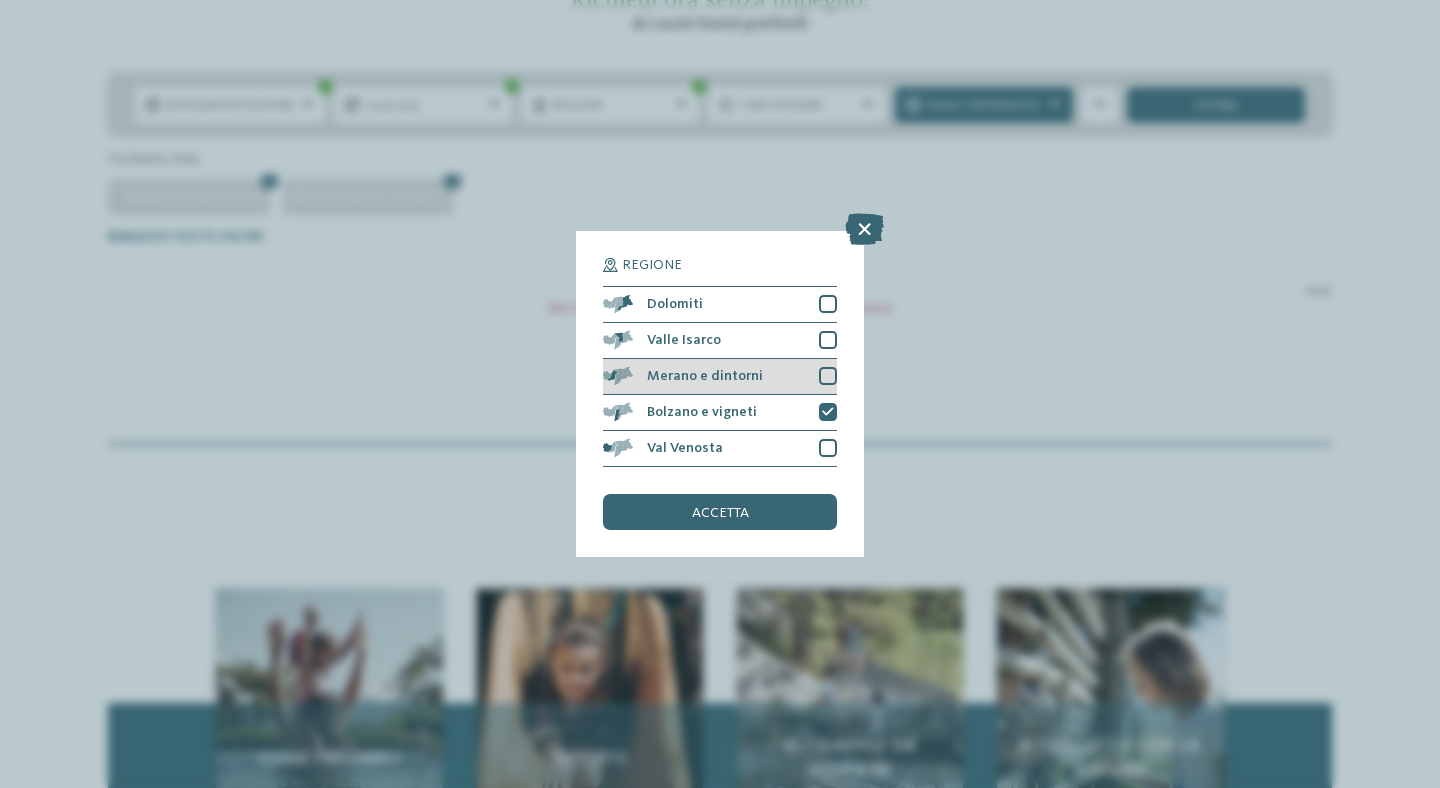 click at bounding box center [828, 376] 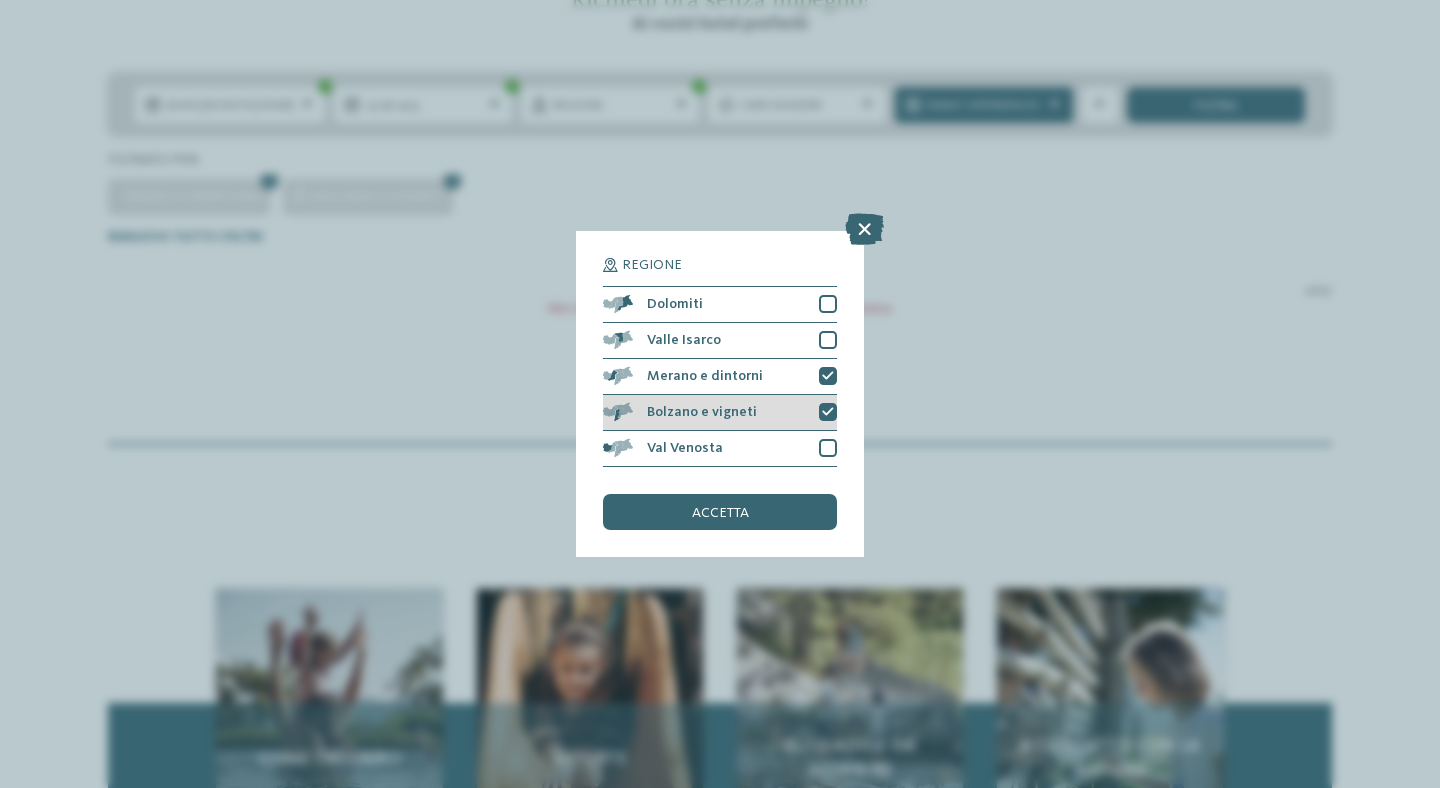 click on "Bolzano e vigneti" at bounding box center (720, 413) 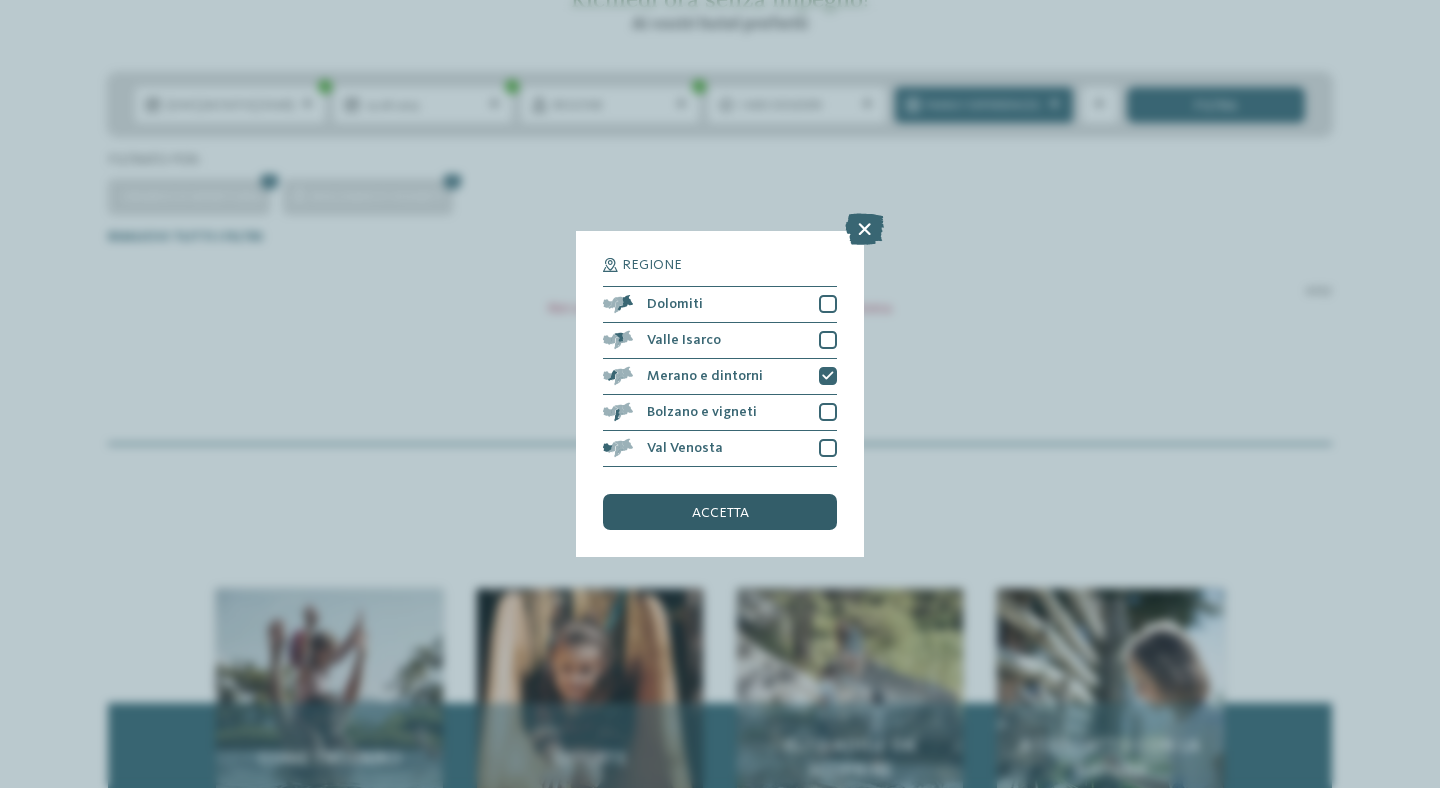 click on "accetta" at bounding box center (720, 513) 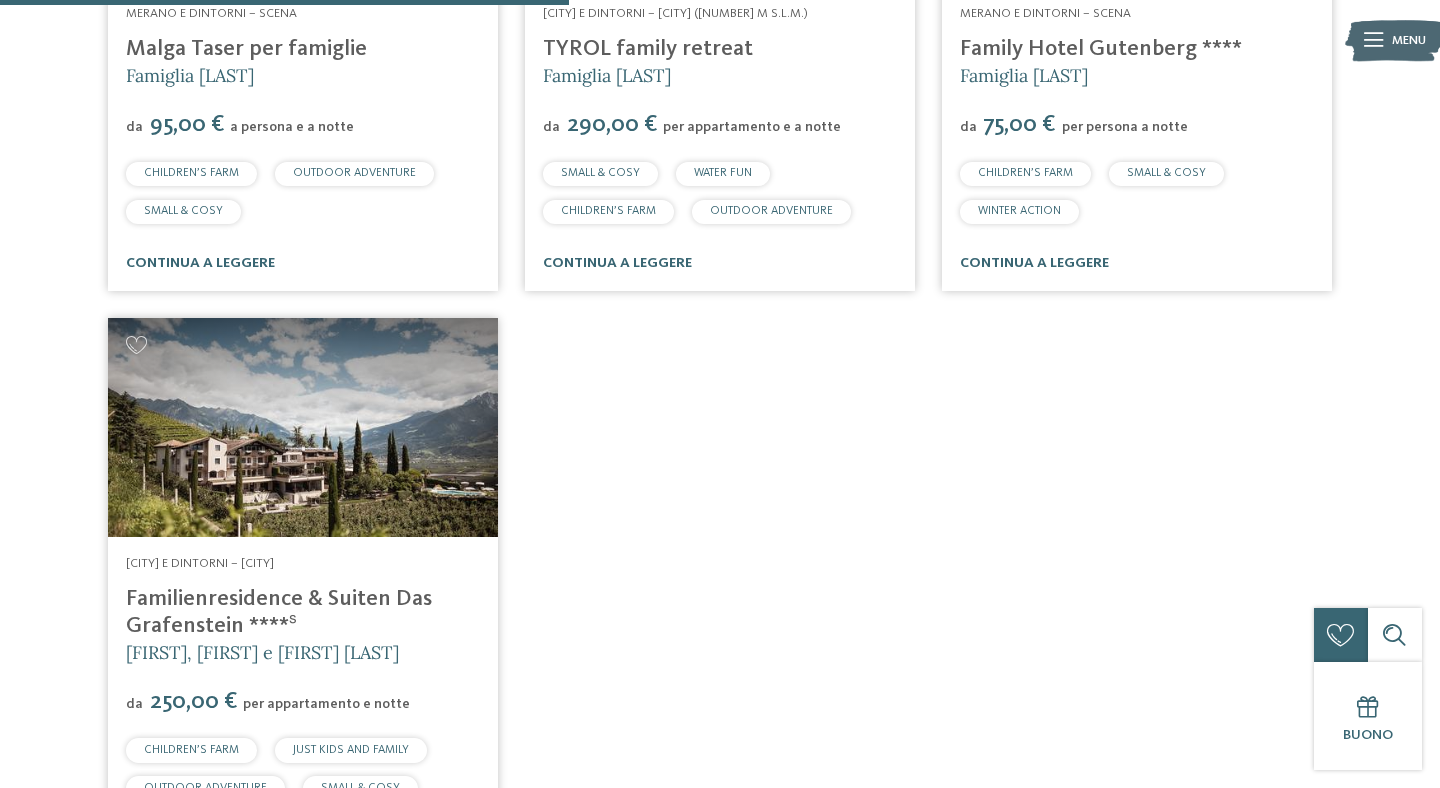 scroll, scrollTop: 680, scrollLeft: 0, axis: vertical 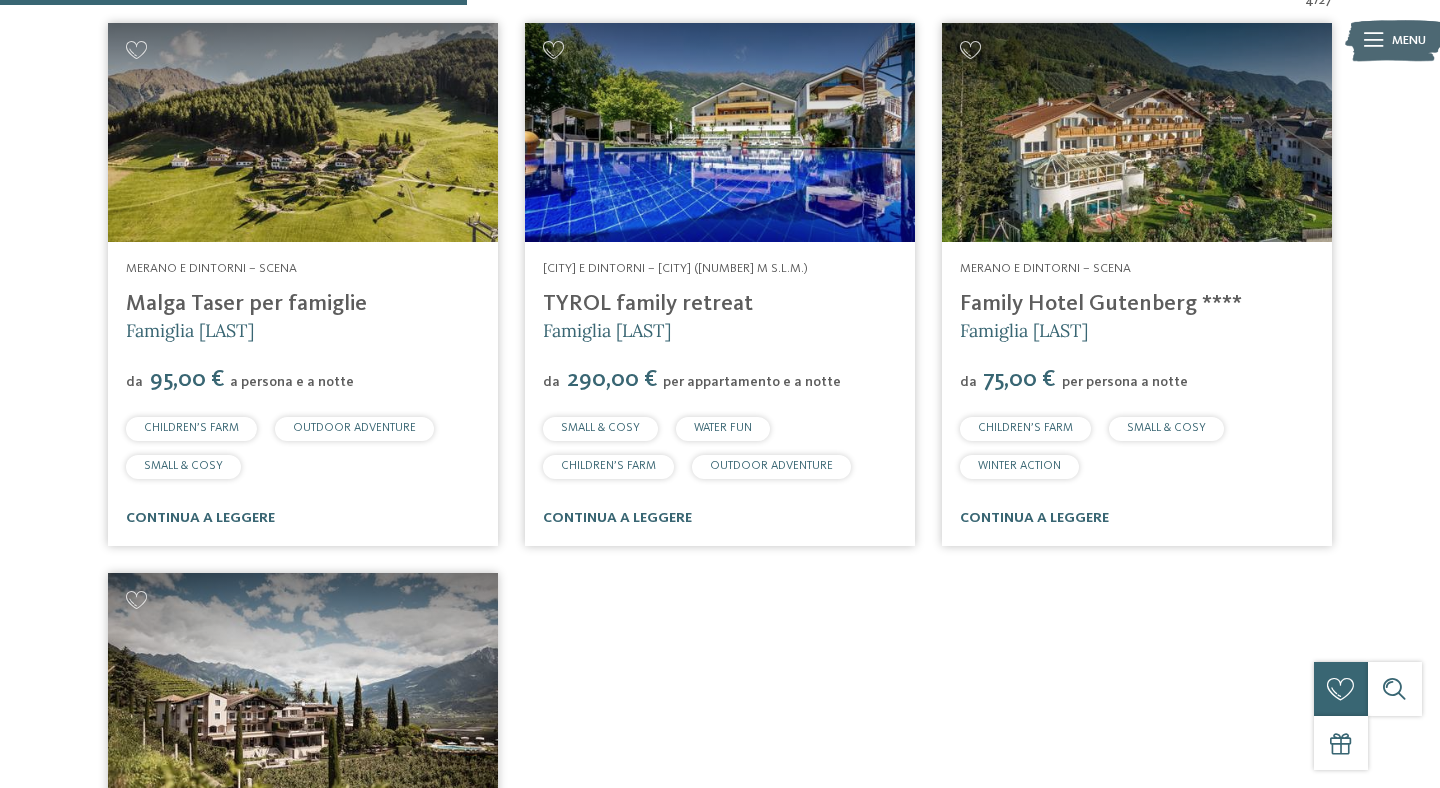 click on "Malga Taser per famiglie" at bounding box center [246, 304] 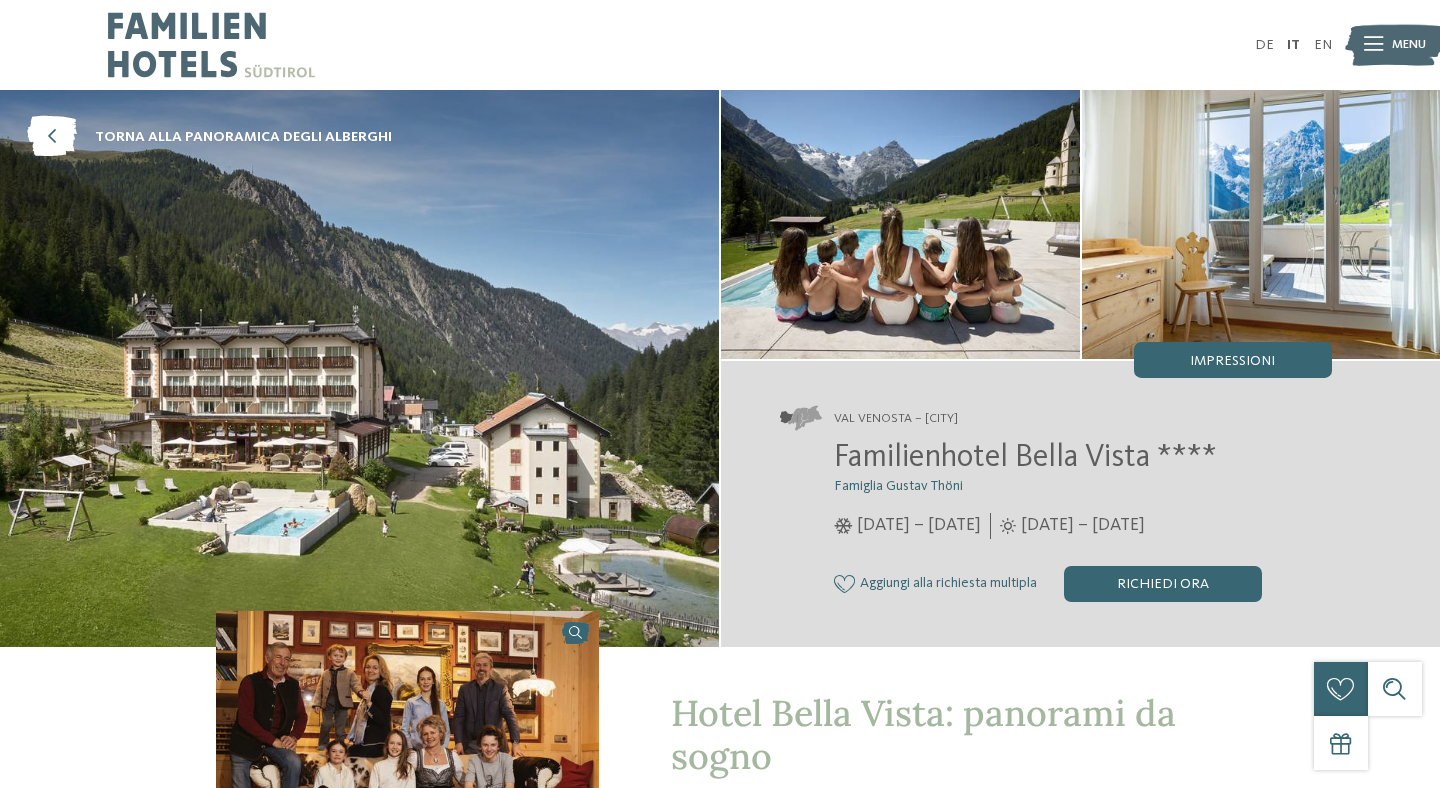 scroll, scrollTop: 0, scrollLeft: 0, axis: both 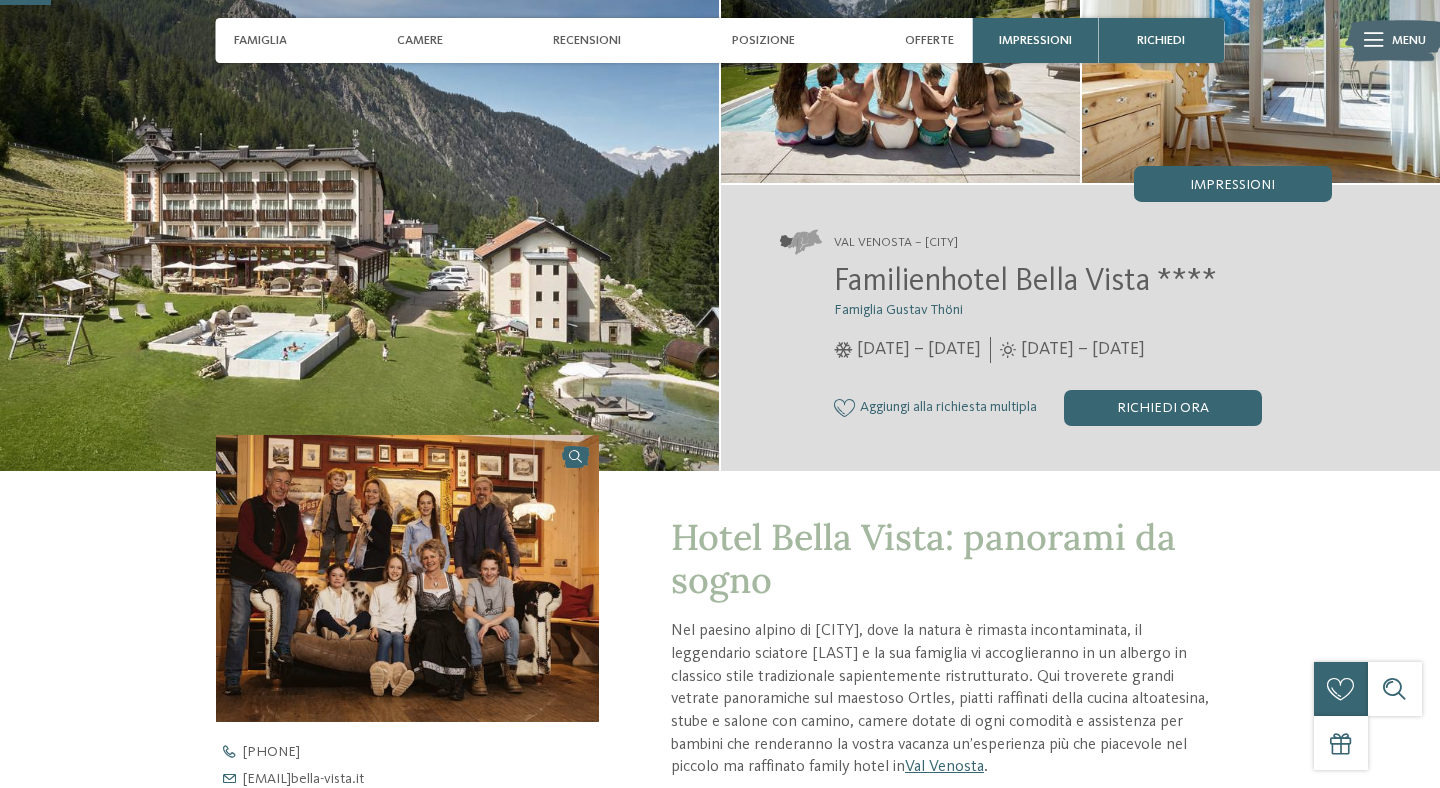 click on "Val Venosta – Trafoi
Familienhotel Bella Vista ****
Famiglia Gustav Thöni
21/12/2024 – 23/03/2025" at bounding box center (1080, 328) 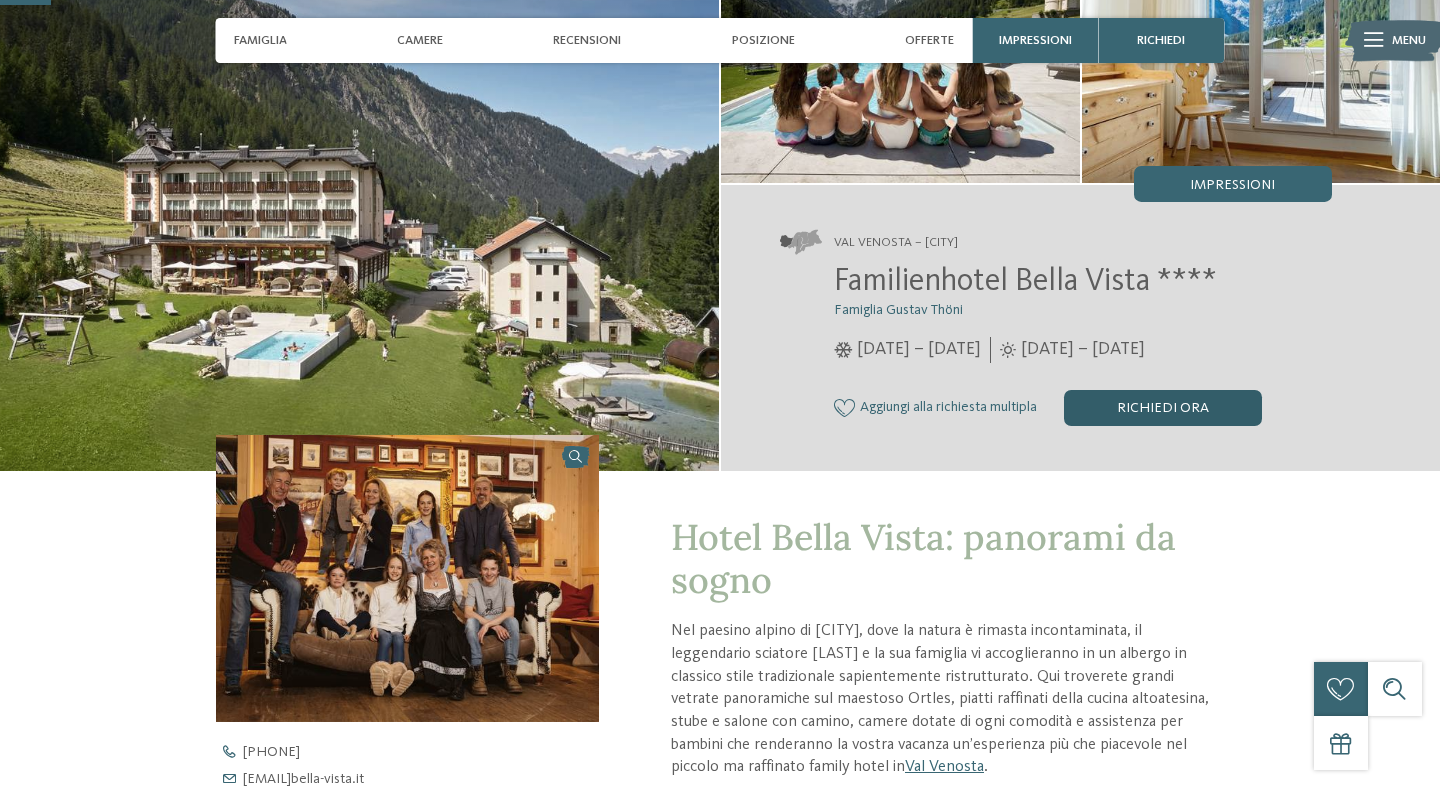 click on "Richiedi ora" at bounding box center [1163, 408] 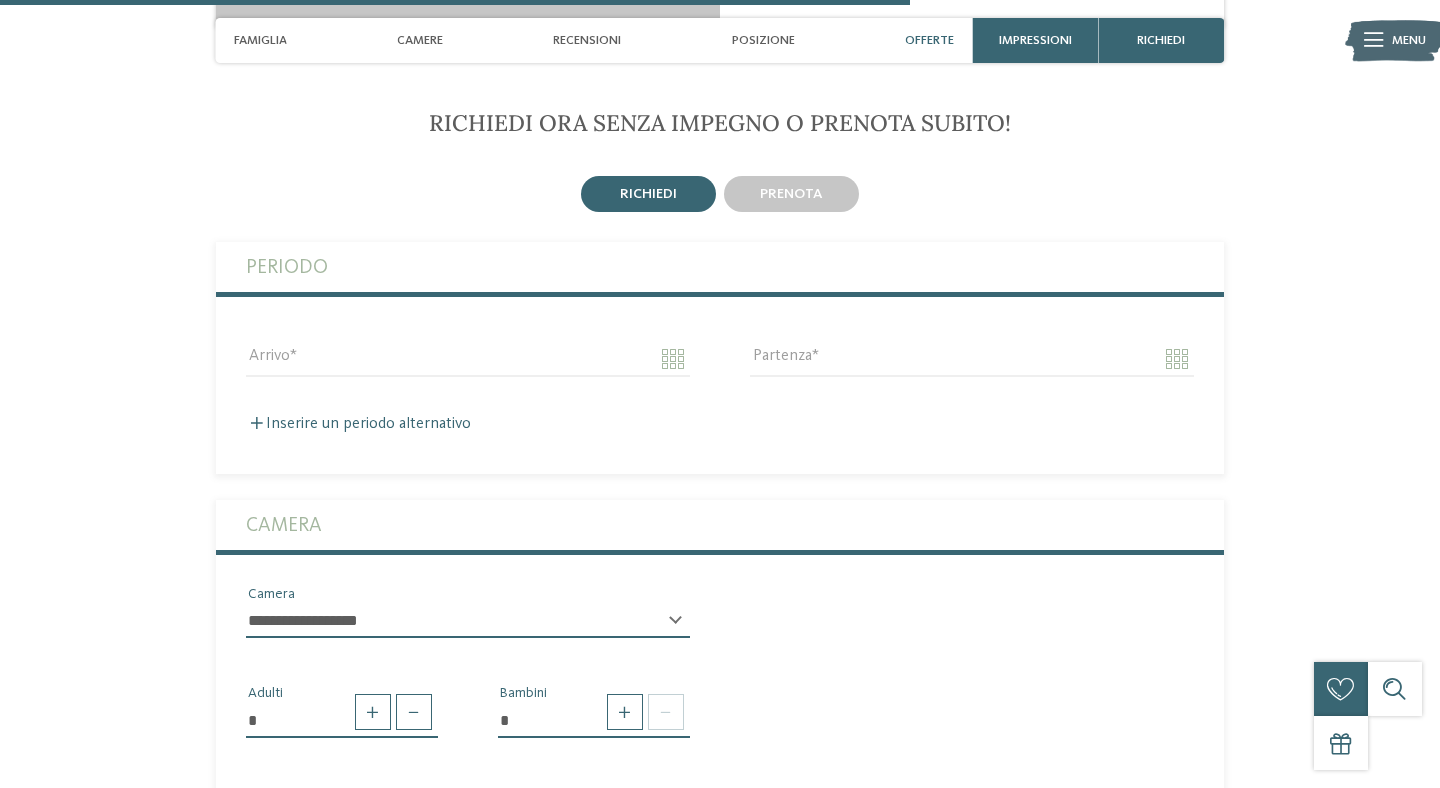 scroll, scrollTop: 3127, scrollLeft: 0, axis: vertical 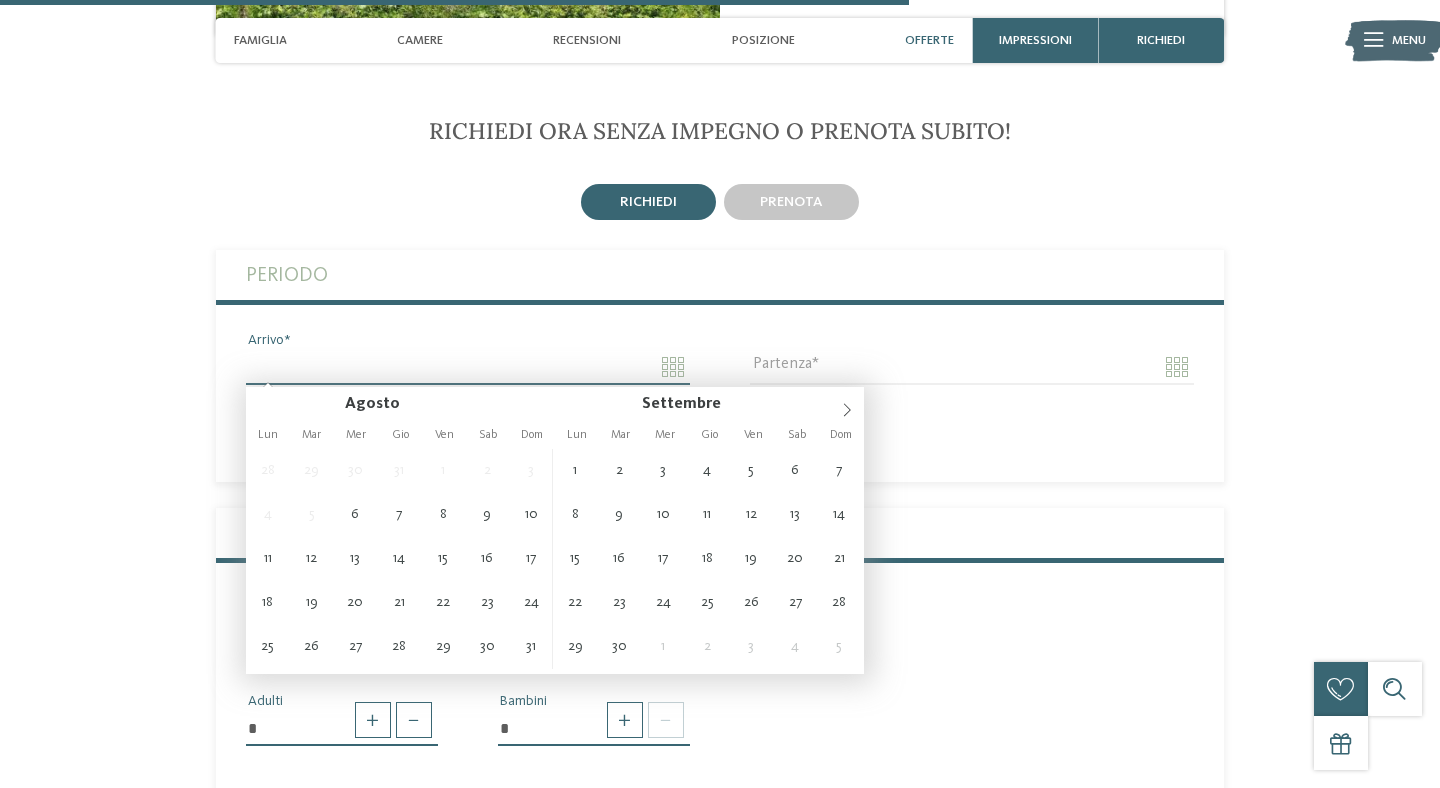 click on "Arrivo" at bounding box center [468, 367] 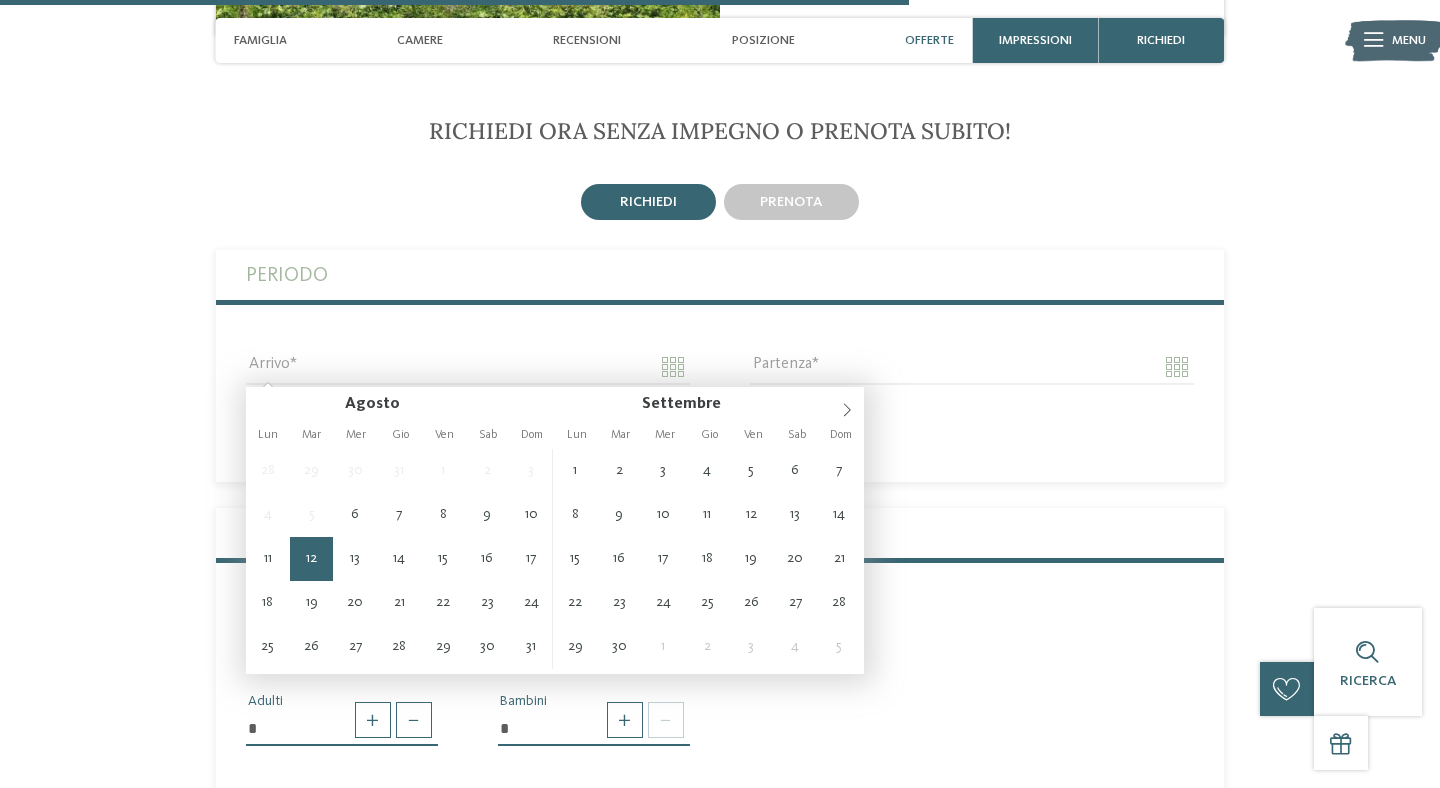 type on "**********" 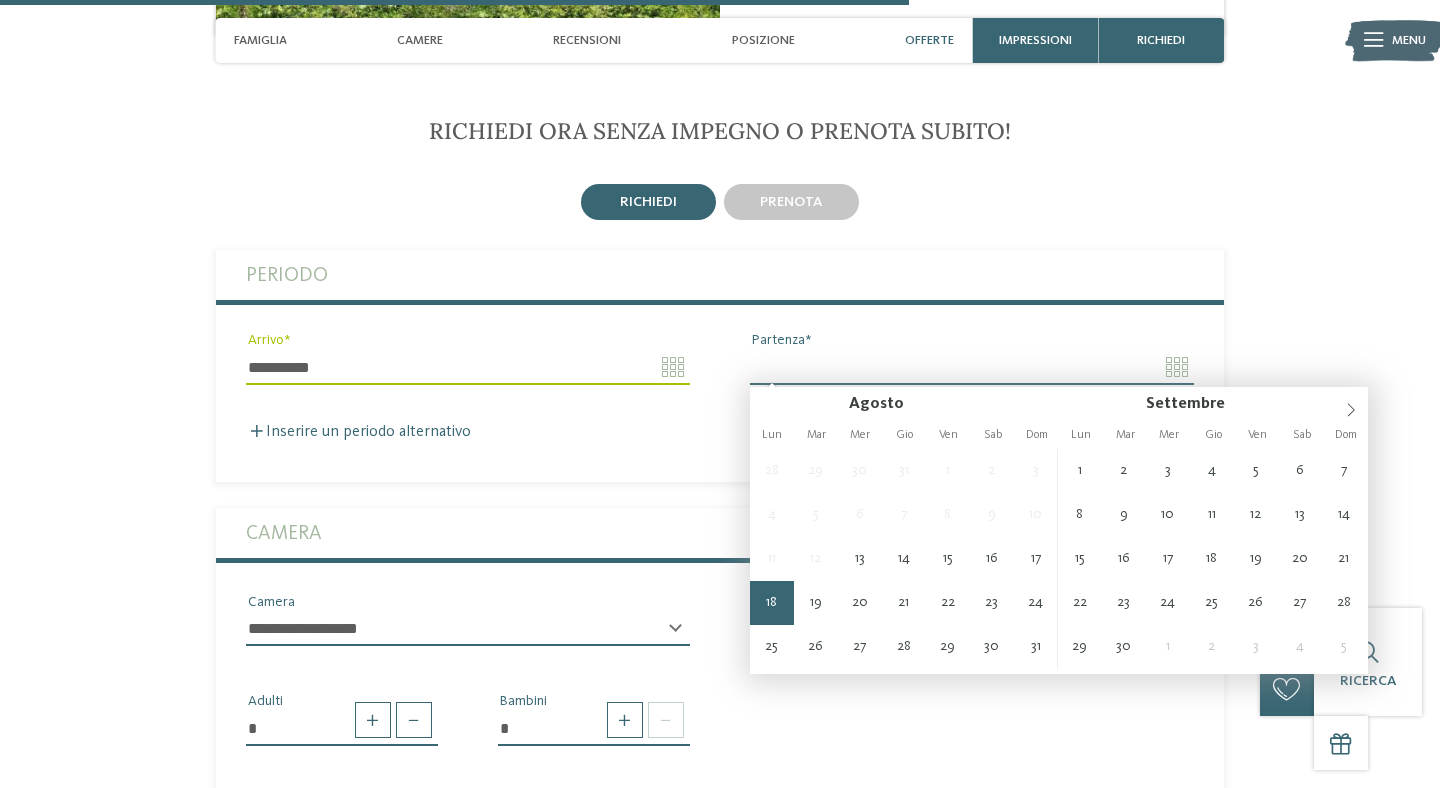 type on "**********" 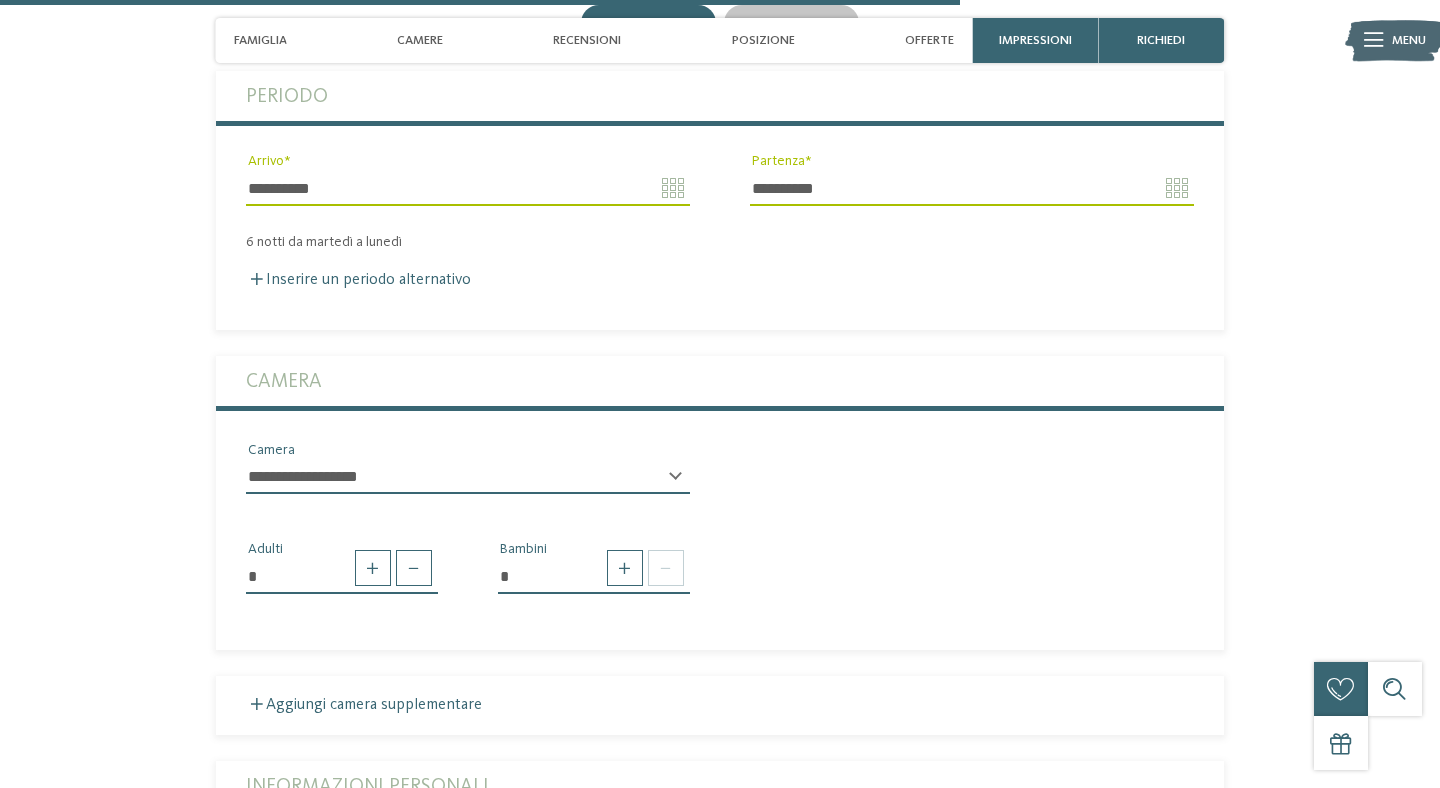 scroll, scrollTop: 3329, scrollLeft: 0, axis: vertical 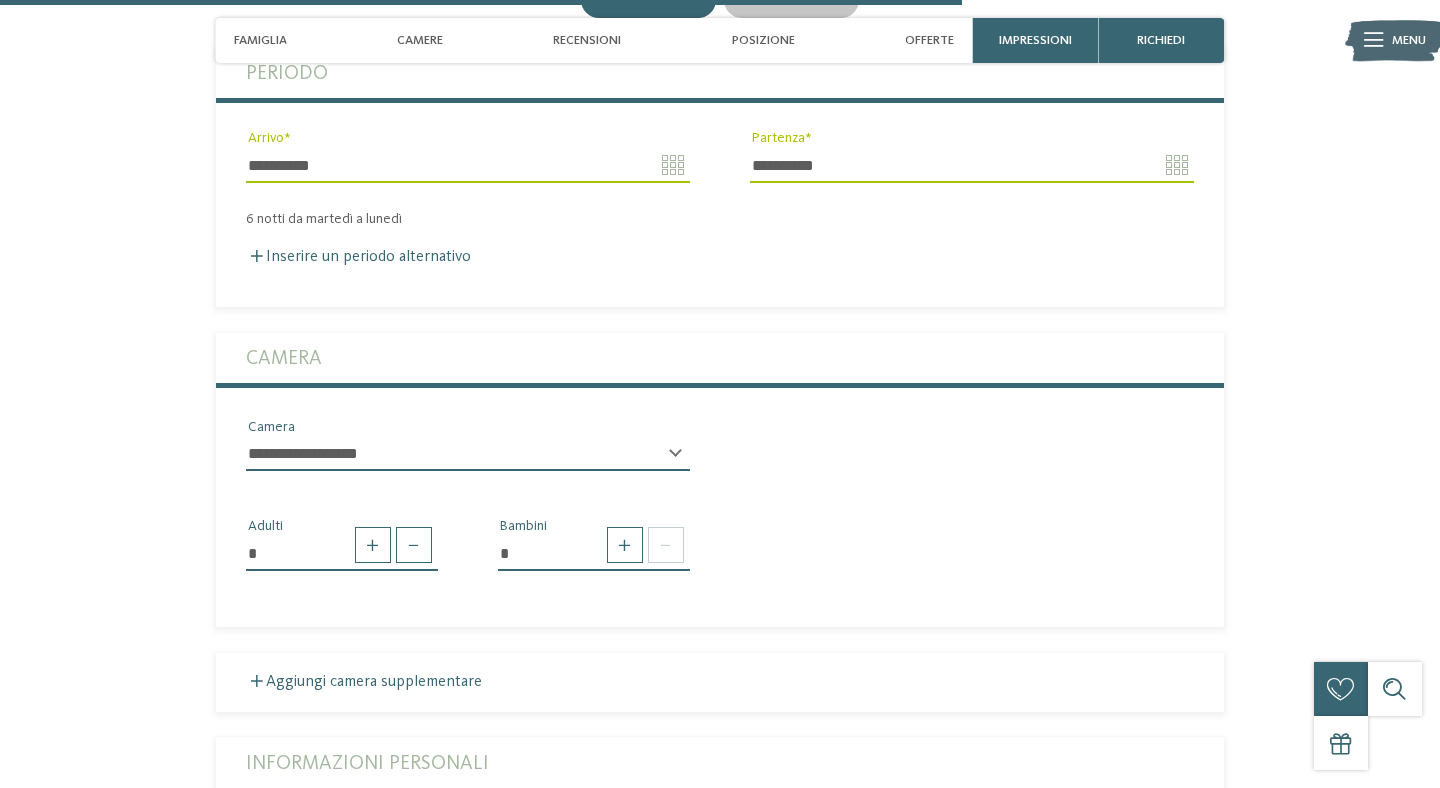 click on "**********" at bounding box center [468, 454] 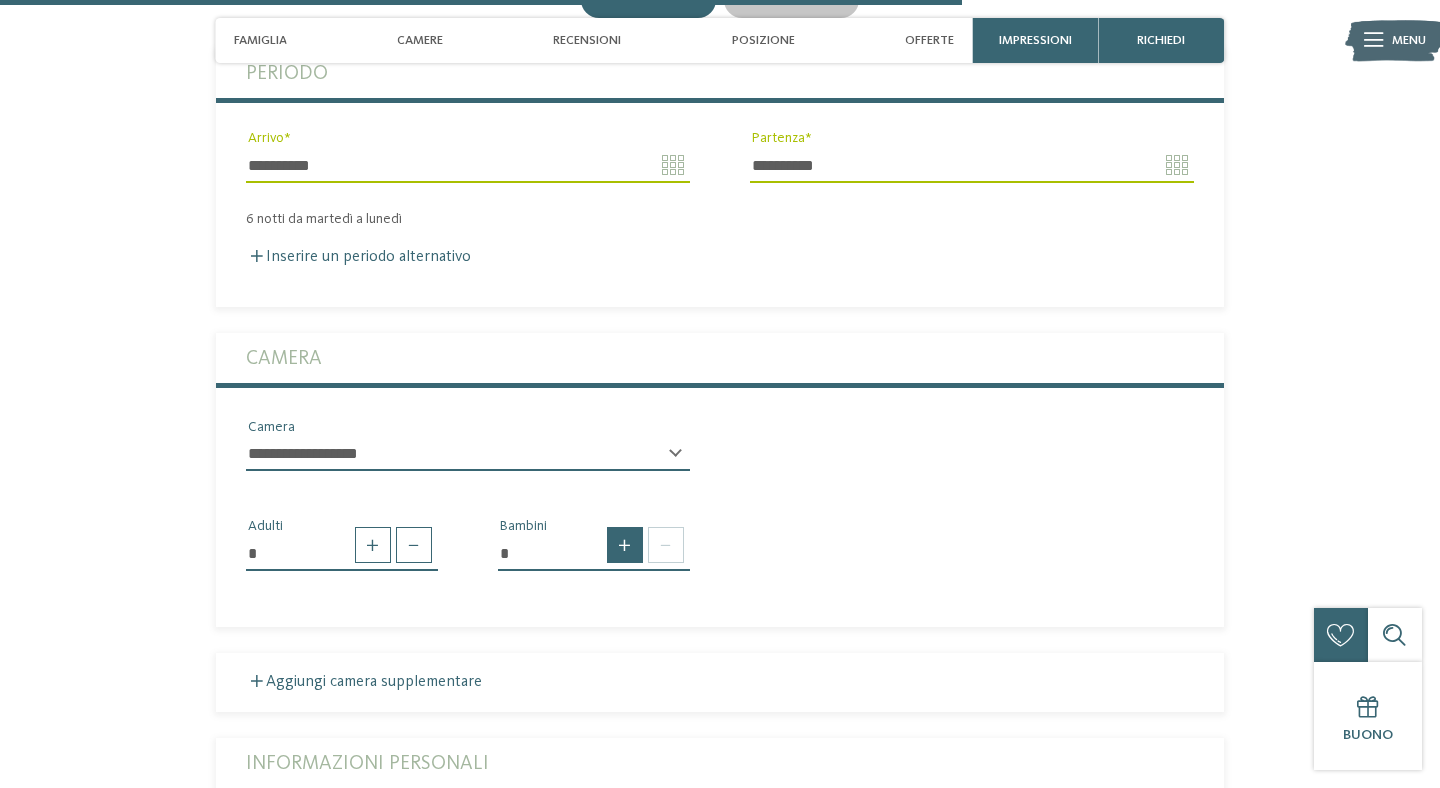 click at bounding box center (625, 545) 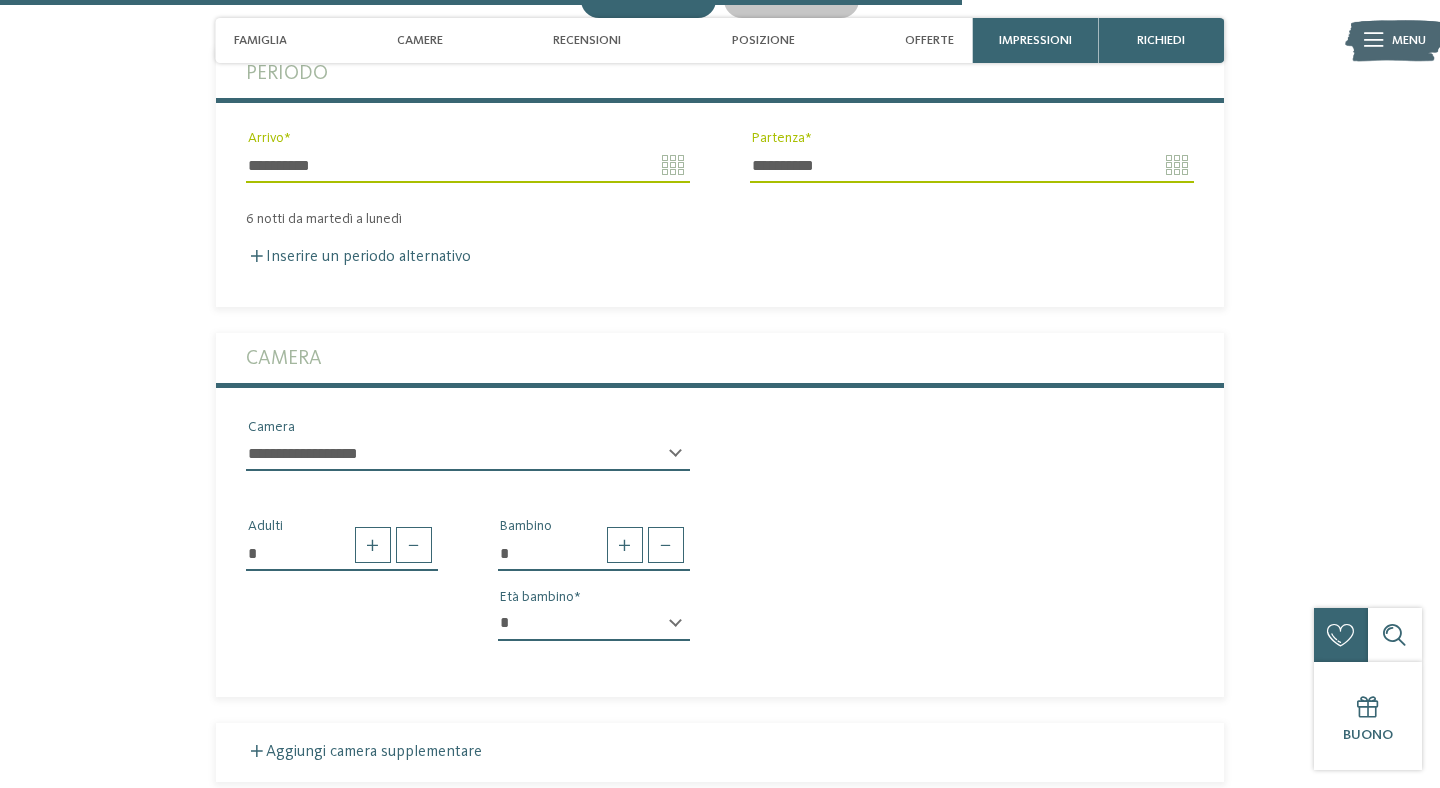 click on "* * * * * * * * * * * ** ** ** ** ** ** ** **" at bounding box center (594, 624) 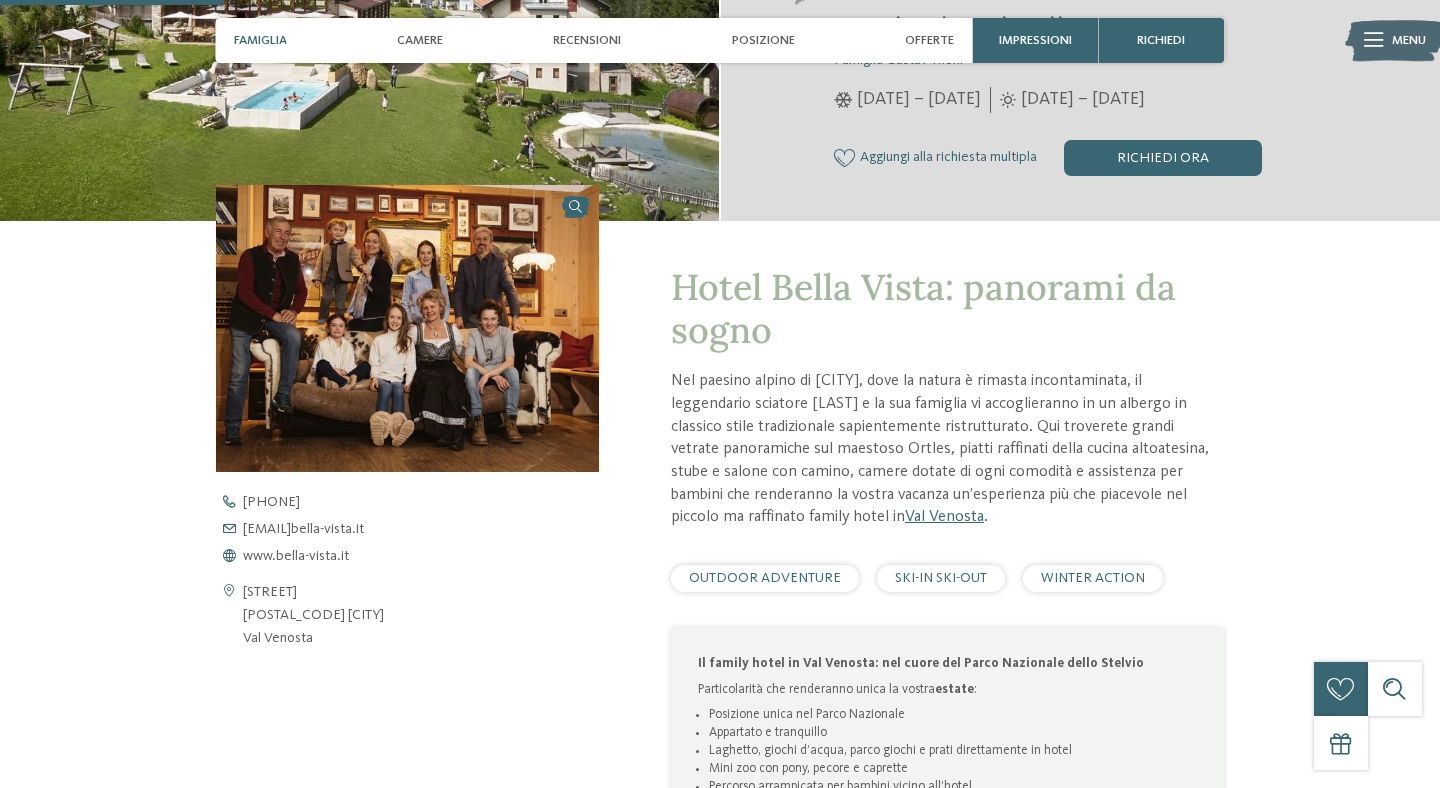 scroll, scrollTop: 219, scrollLeft: 0, axis: vertical 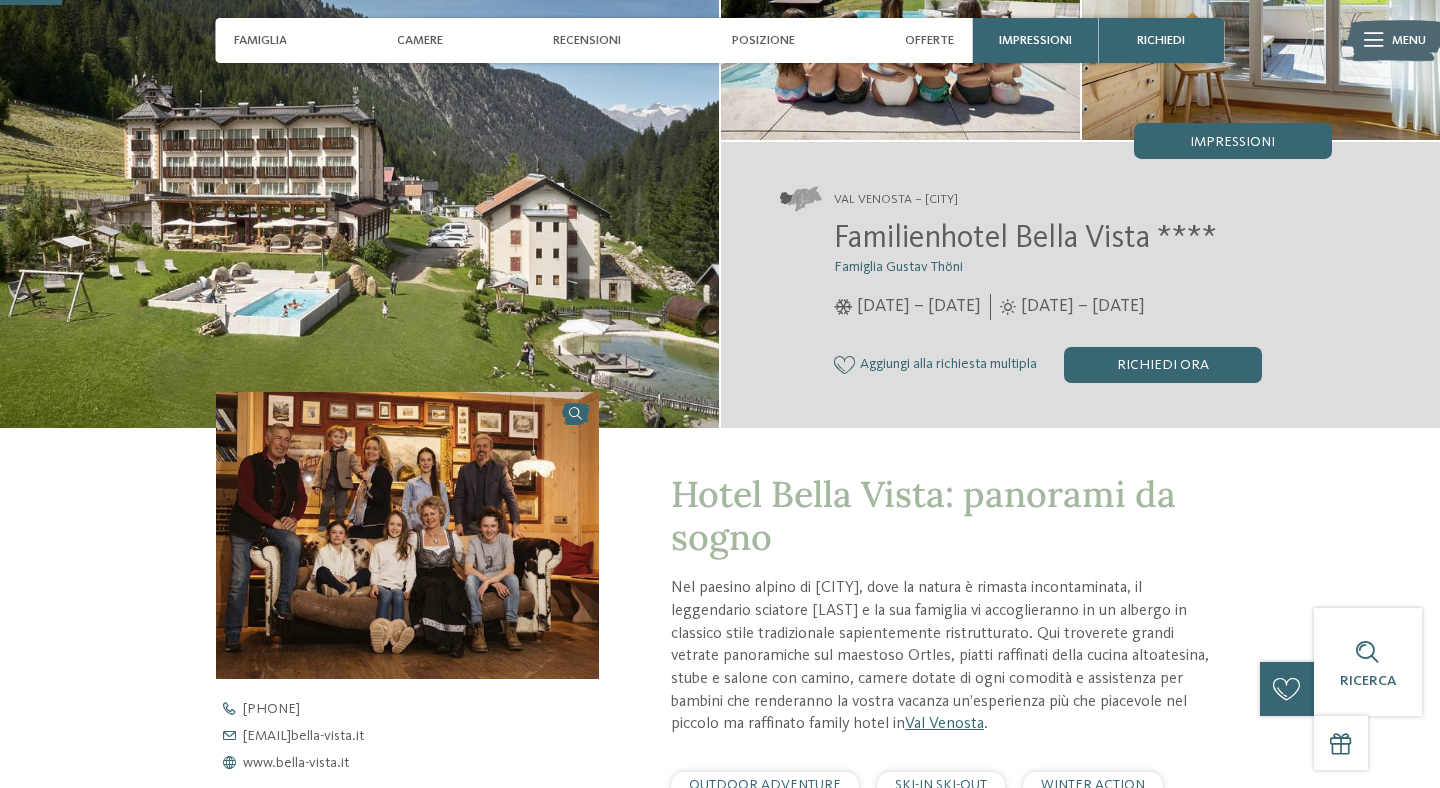 click on "Familienhotel Bella Vista ****" at bounding box center [1025, 239] 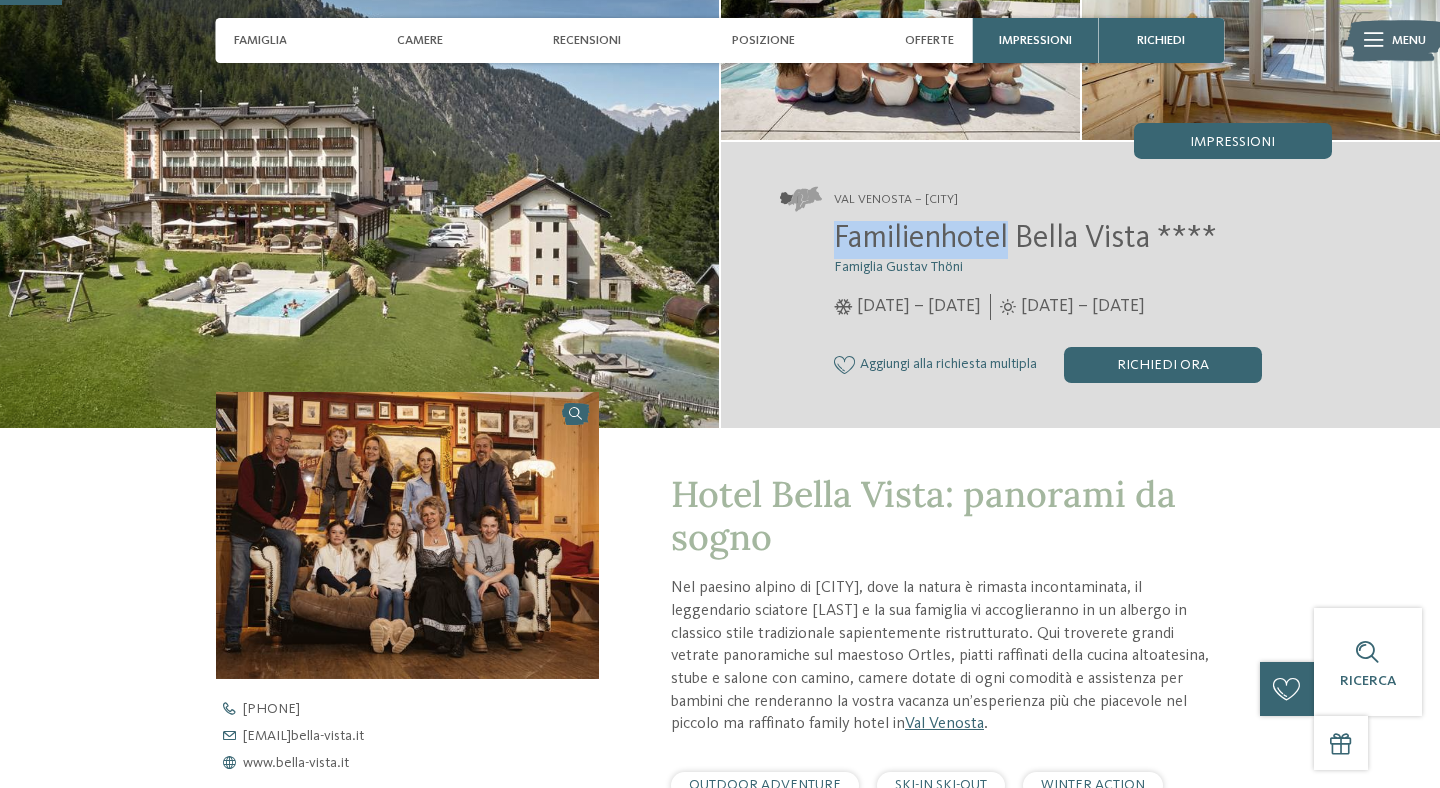 click on "Familienhotel Bella Vista ****" at bounding box center (1025, 239) 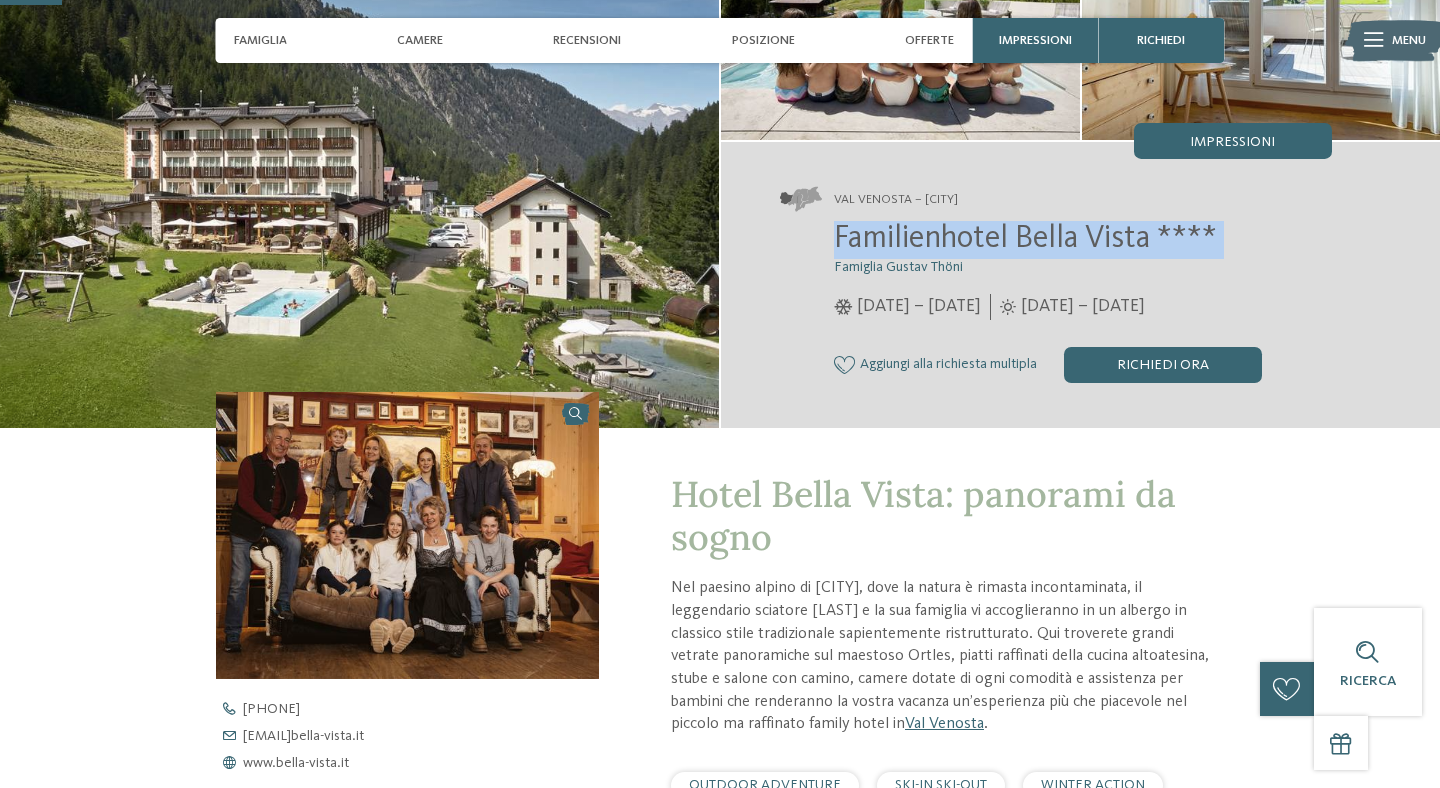 click on "Familienhotel Bella Vista ****" at bounding box center (1025, 239) 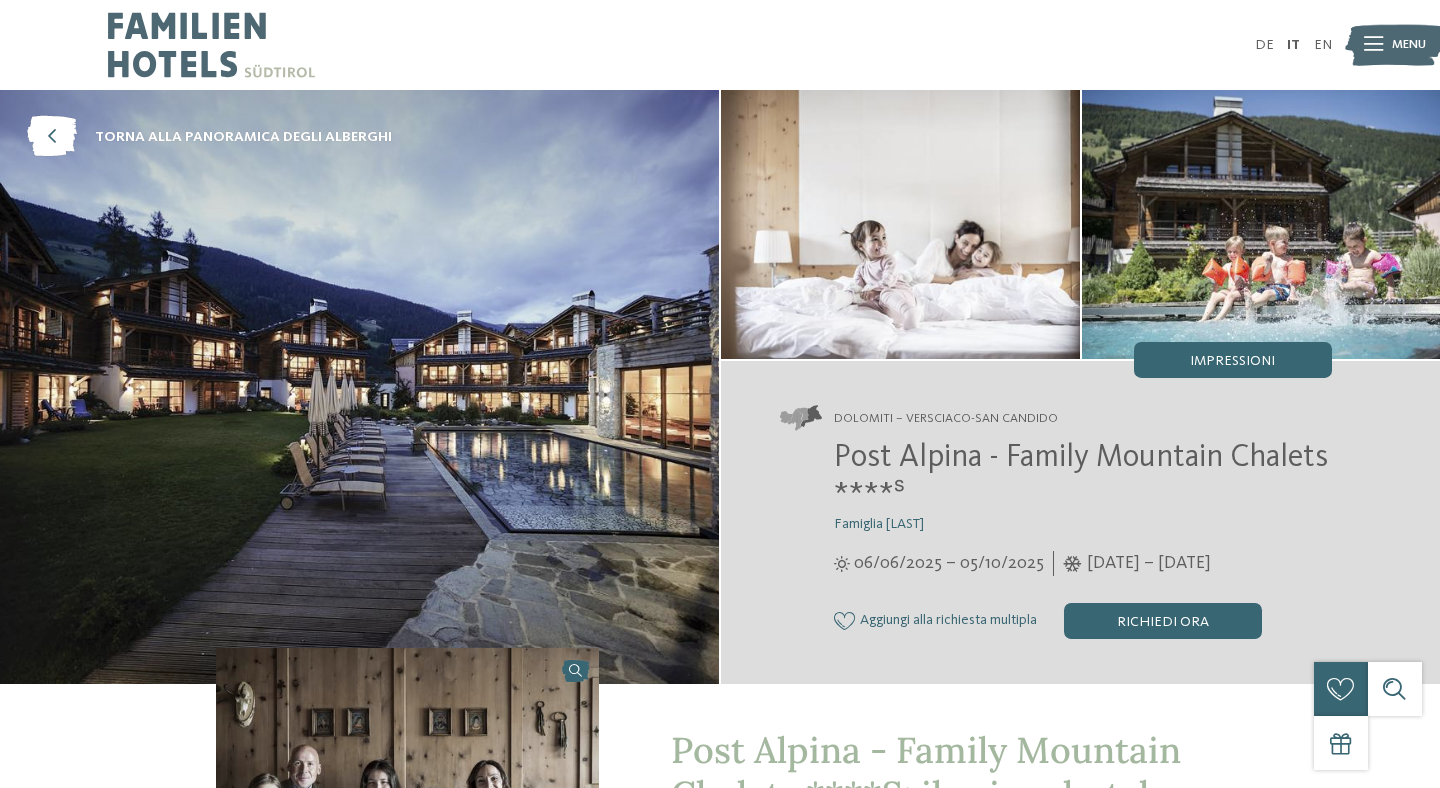 scroll, scrollTop: 0, scrollLeft: 0, axis: both 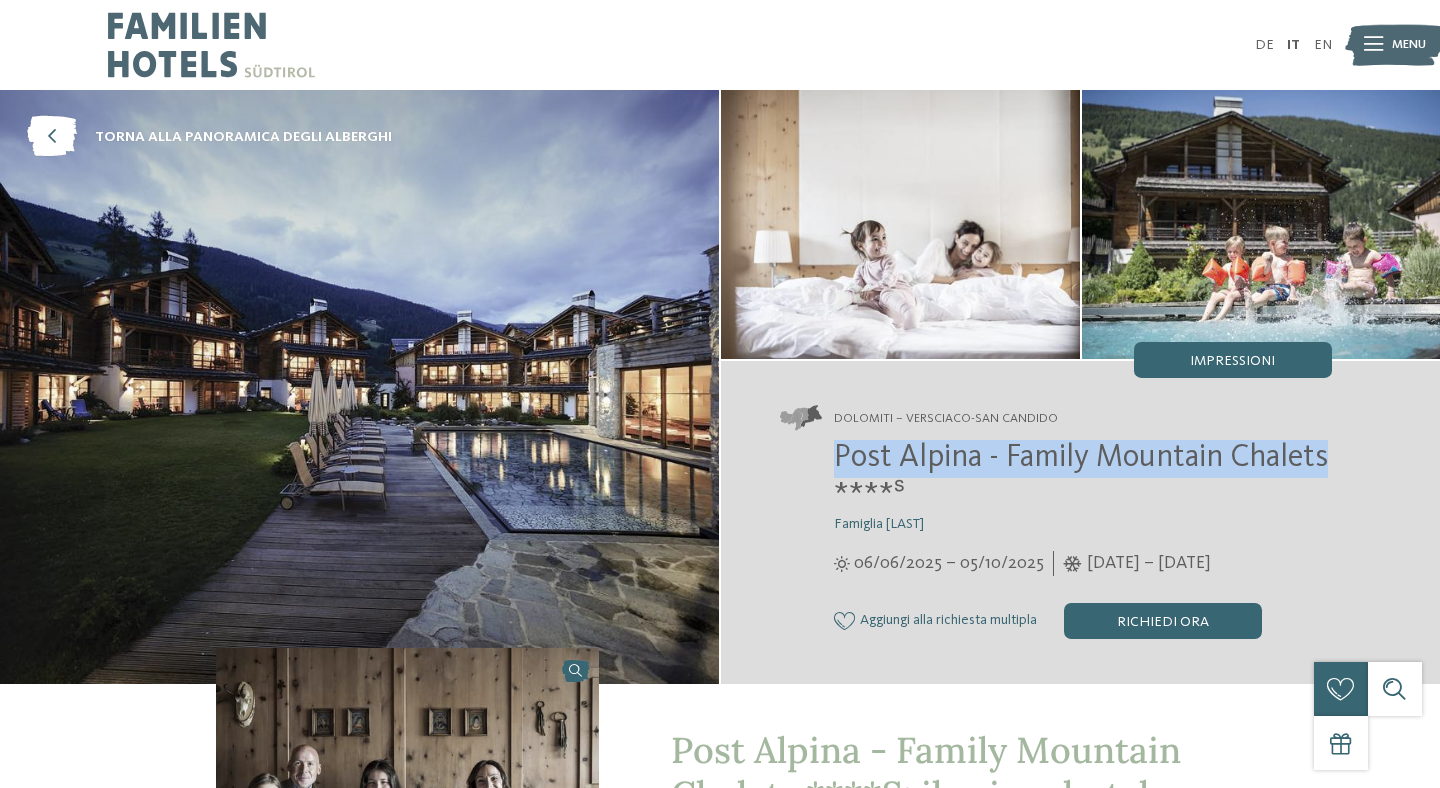 drag, startPoint x: 840, startPoint y: 458, endPoint x: 1341, endPoint y: 459, distance: 501.001 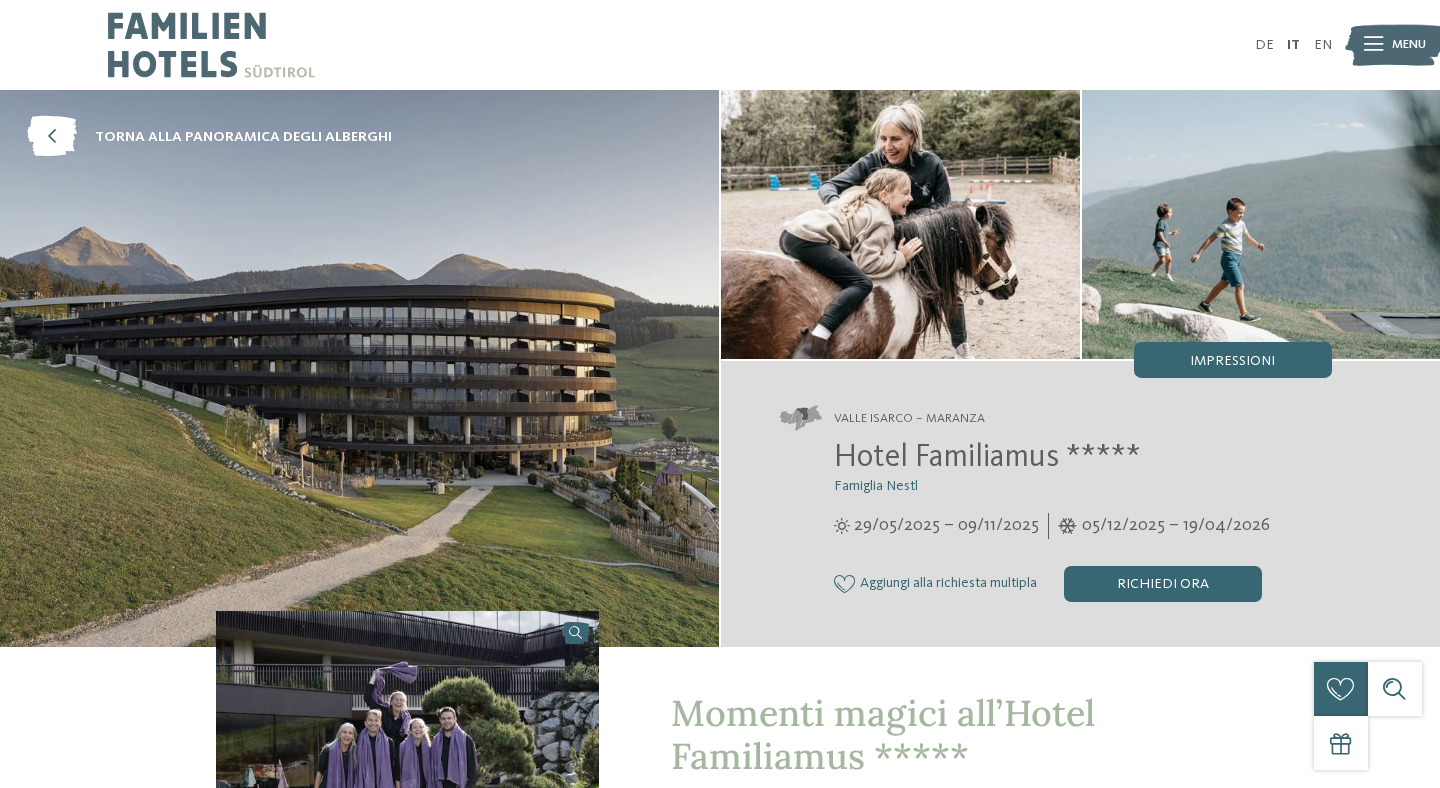 scroll, scrollTop: 0, scrollLeft: 0, axis: both 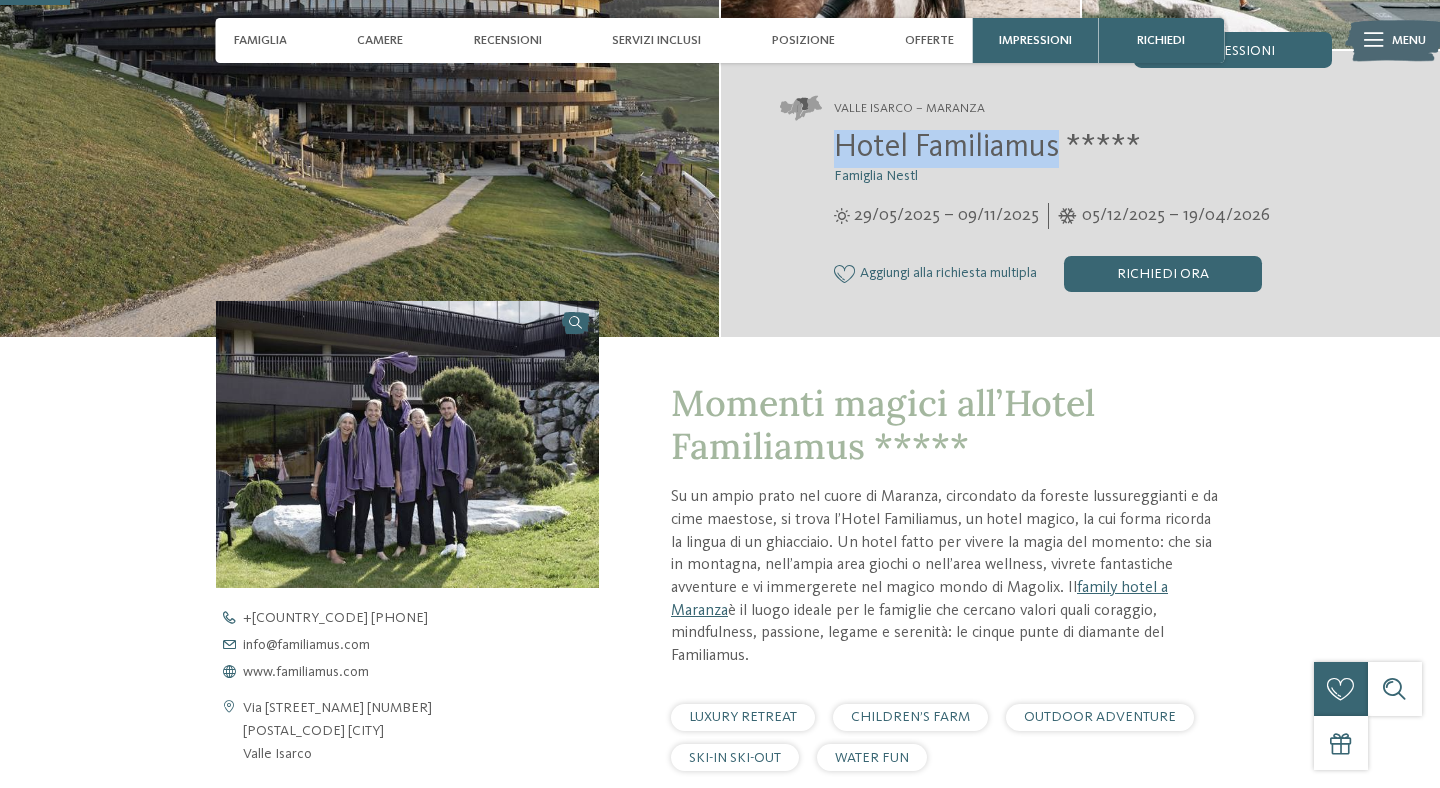 drag, startPoint x: 833, startPoint y: 143, endPoint x: 1059, endPoint y: 154, distance: 226.26755 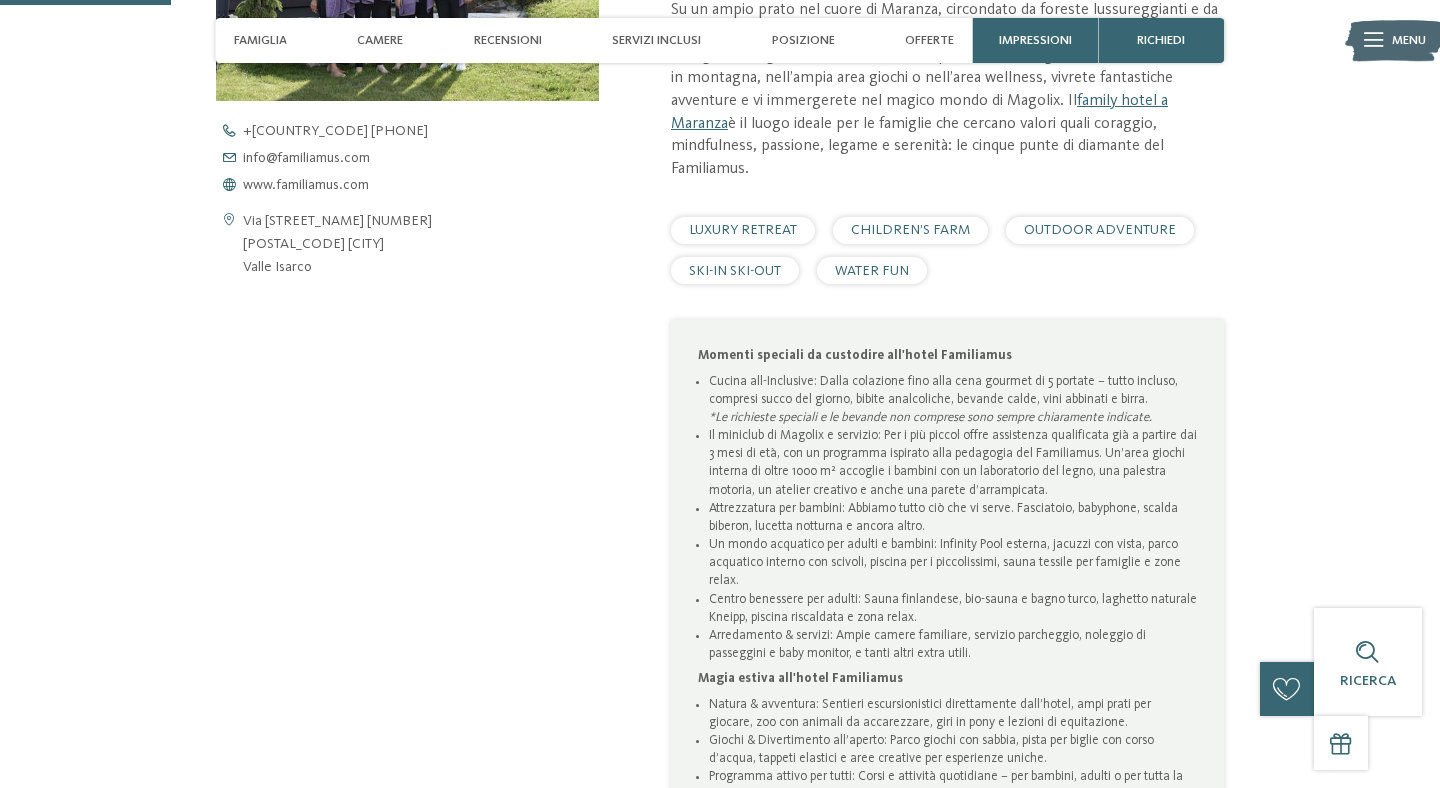 scroll, scrollTop: 804, scrollLeft: 0, axis: vertical 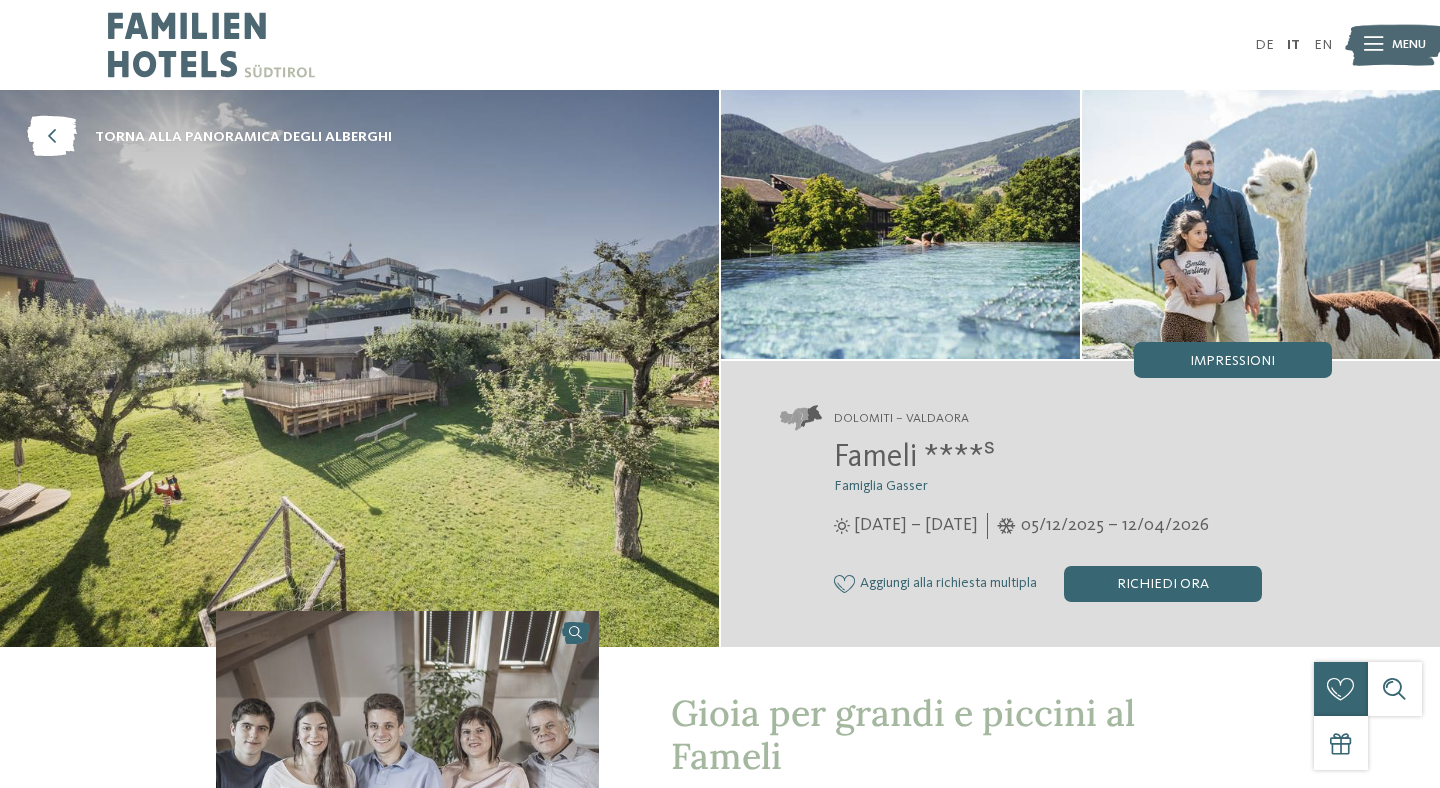 click on "Fameli ****ˢ" at bounding box center (914, 458) 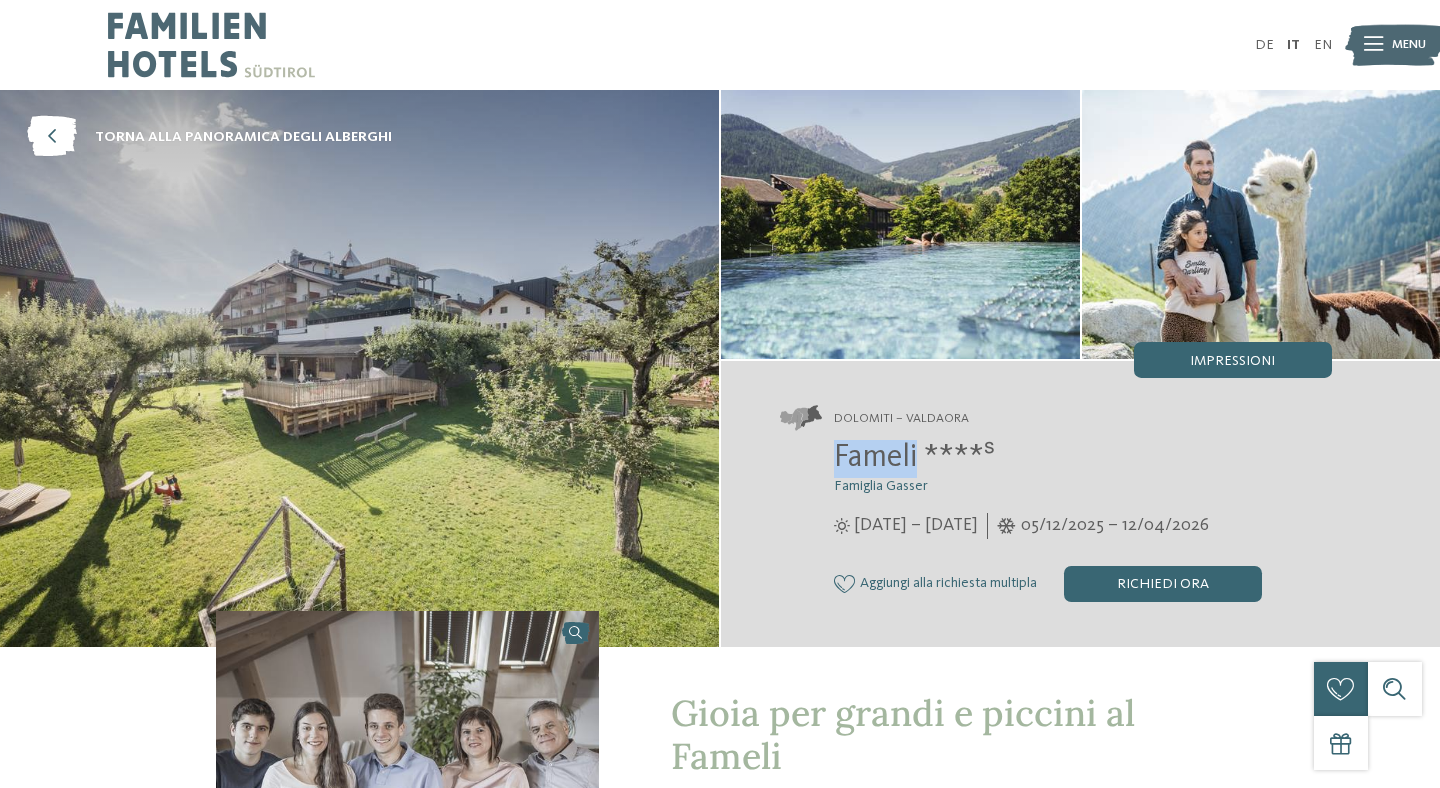 click on "Fameli ****ˢ" at bounding box center (914, 458) 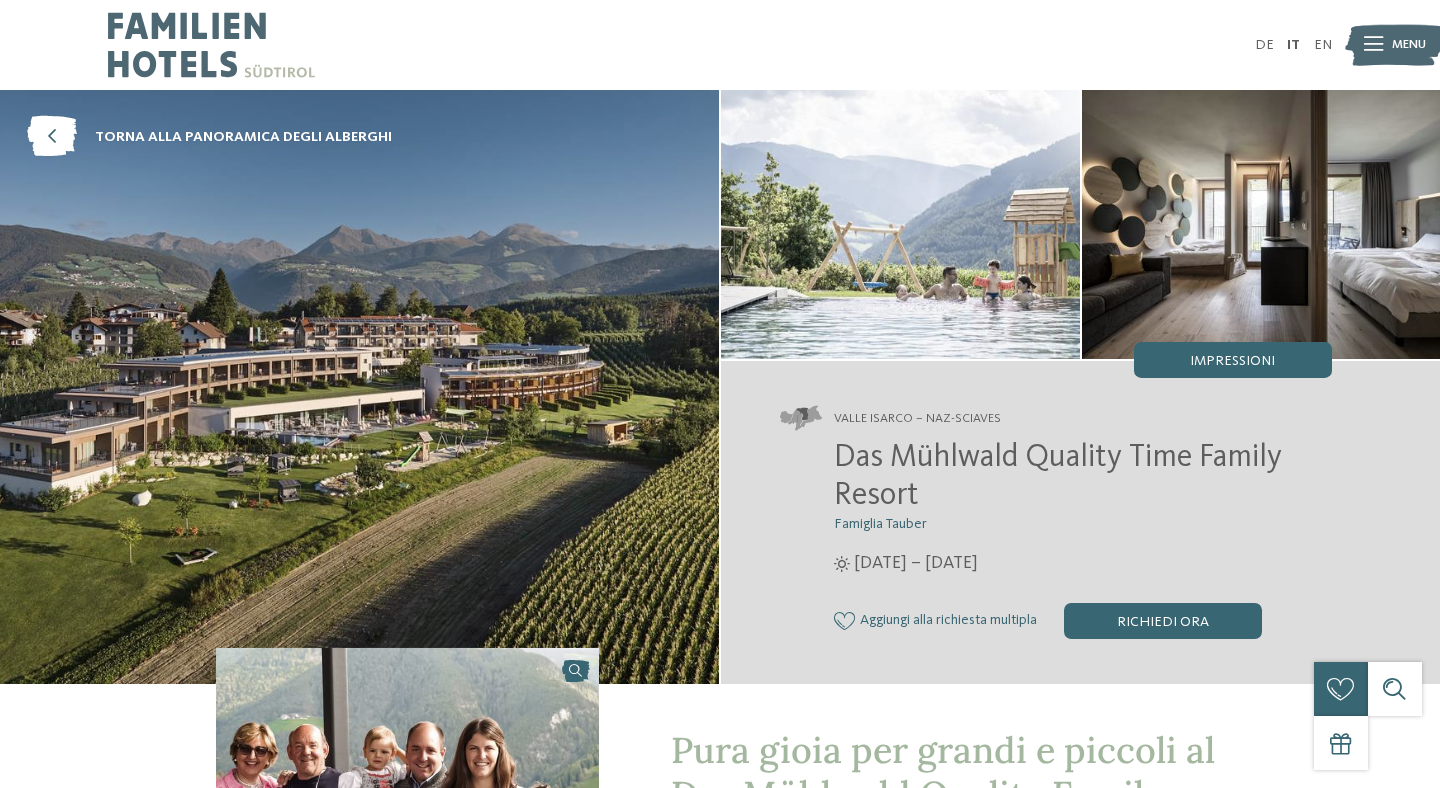 scroll, scrollTop: 0, scrollLeft: 0, axis: both 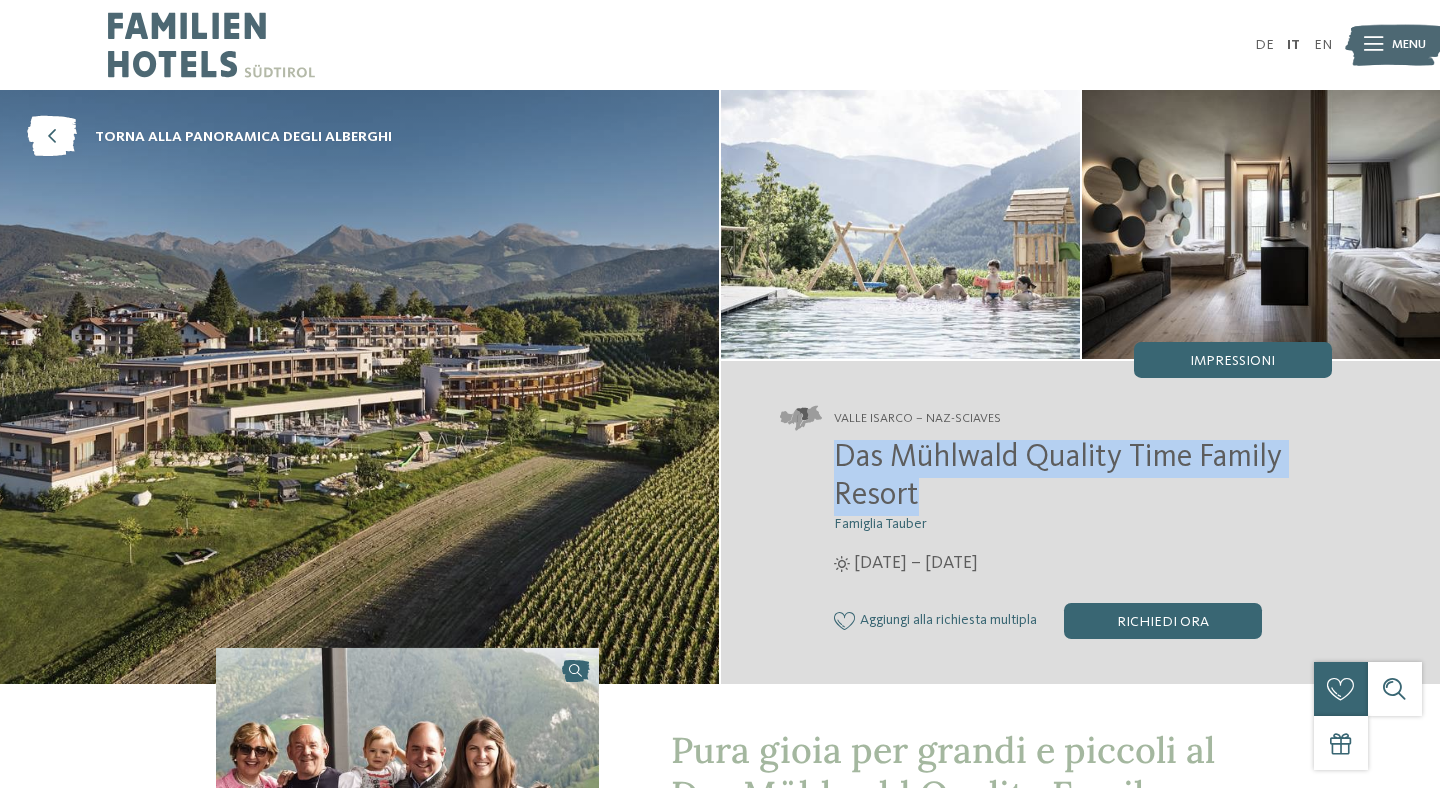 drag, startPoint x: 833, startPoint y: 456, endPoint x: 924, endPoint y: 491, distance: 97.49872 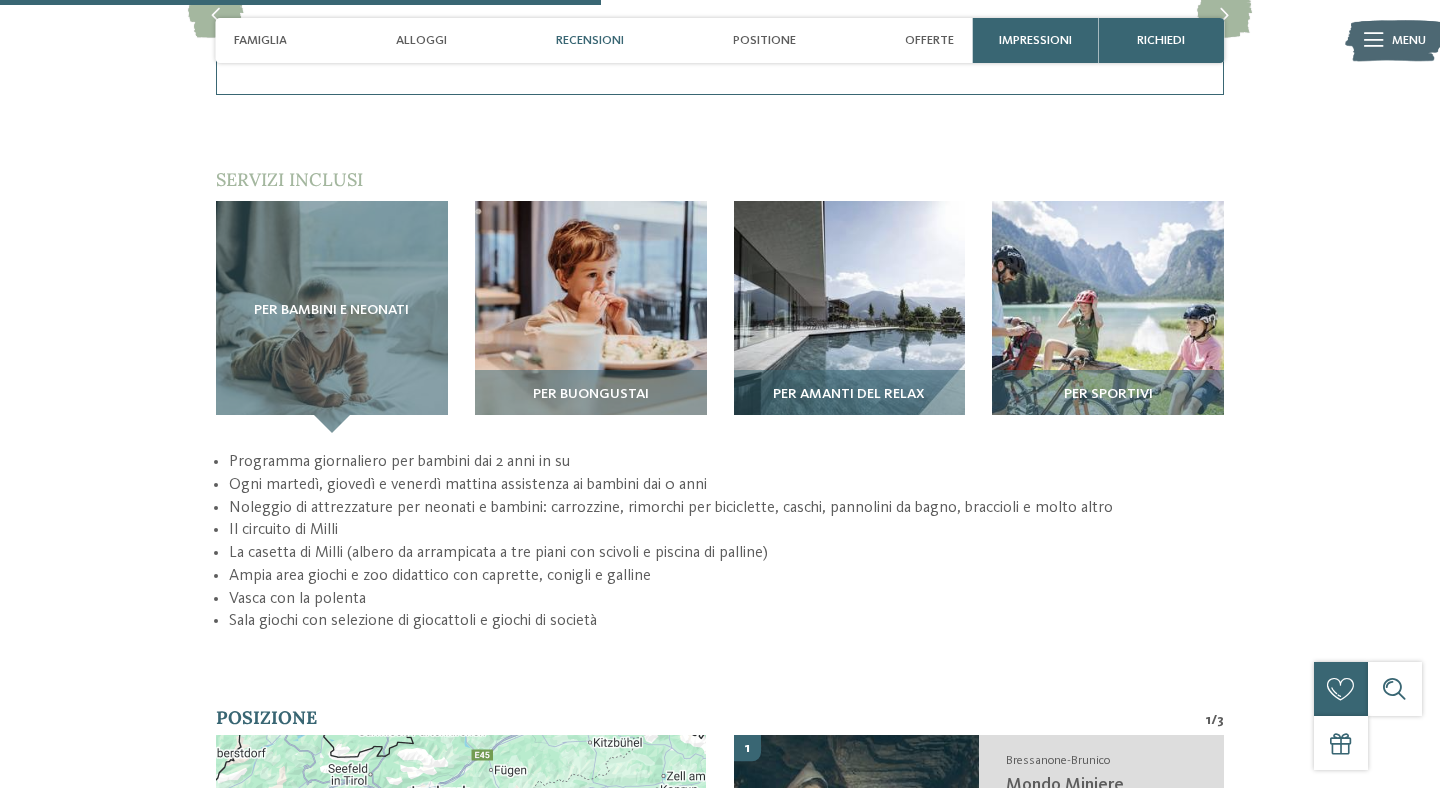 scroll, scrollTop: 2617, scrollLeft: 0, axis: vertical 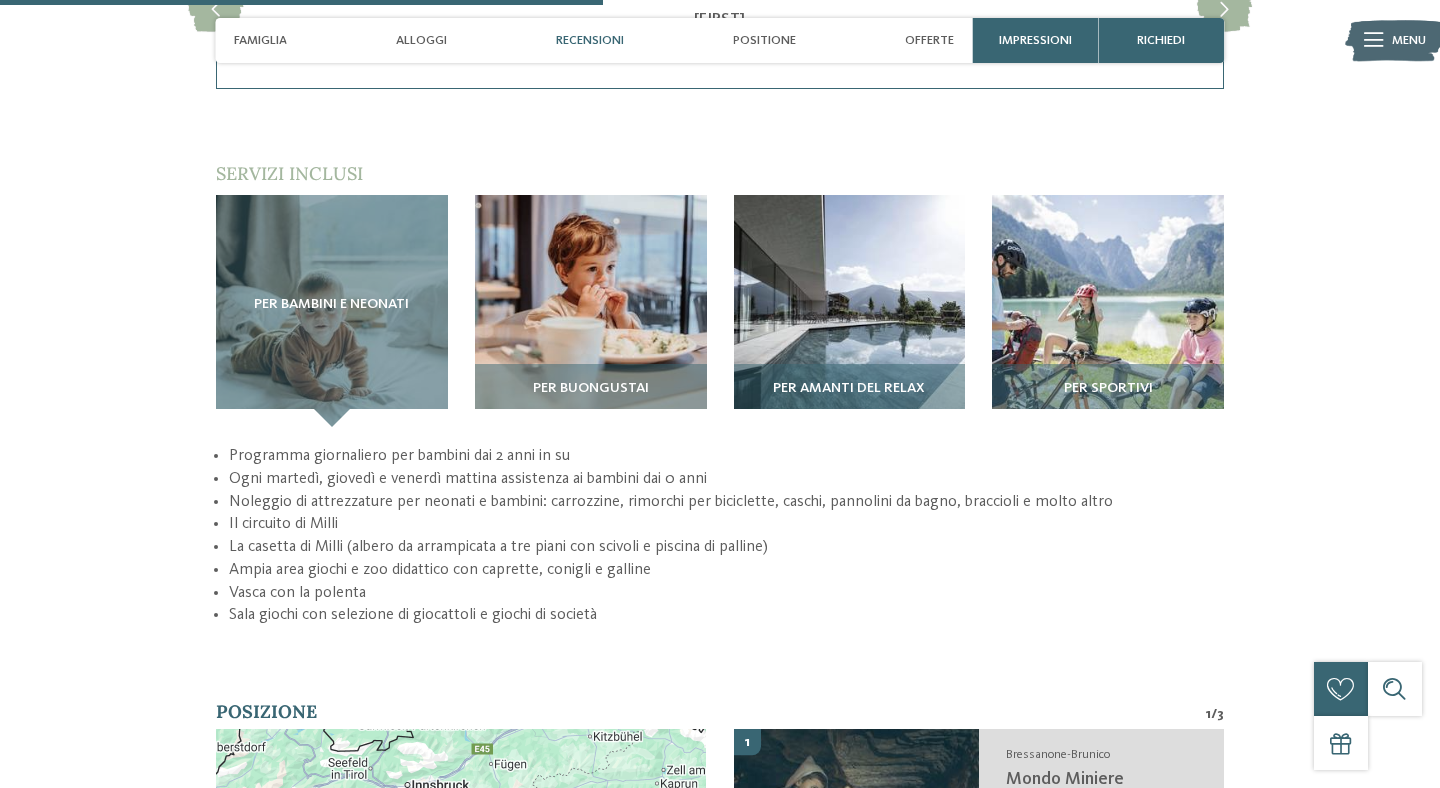 click on "Noleggio di attrezzature per neonati e bambini: carrozzine, rimorchi per biciclette, caschi, pannolini da bagno, braccioli e molto altro" at bounding box center (726, 502) 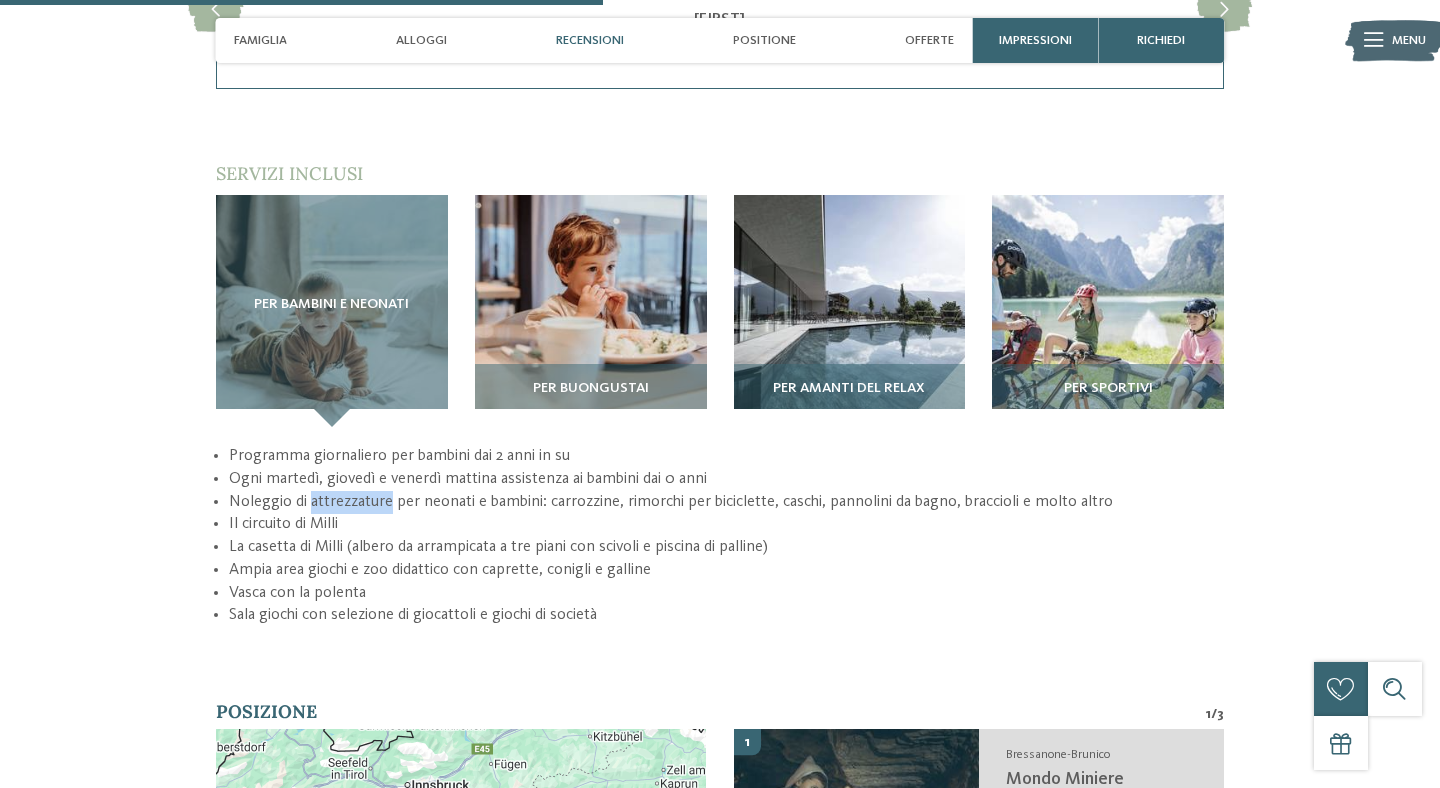 click on "Noleggio di attrezzature per neonati e bambini: carrozzine, rimorchi per biciclette, caschi, pannolini da bagno, braccioli e molto altro" at bounding box center (726, 502) 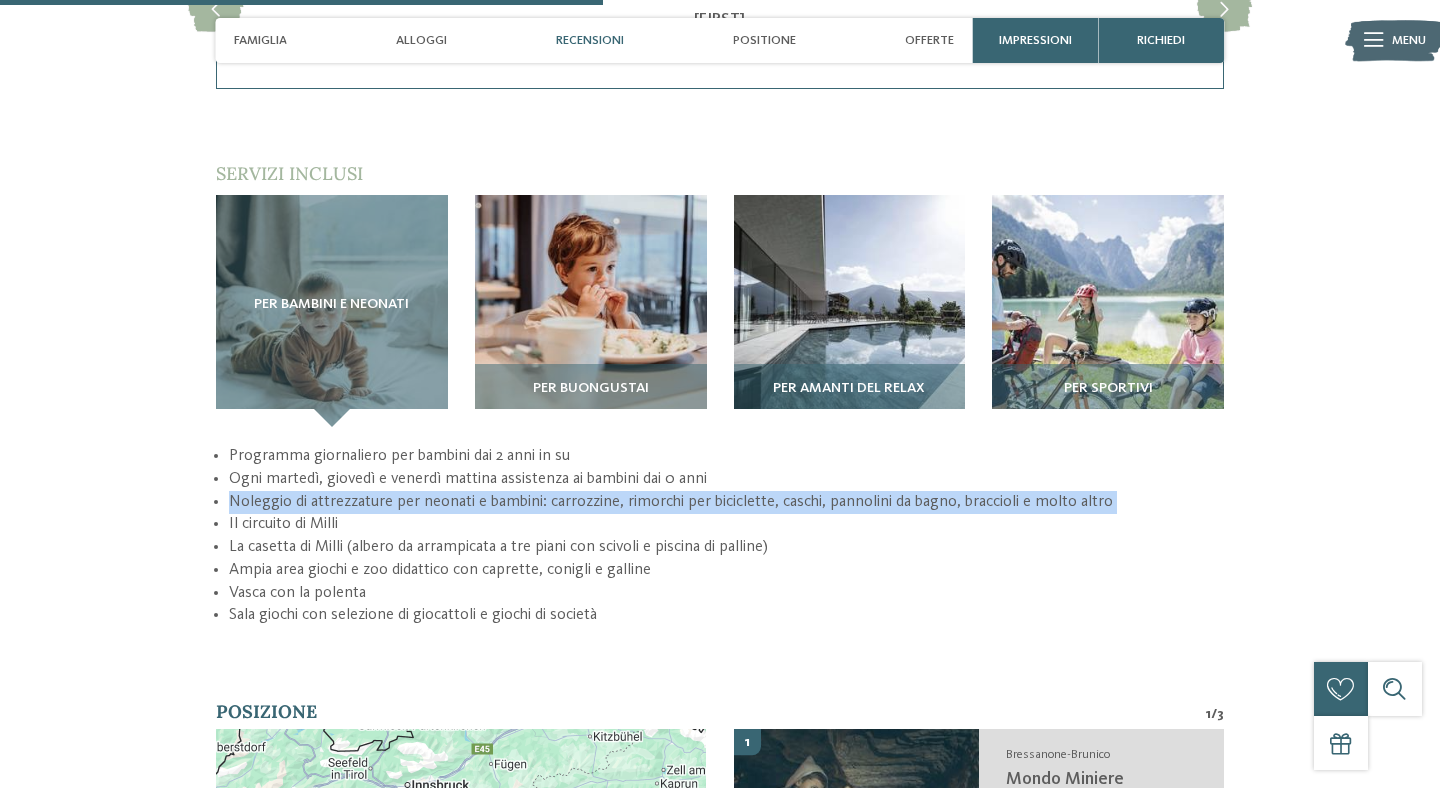 click on "Il circuito di Milli" at bounding box center [726, 524] 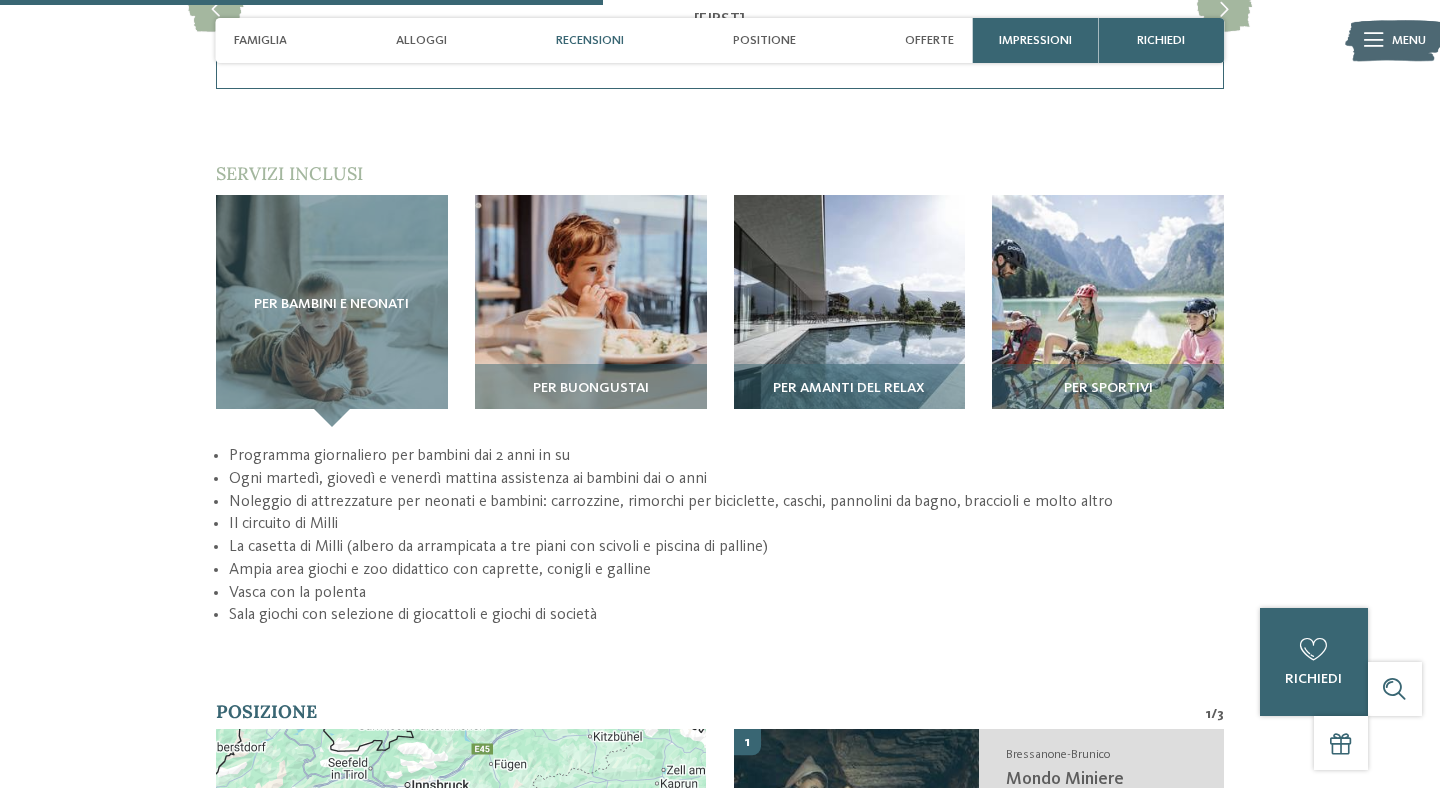 click on "La casetta di Milli (albero da arrampicata a tre piani con scivoli e piscina di palline)" at bounding box center [726, 547] 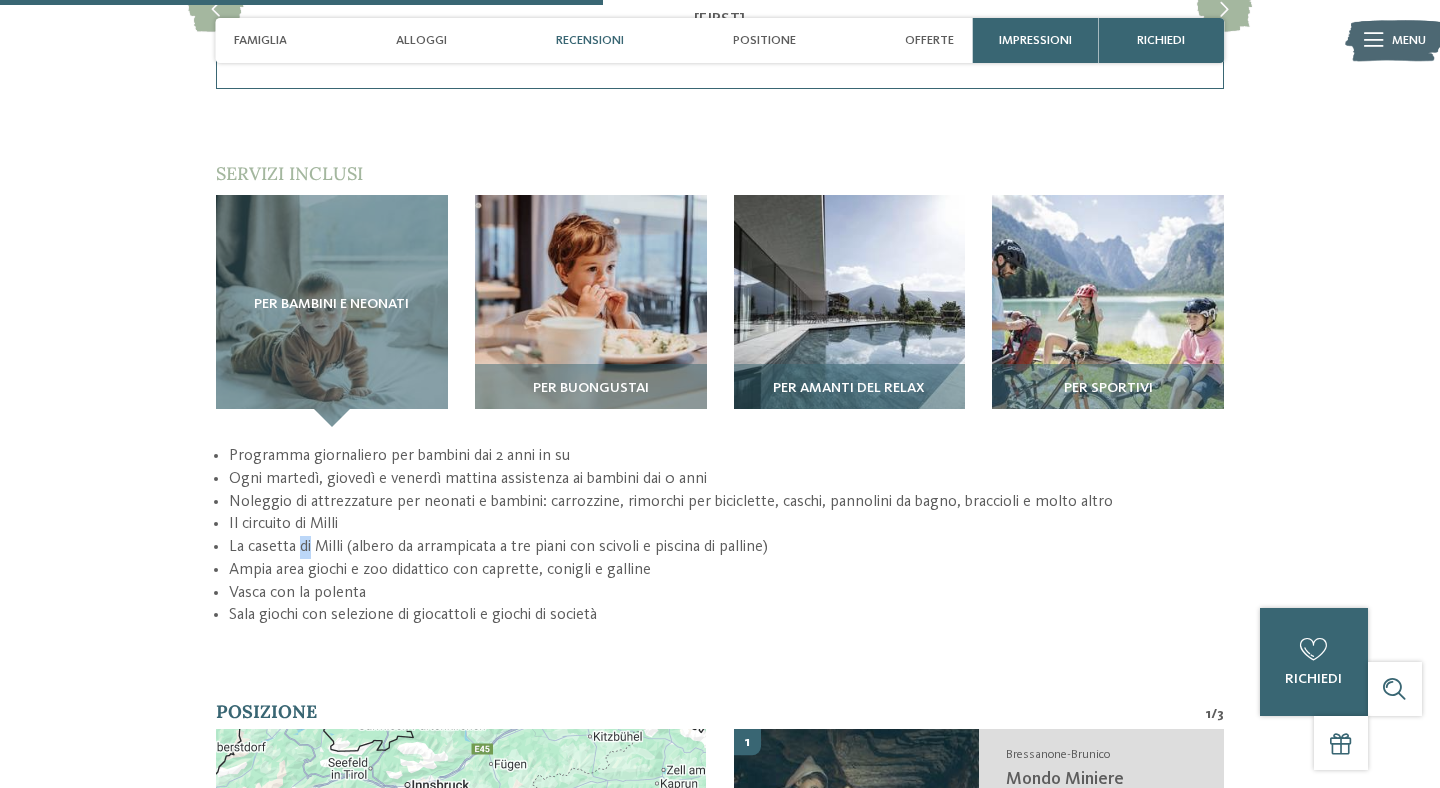 click on "La casetta di Milli (albero da arrampicata a tre piani con scivoli e piscina di palline)" at bounding box center [726, 547] 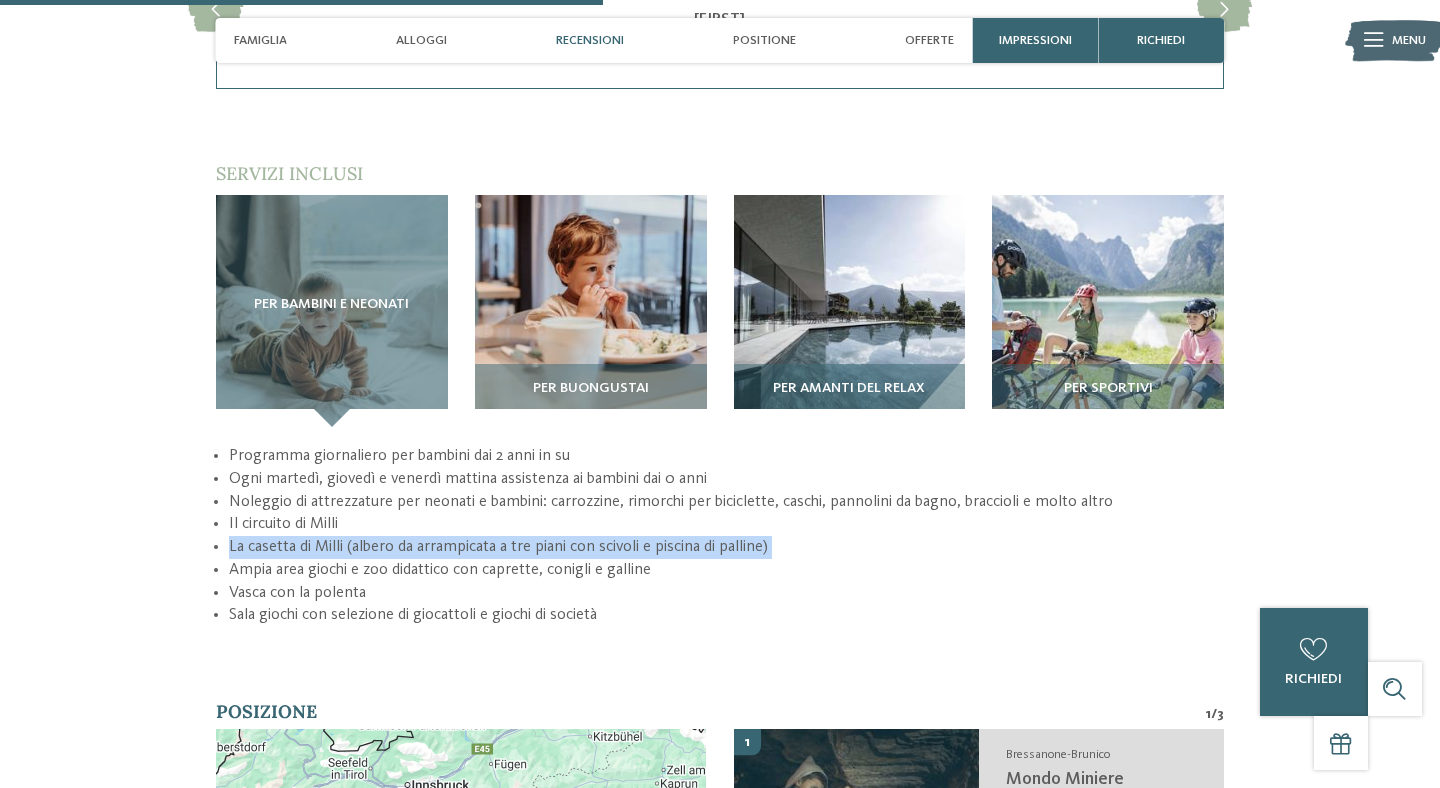 click on "Ampia area giochi e zoo didattico con caprette, conigli e galline" at bounding box center [726, 570] 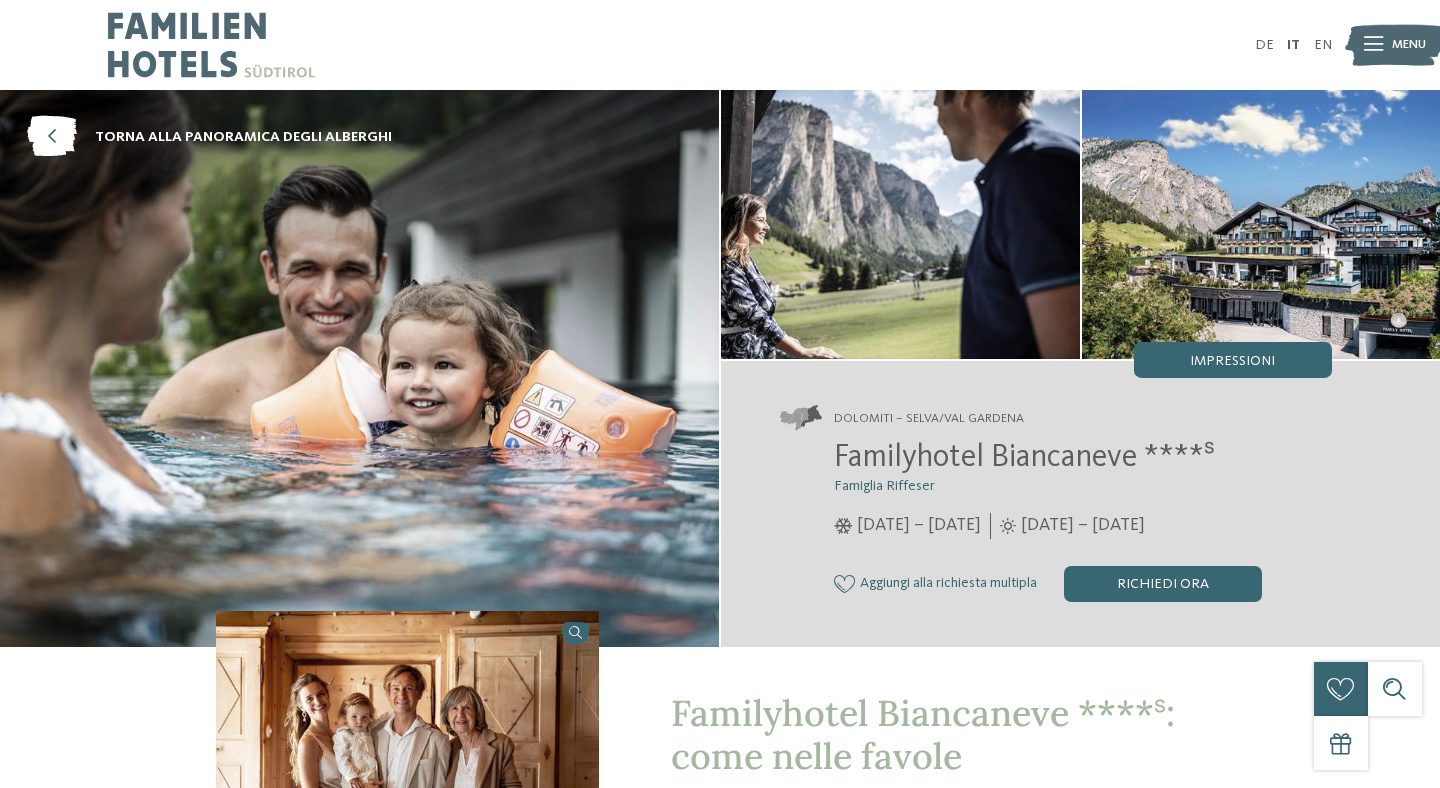 scroll, scrollTop: 0, scrollLeft: 0, axis: both 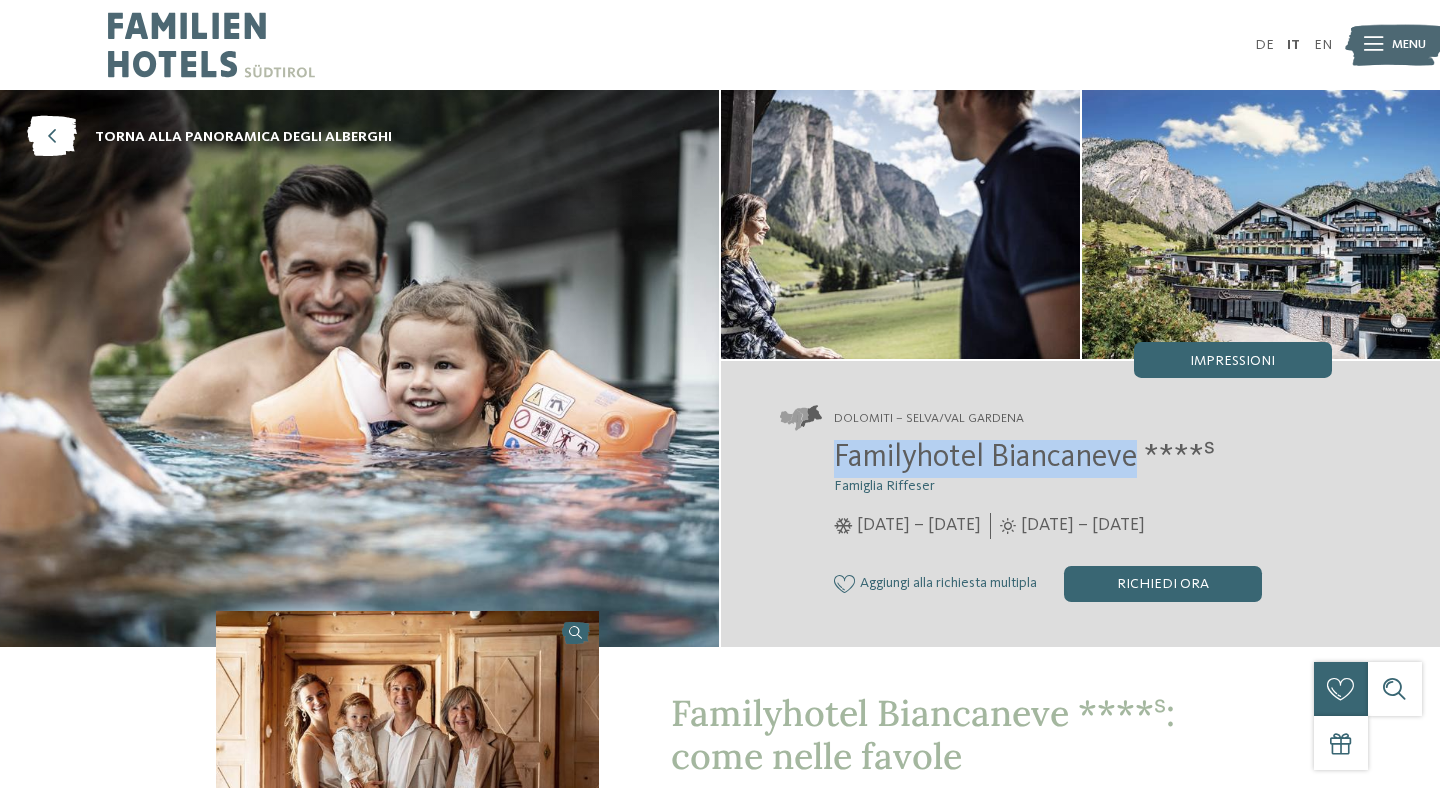 drag, startPoint x: 830, startPoint y: 456, endPoint x: 1138, endPoint y: 465, distance: 308.13147 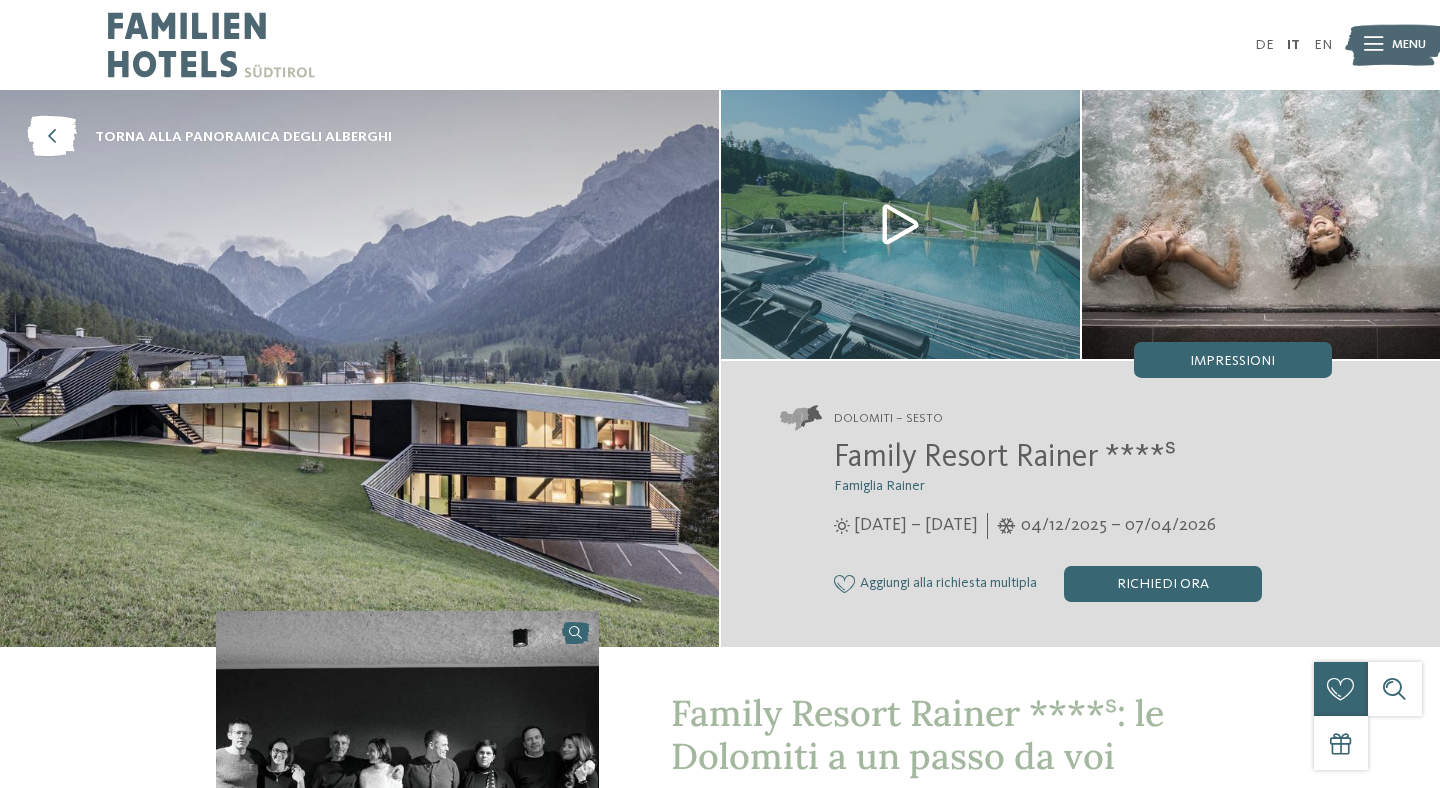 scroll, scrollTop: 0, scrollLeft: 0, axis: both 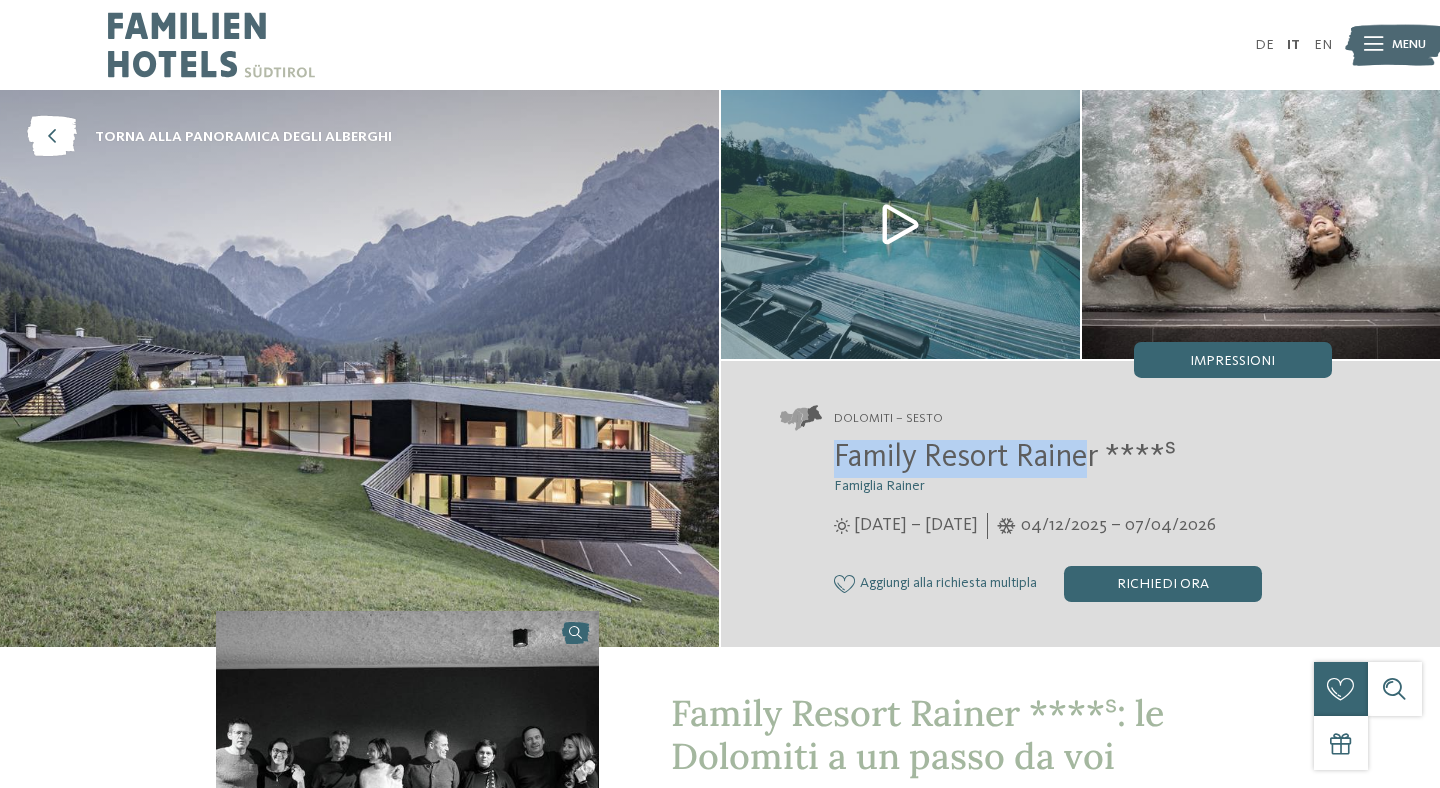 drag, startPoint x: 838, startPoint y: 462, endPoint x: 1092, endPoint y: 464, distance: 254.00787 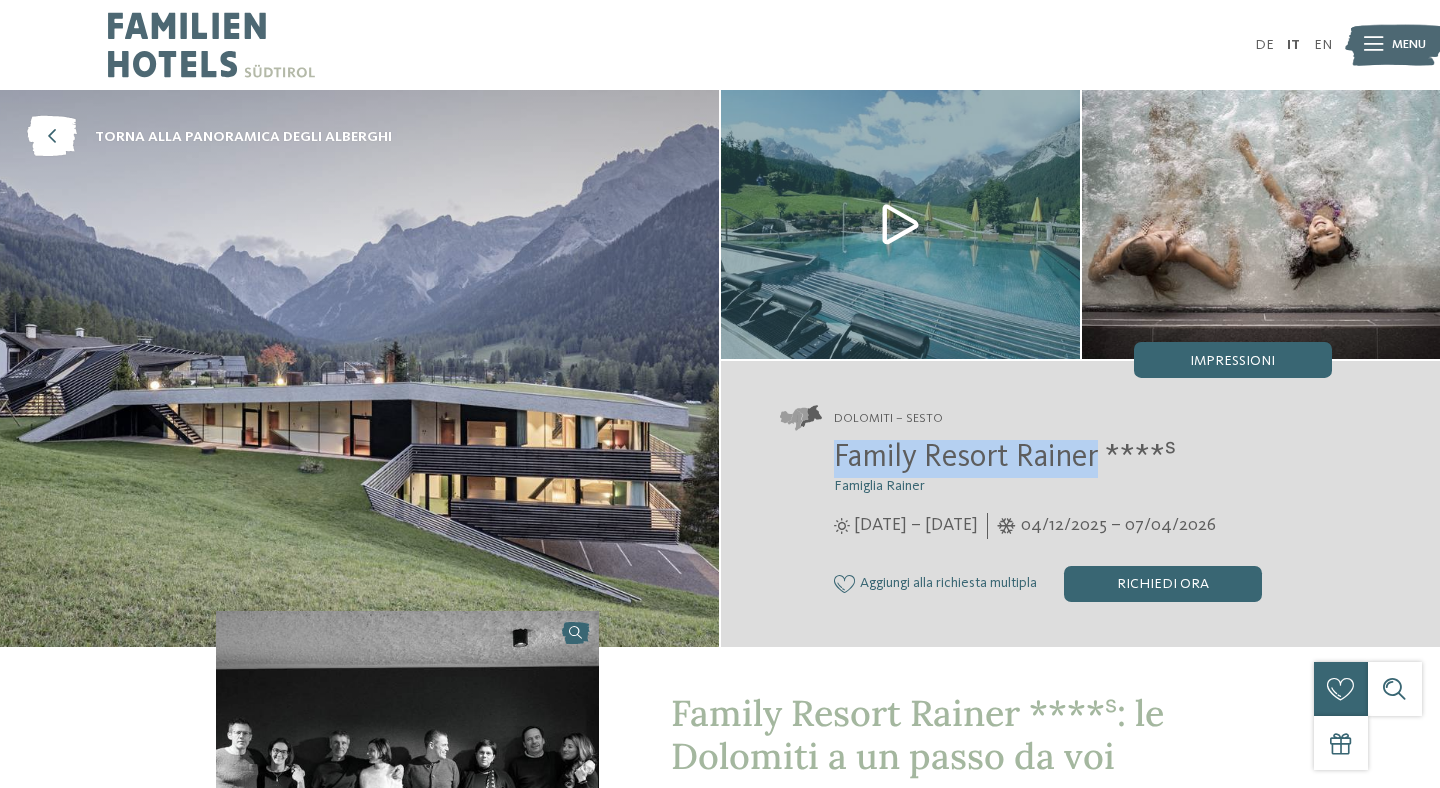 click on "Family Resort Rainer ****ˢ" at bounding box center (1005, 458) 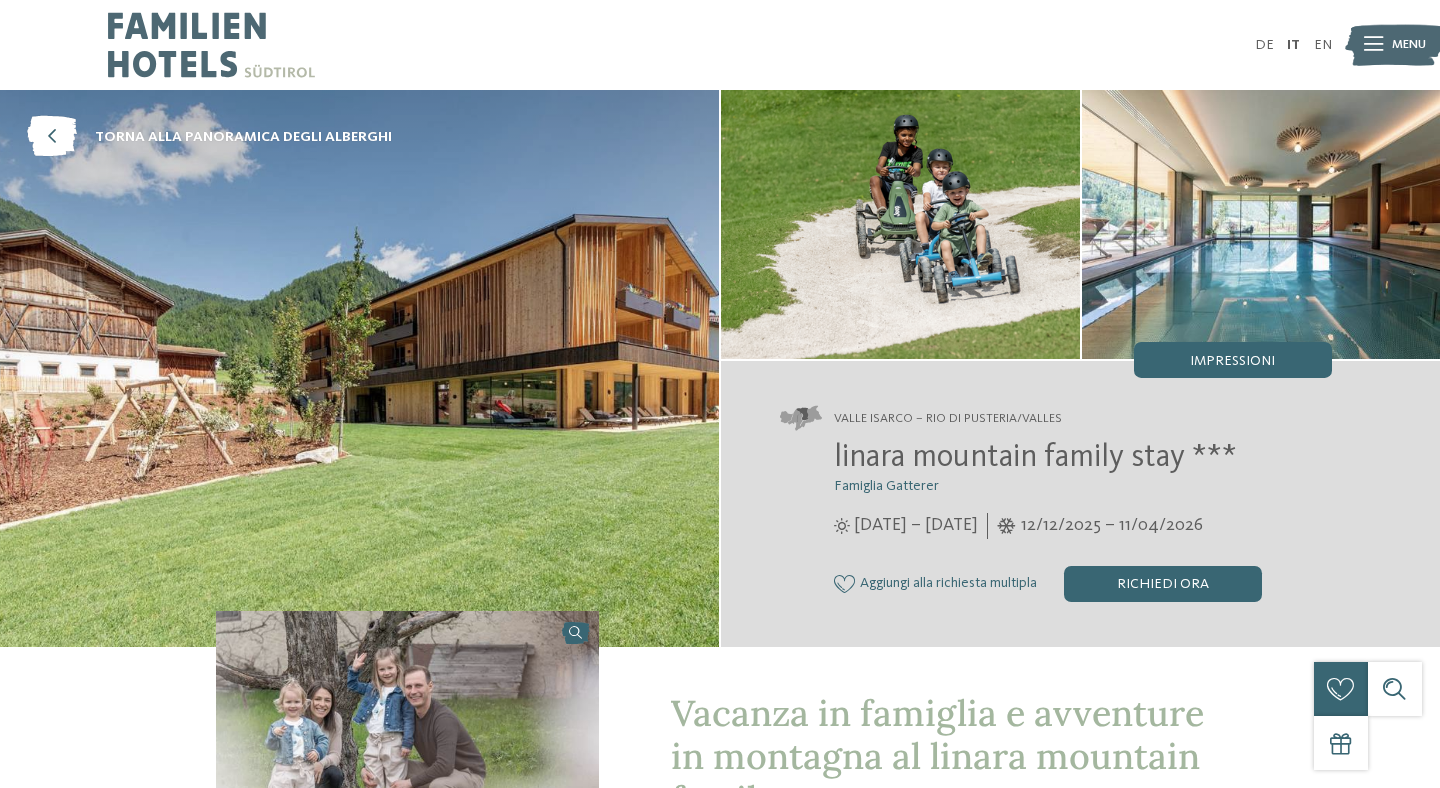 scroll, scrollTop: 0, scrollLeft: 0, axis: both 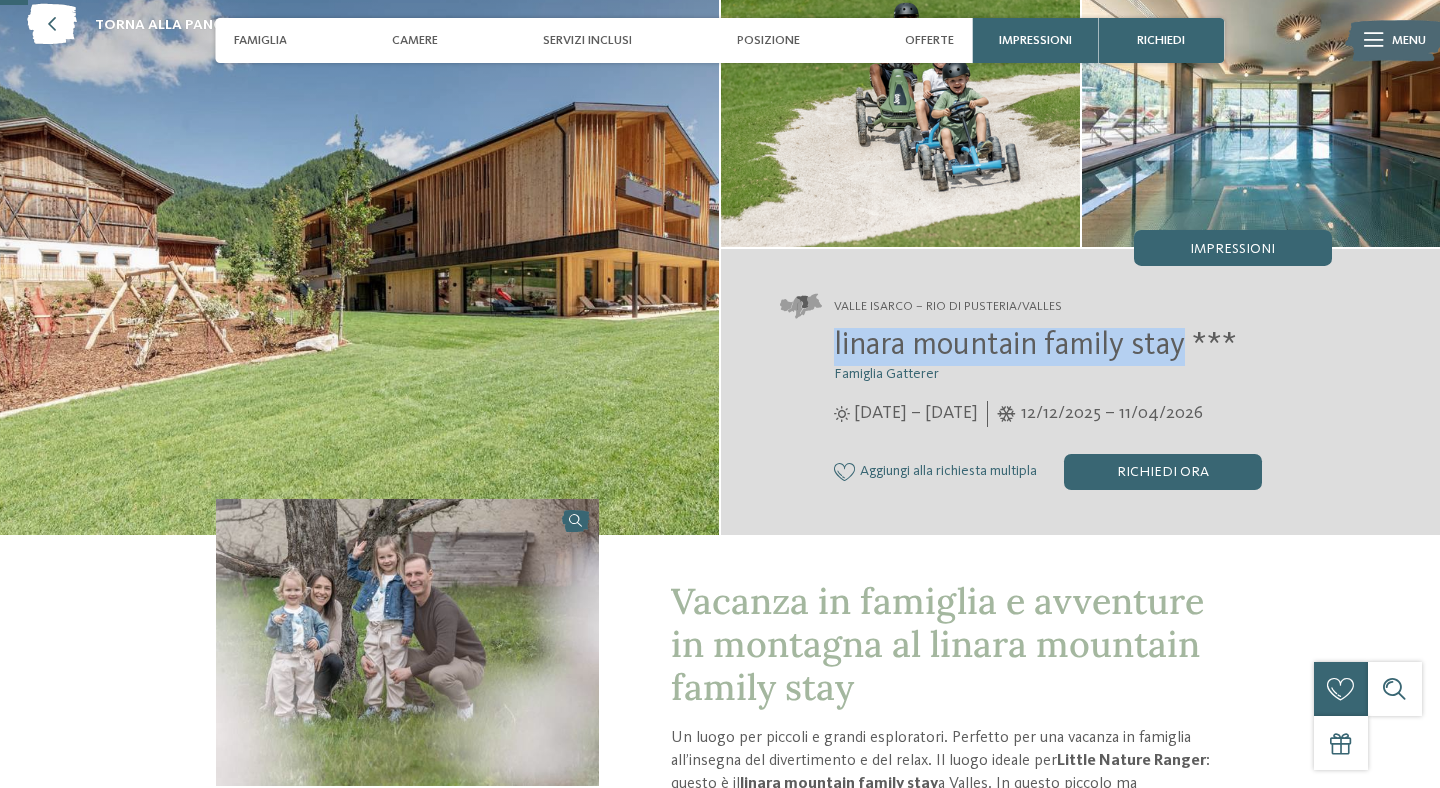 drag, startPoint x: 832, startPoint y: 344, endPoint x: 1183, endPoint y: 351, distance: 351.0698 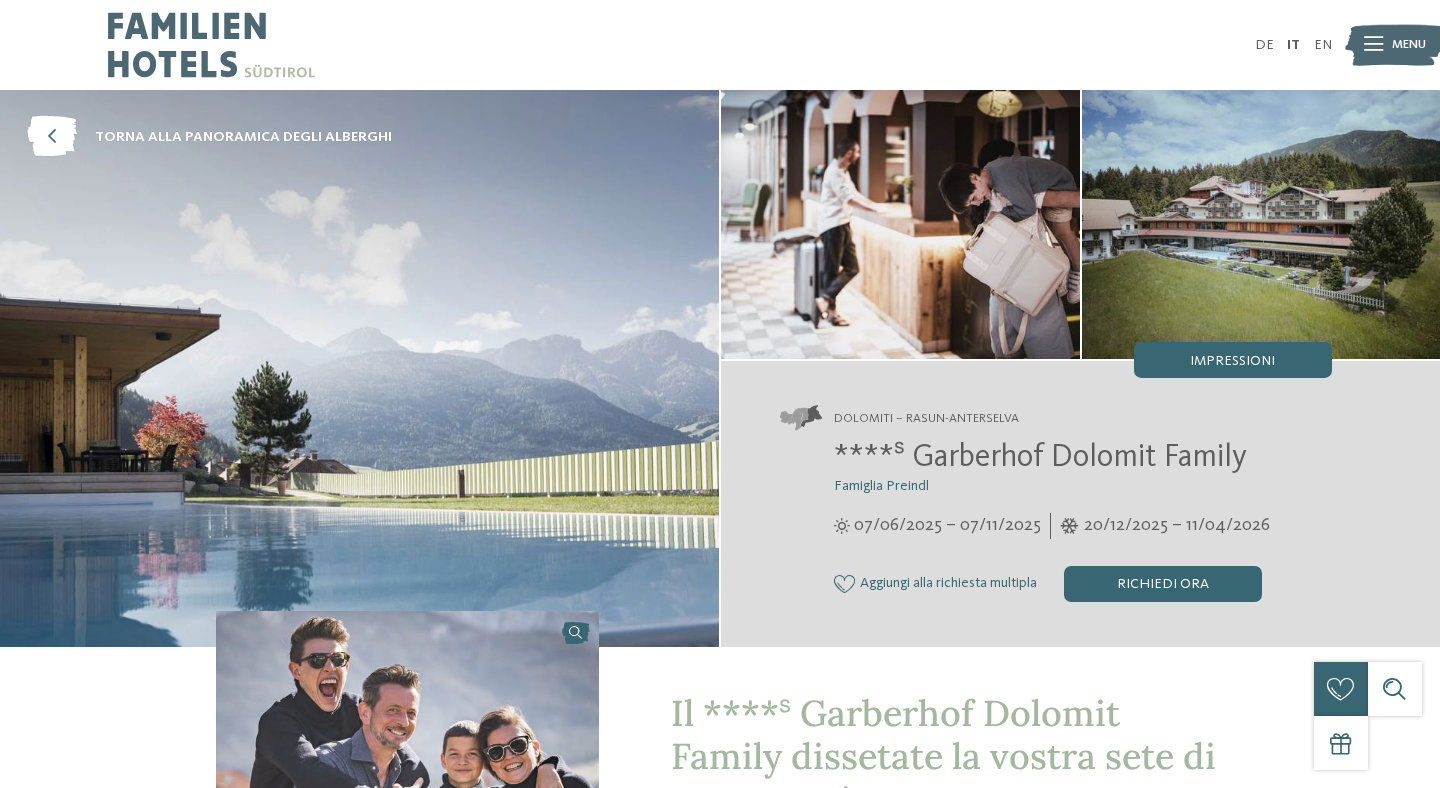 scroll, scrollTop: 0, scrollLeft: 0, axis: both 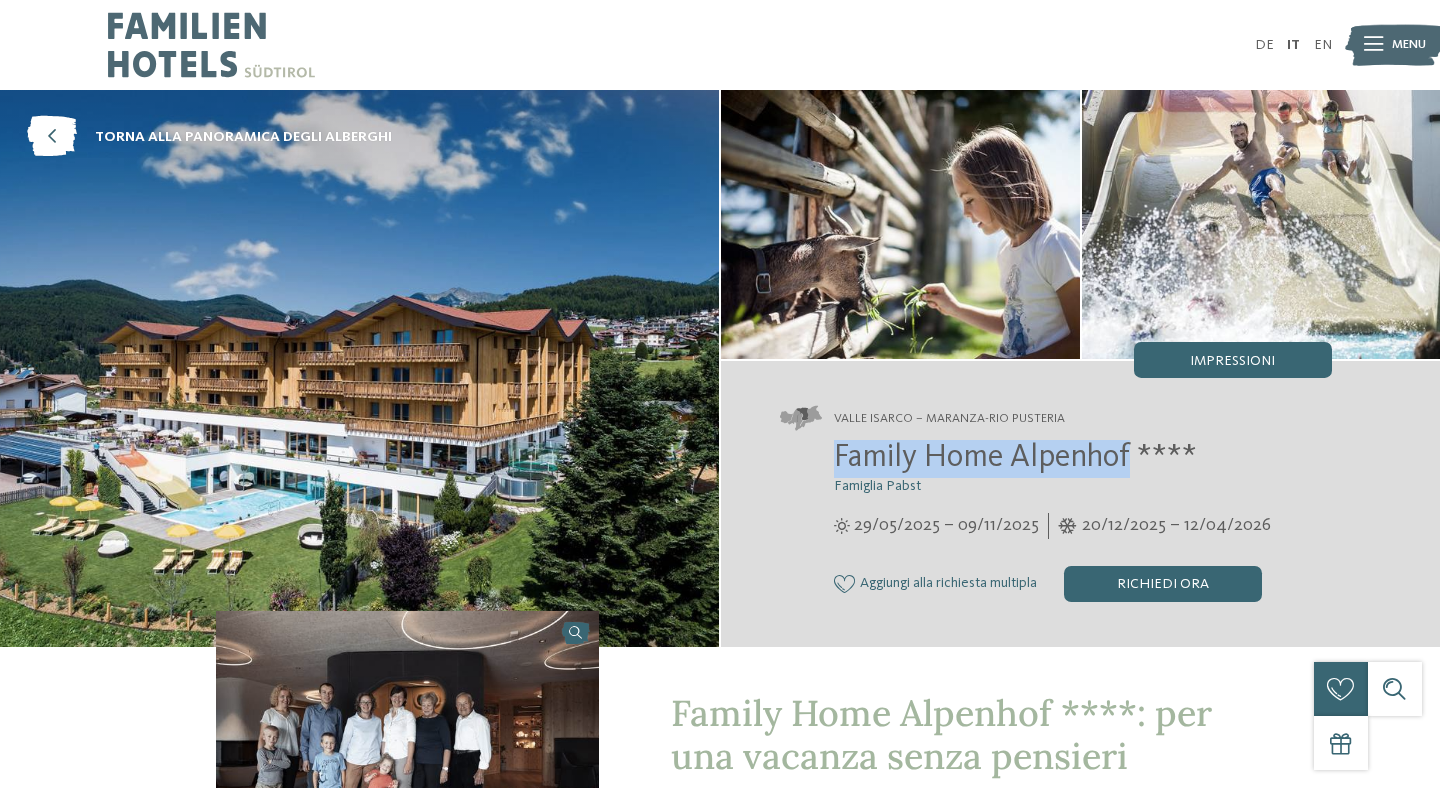 drag, startPoint x: 837, startPoint y: 453, endPoint x: 1133, endPoint y: 460, distance: 296.08276 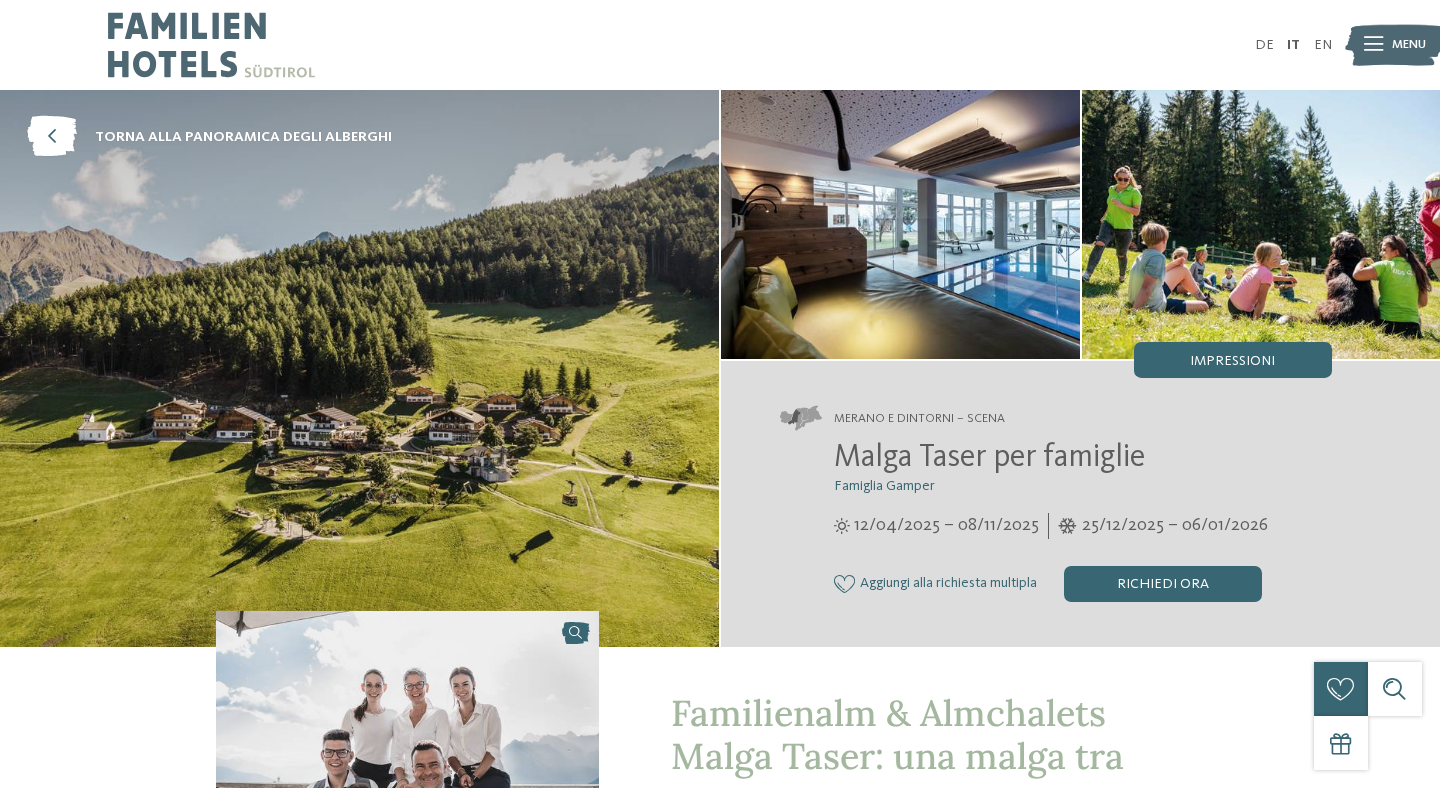 scroll, scrollTop: 0, scrollLeft: 0, axis: both 